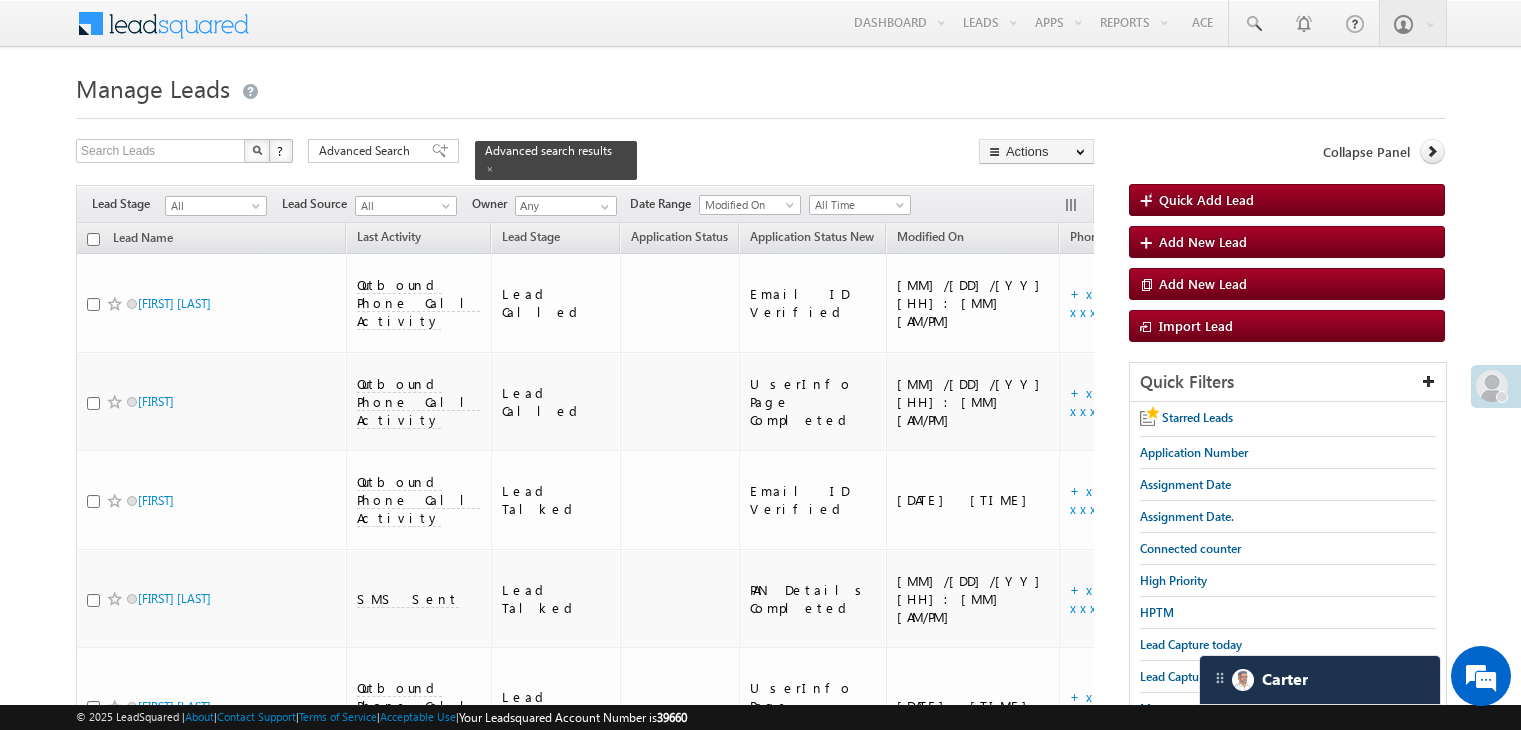 scroll, scrollTop: 0, scrollLeft: 0, axis: both 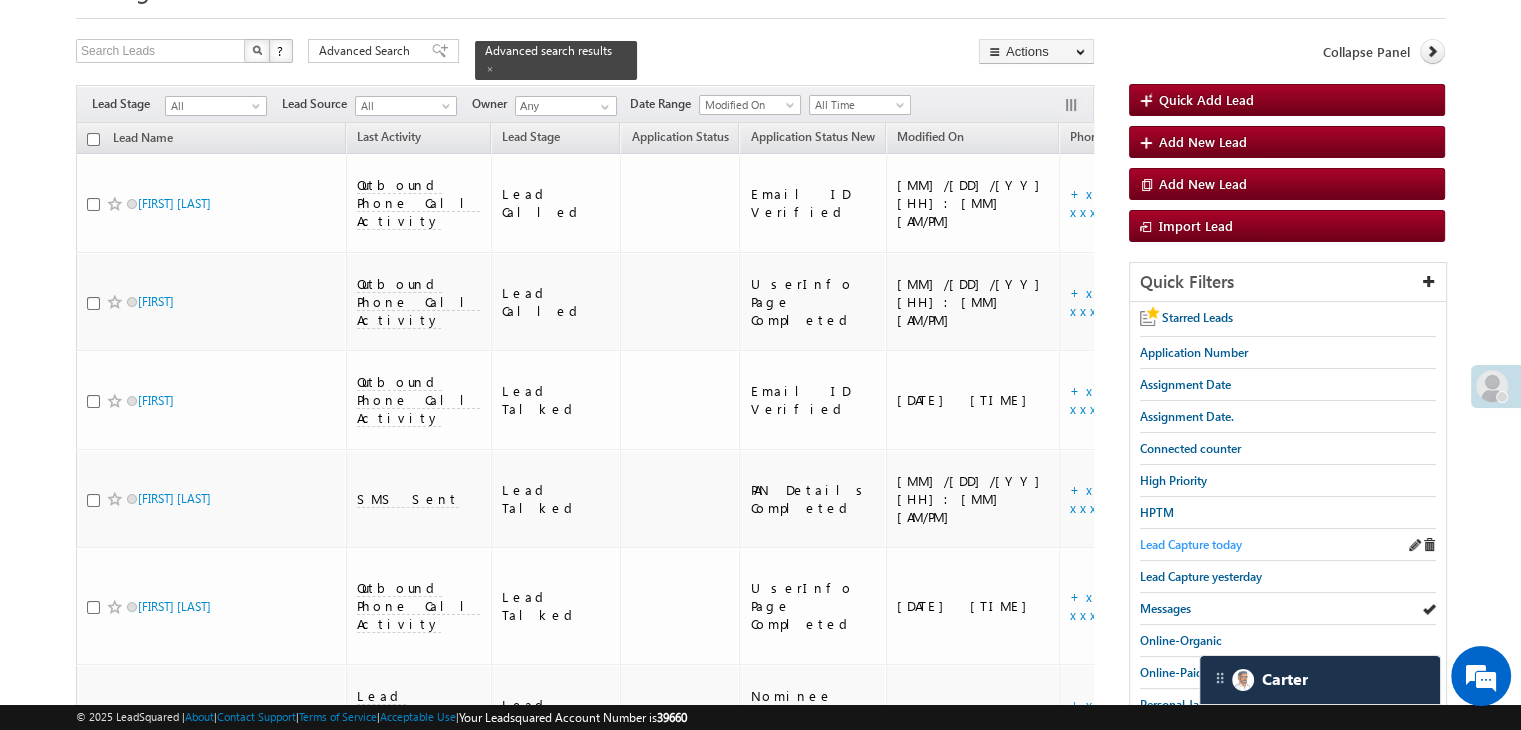 click on "Lead Capture today" at bounding box center [1191, 544] 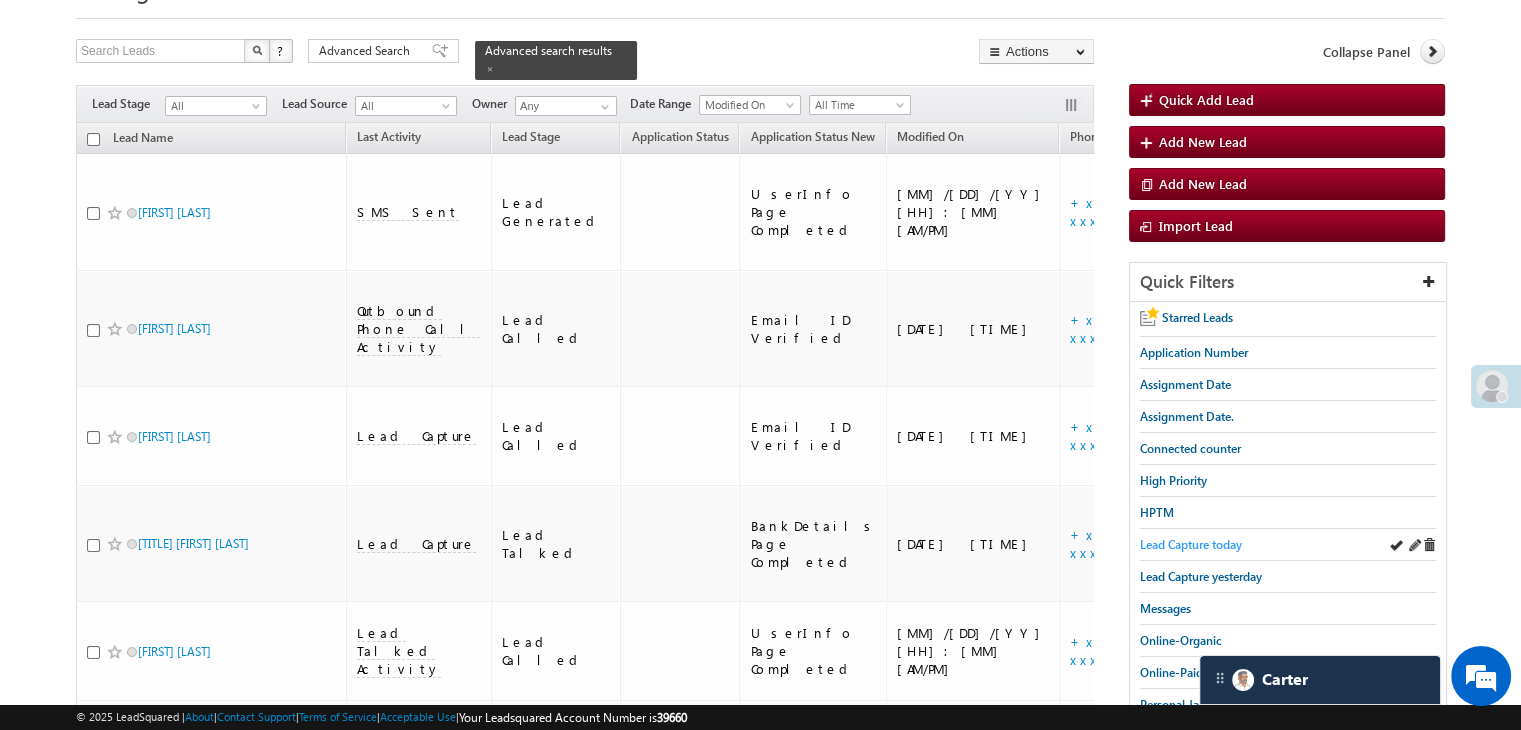 click on "Lead Capture today" at bounding box center [1191, 544] 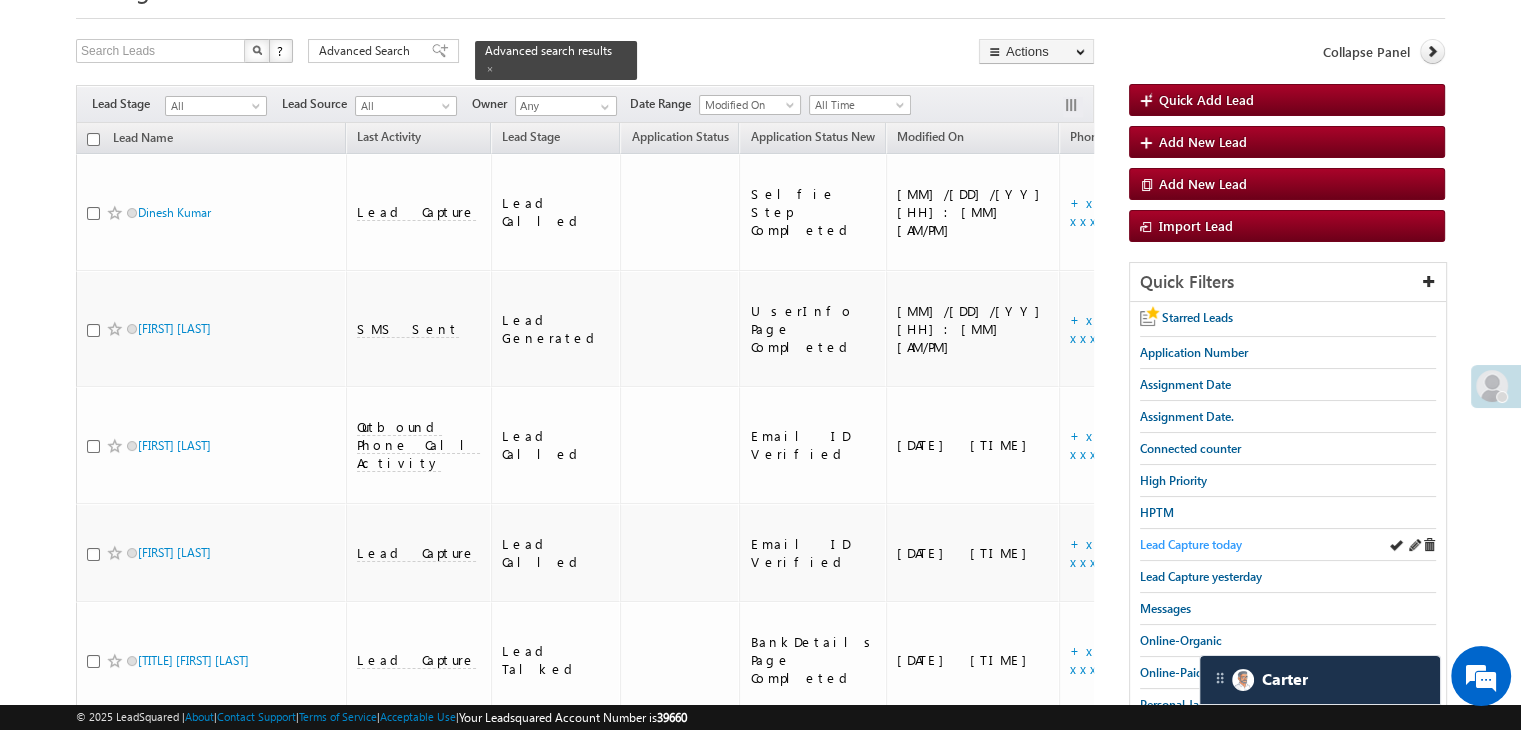 click on "Lead Capture today" at bounding box center (1191, 544) 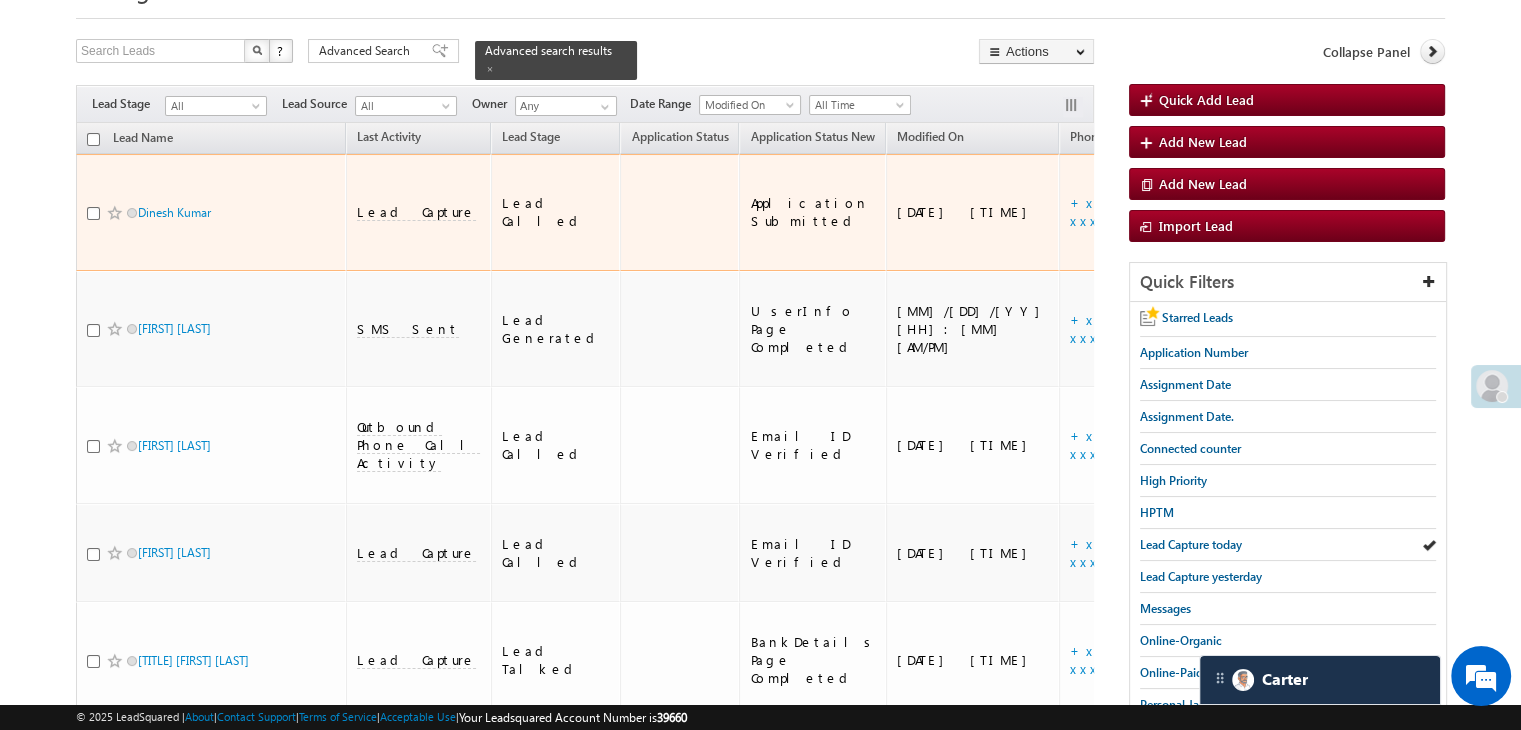click at bounding box center (115, 213) 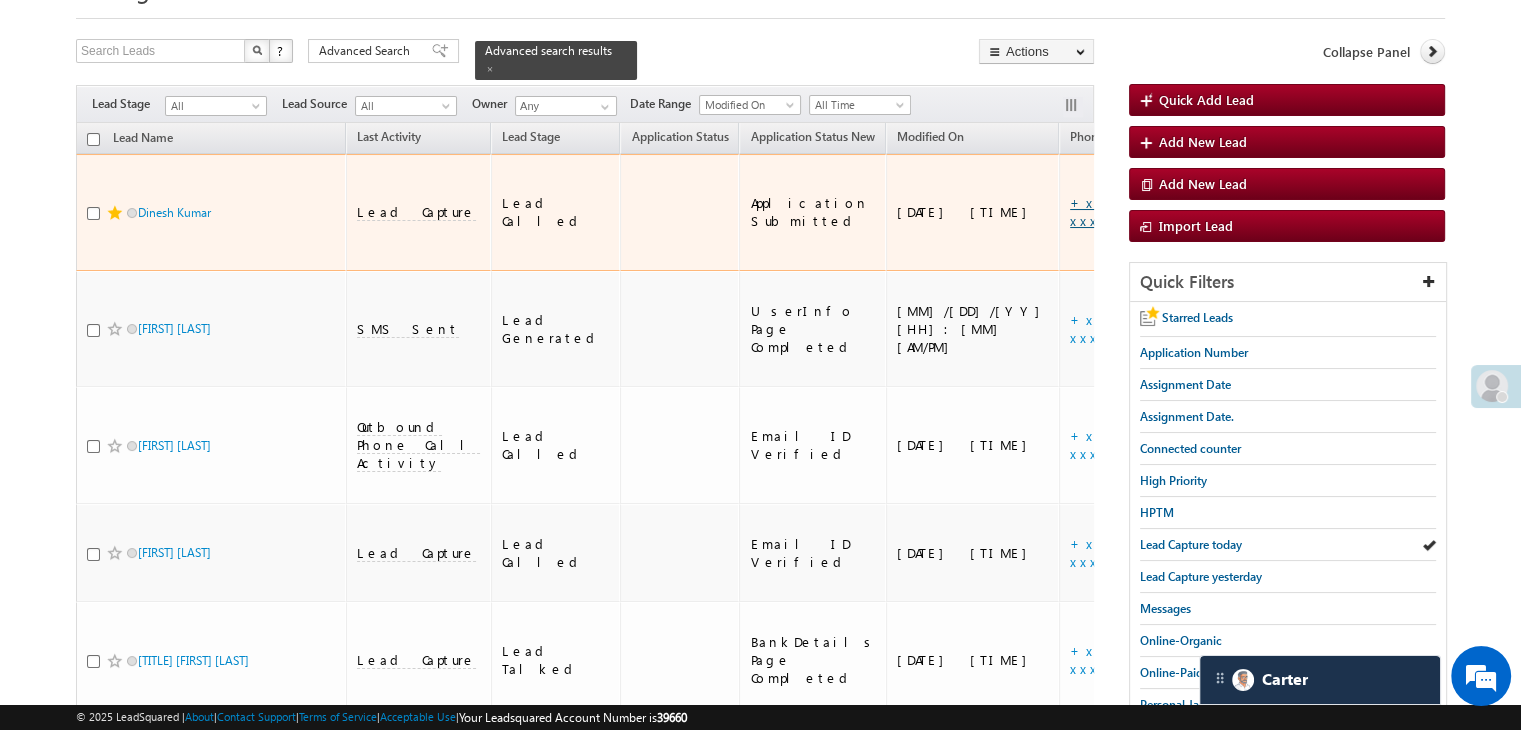 click on "+xx-xxxxxxxx69" at bounding box center [1118, 211] 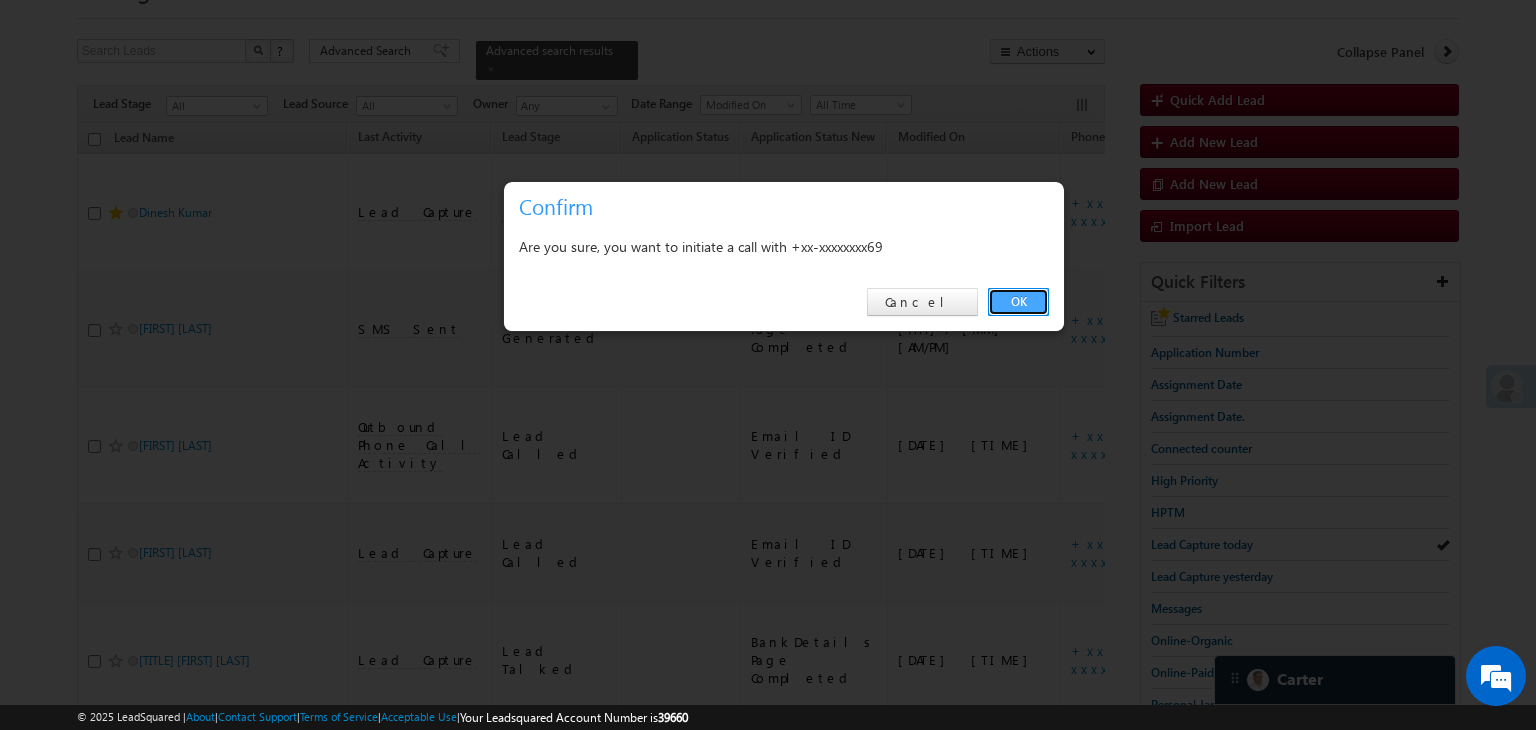 click on "OK" at bounding box center (1018, 302) 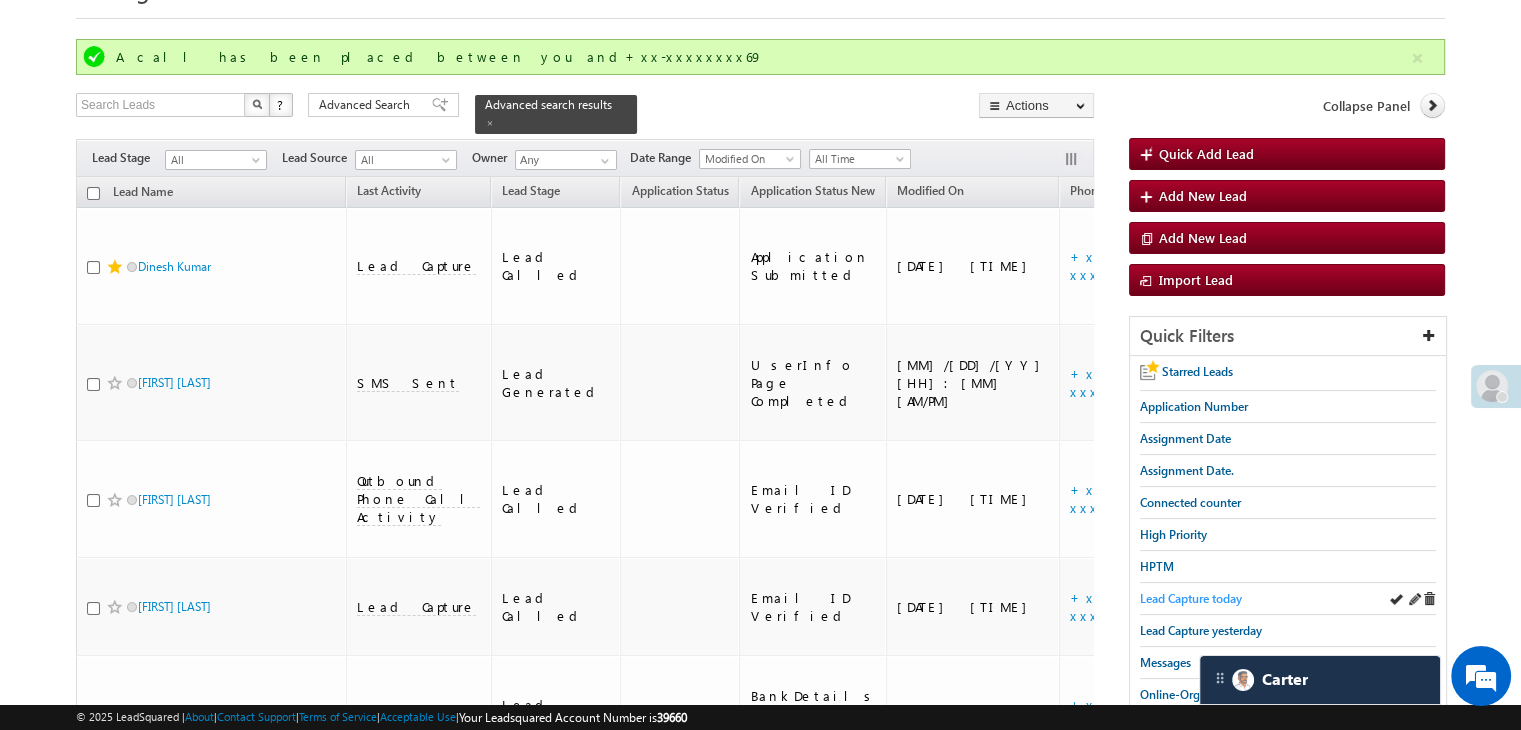 click on "Lead Capture today" at bounding box center (1191, 598) 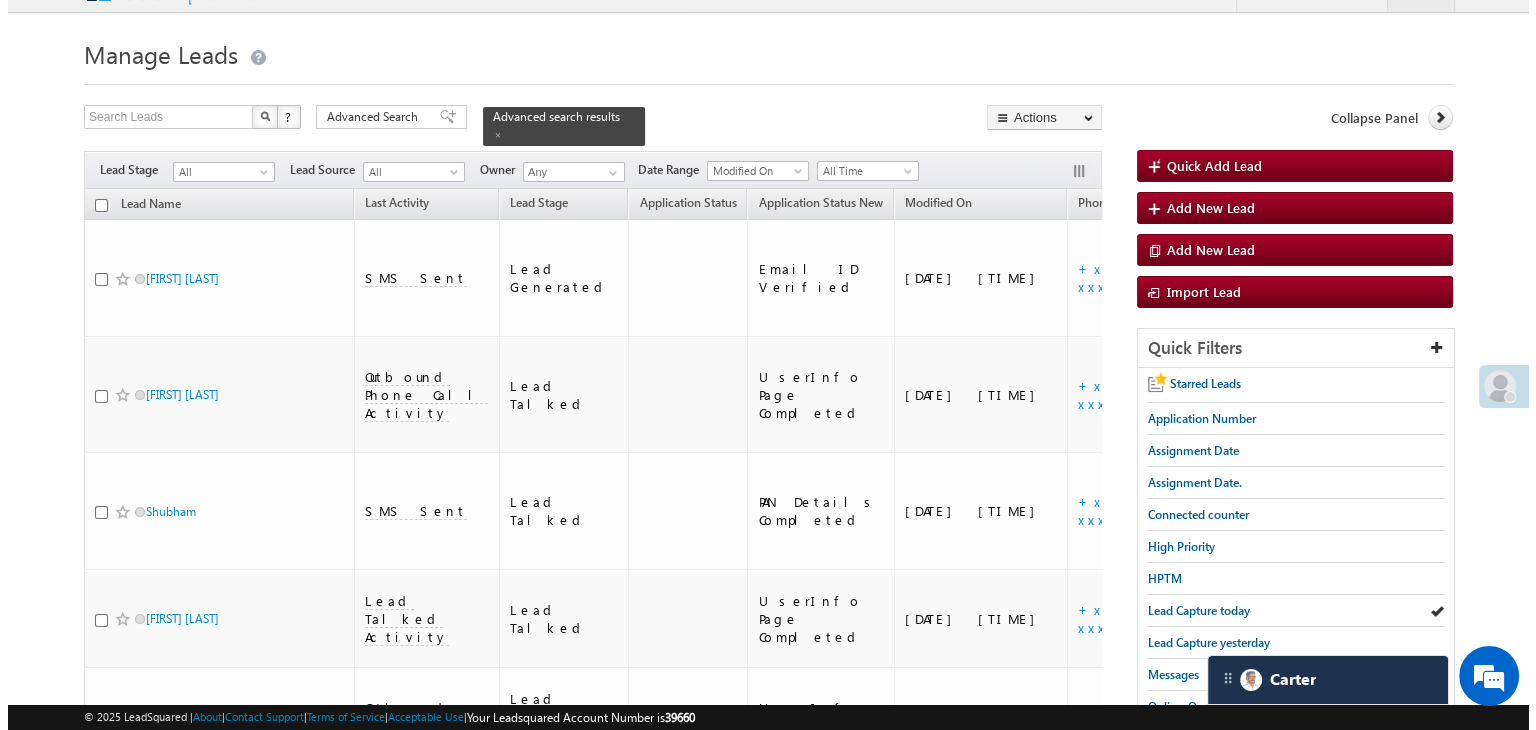 scroll, scrollTop: 0, scrollLeft: 0, axis: both 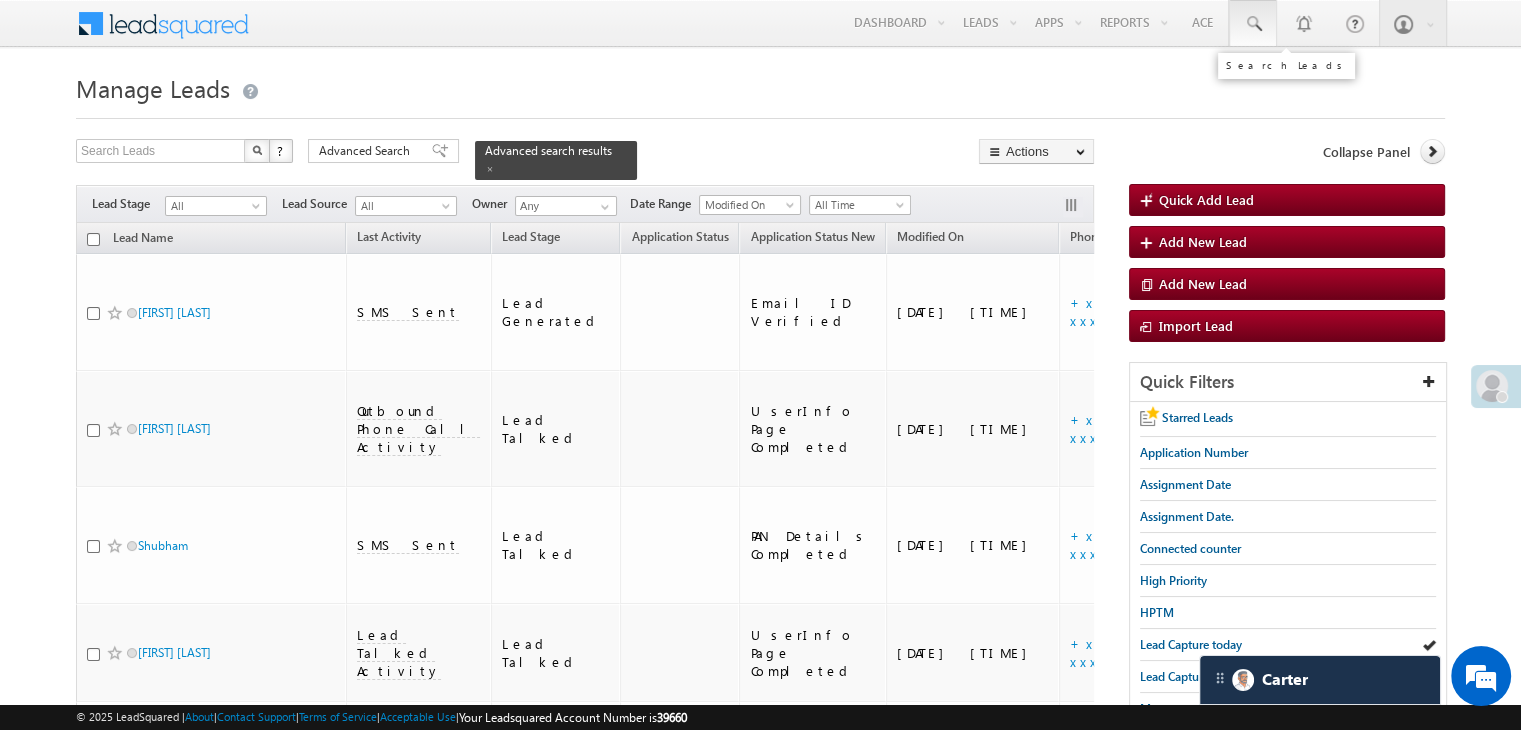 click at bounding box center (1253, 24) 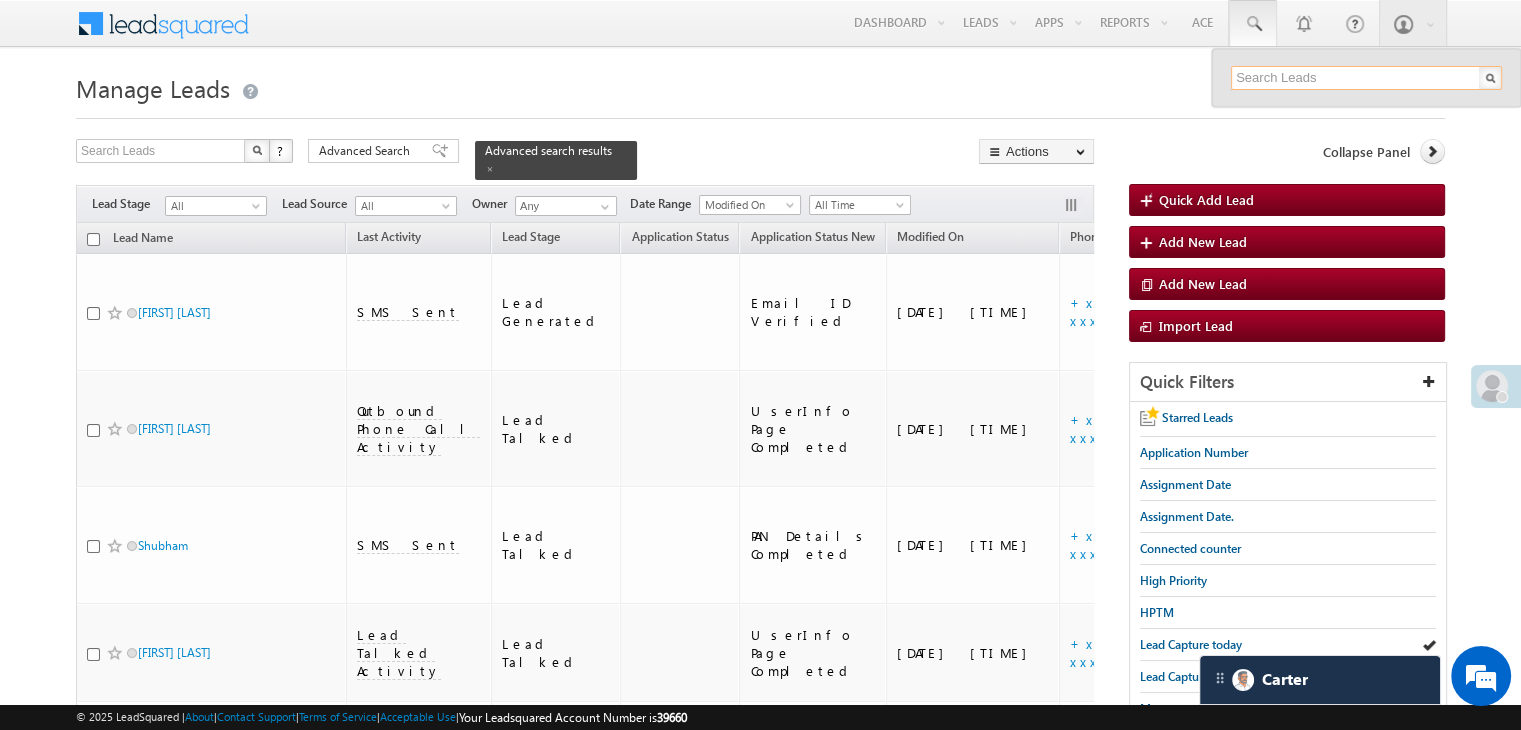 paste on "EQ26311157" 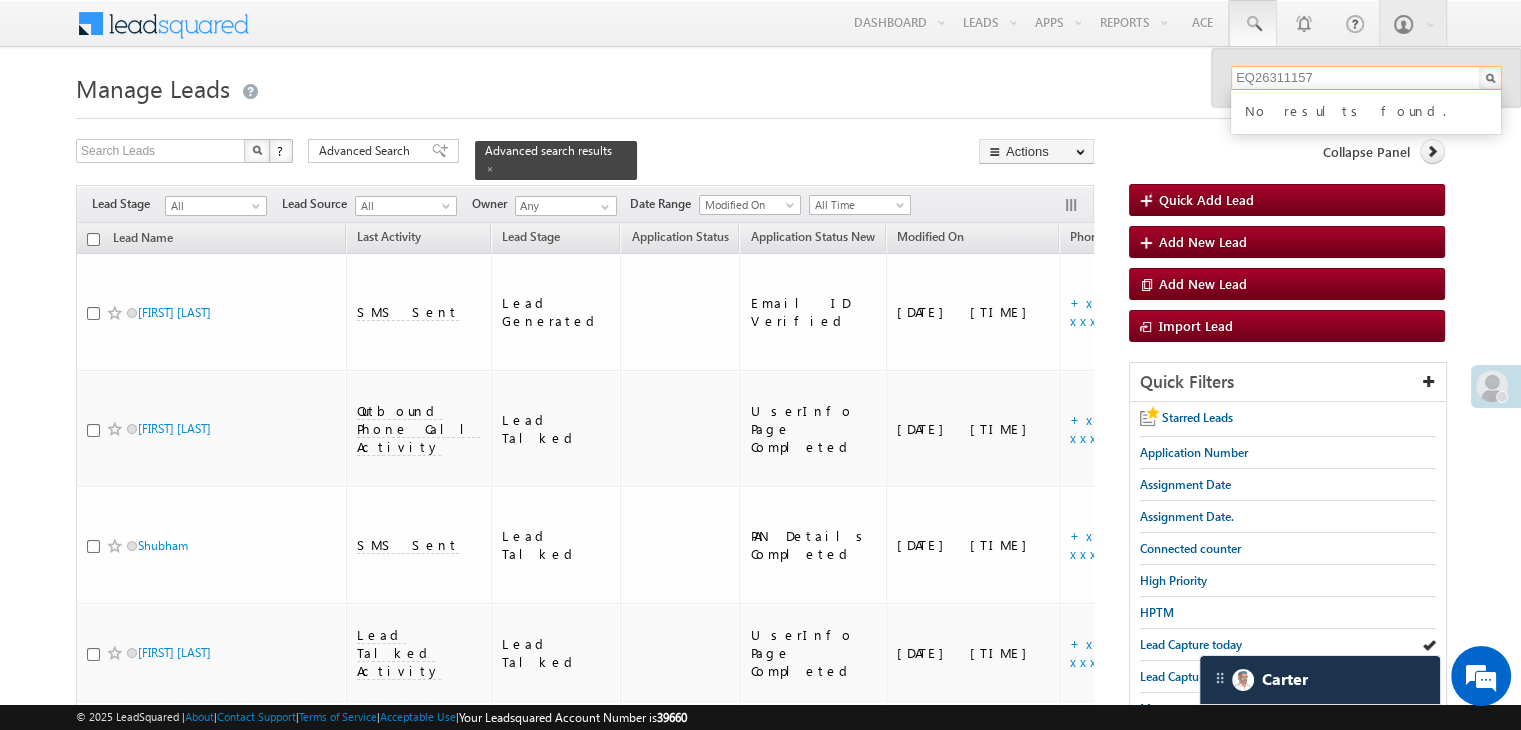 type on "EQ26311157" 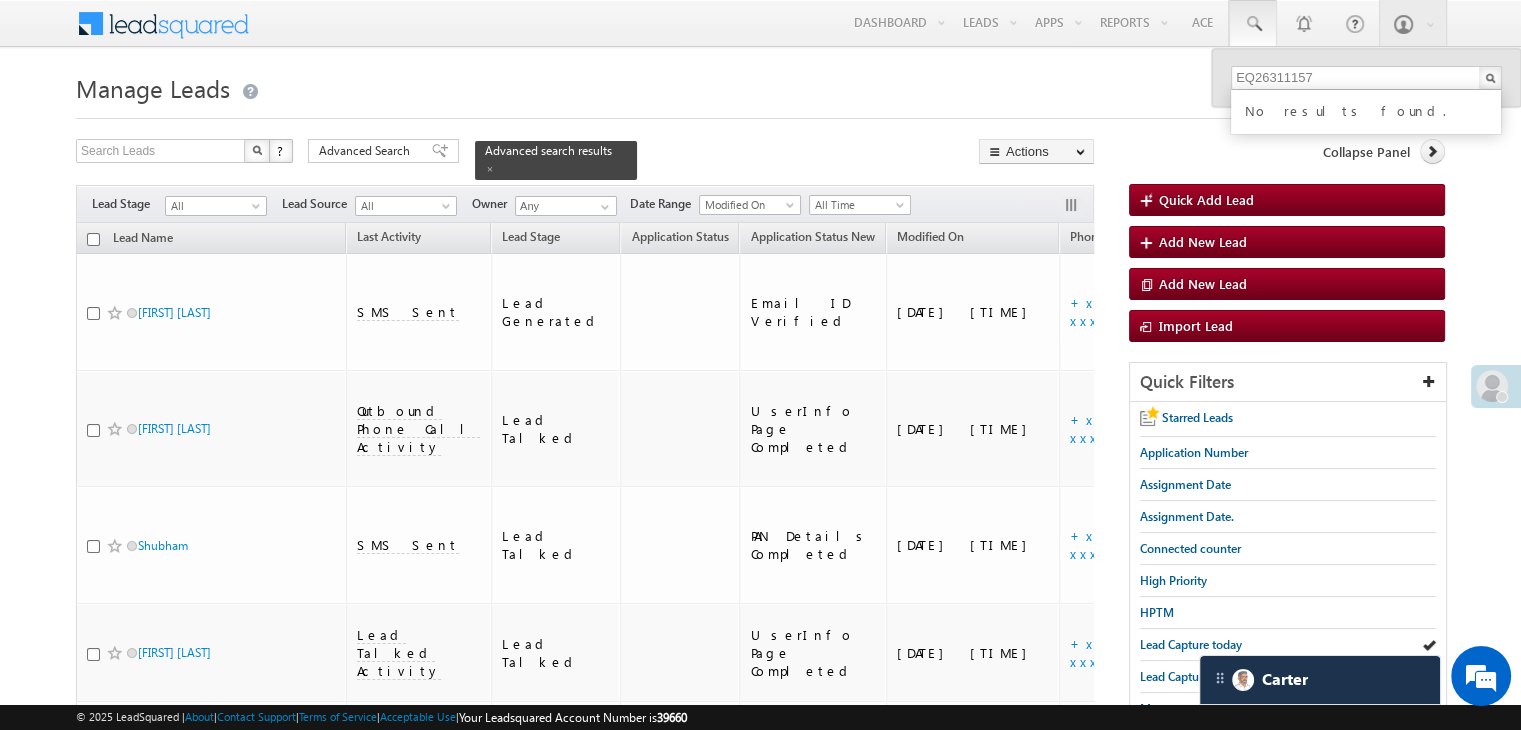 click on "Manage Leads" at bounding box center (760, 86) 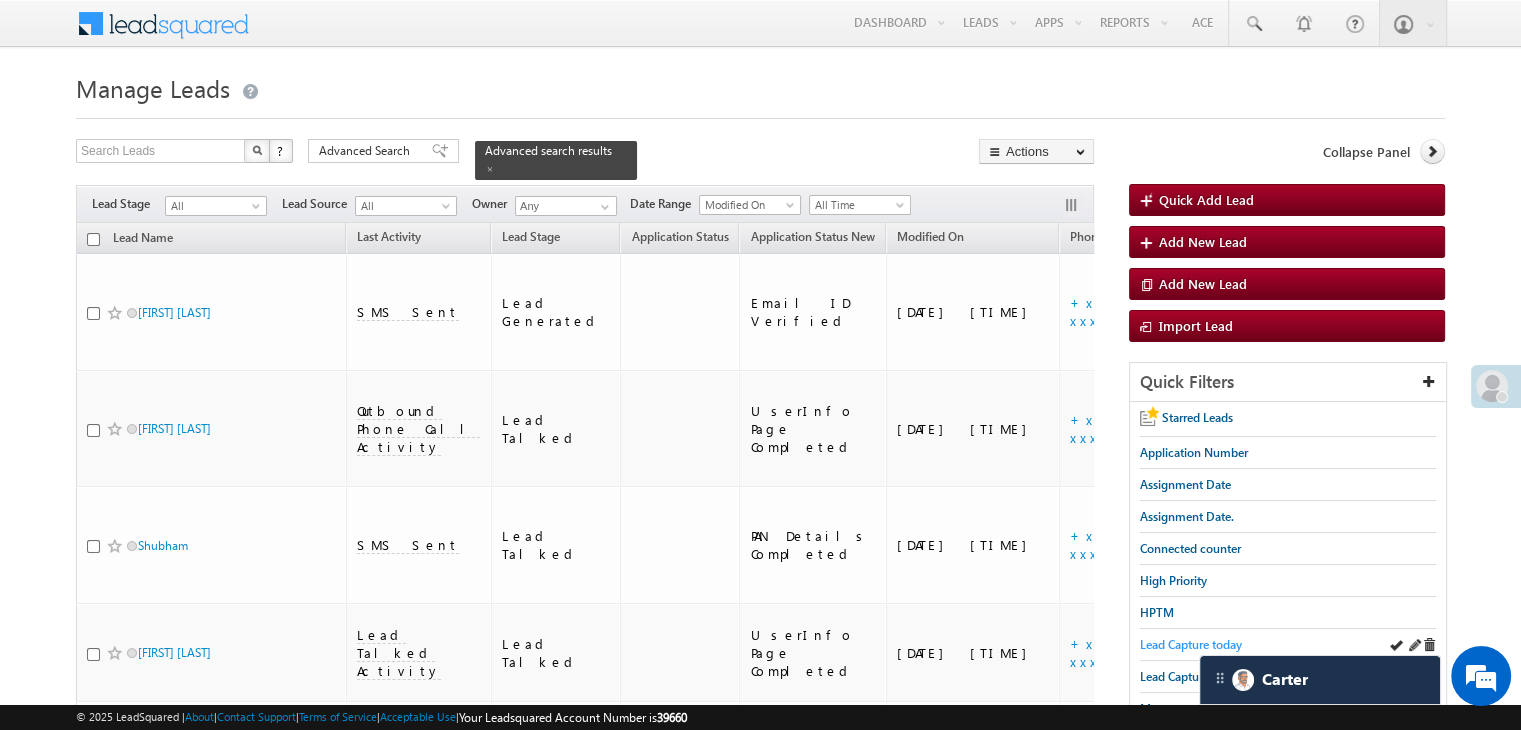click on "Lead Capture today" at bounding box center [1191, 644] 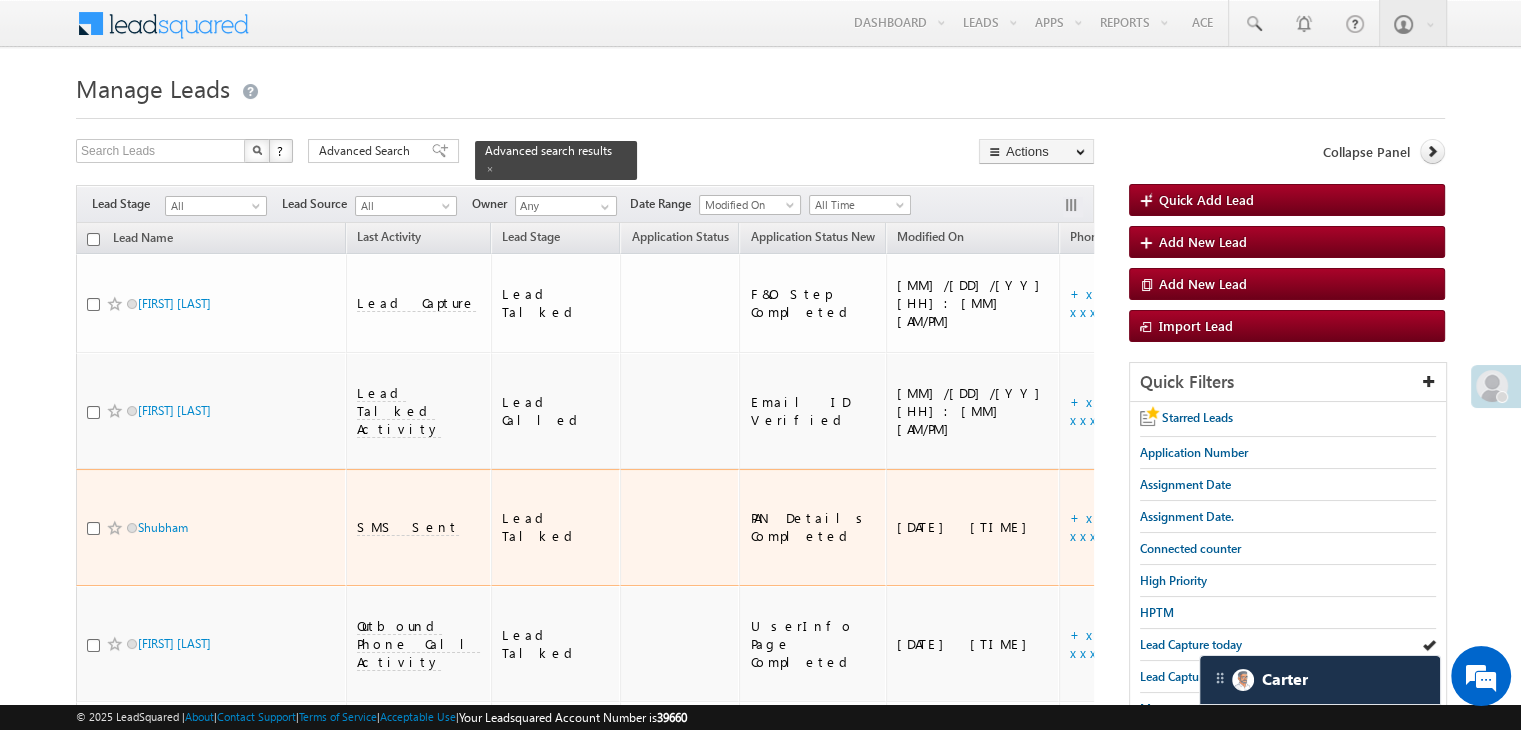 click on "SMS Sent" at bounding box center [408, 527] 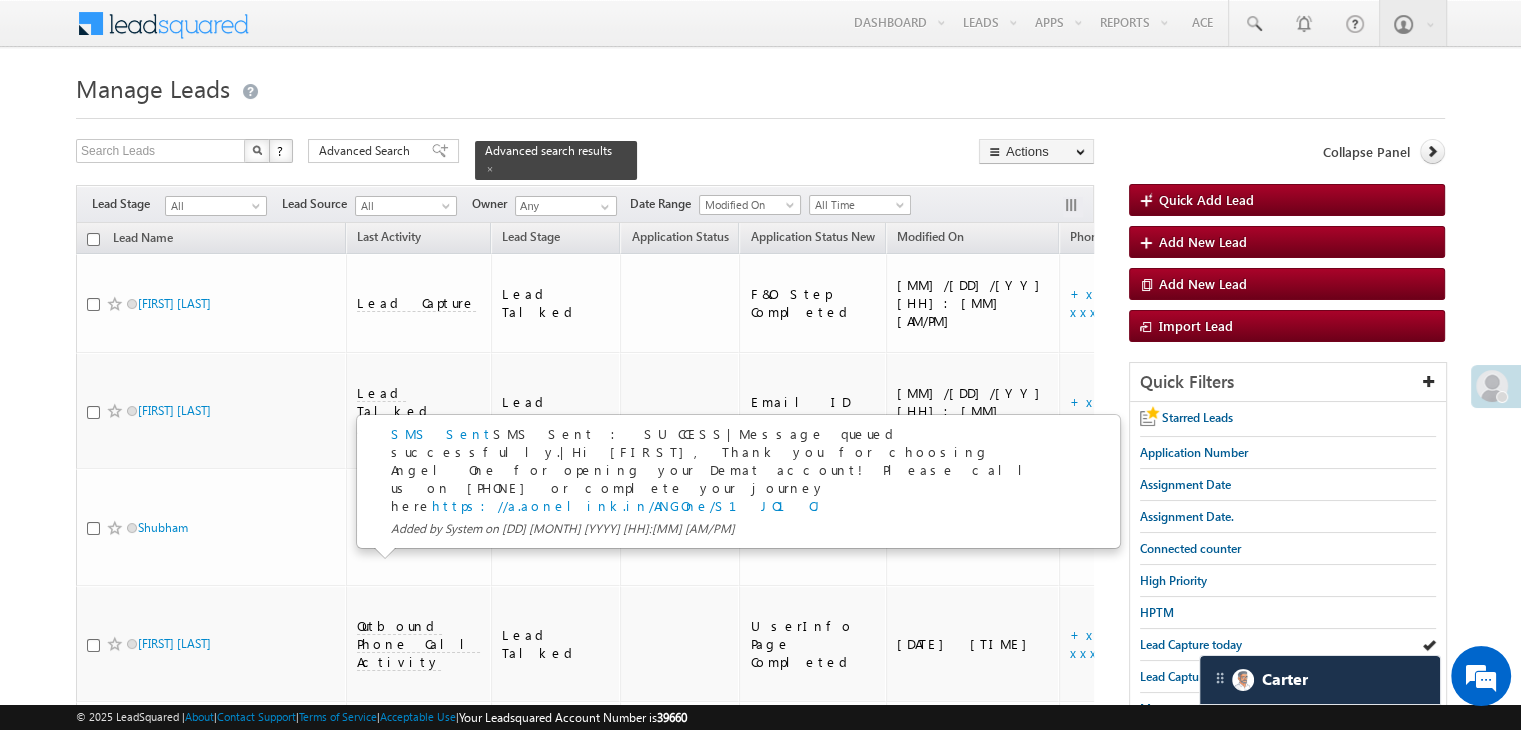 click on "SMS Sent : SUCCESS|Message queued successfully.|Hi  Shubham, Thank you for choosing Angel One for opening your Demat account! Please call us on 07949106828 or complete your journey here   https://a.aonelink.in/ANGOne/S1JO1CJ  Added by System on 01 Aug 2025 03:55 PM" at bounding box center [726, 481] 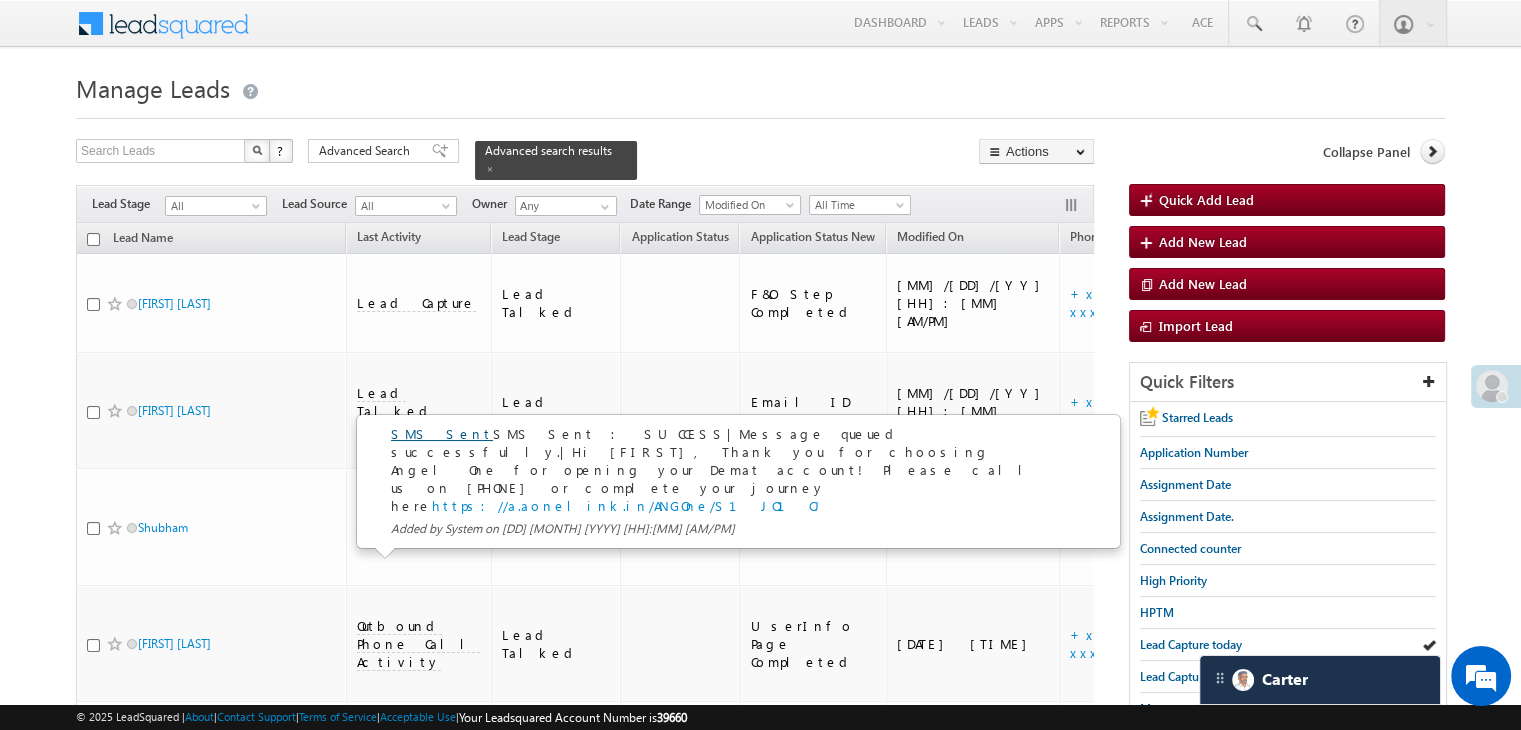 click on "SMS Sent" at bounding box center [442, 433] 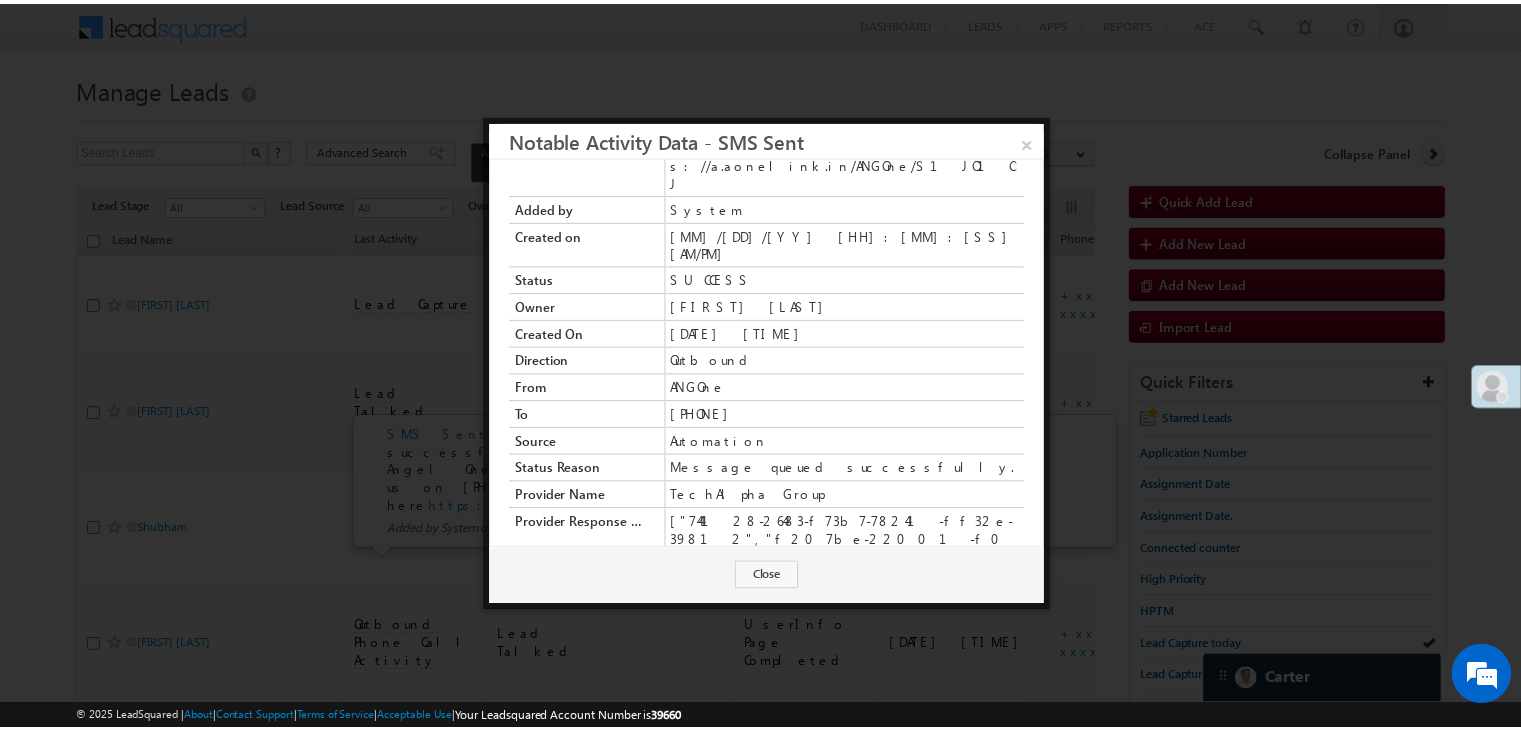 scroll, scrollTop: 0, scrollLeft: 0, axis: both 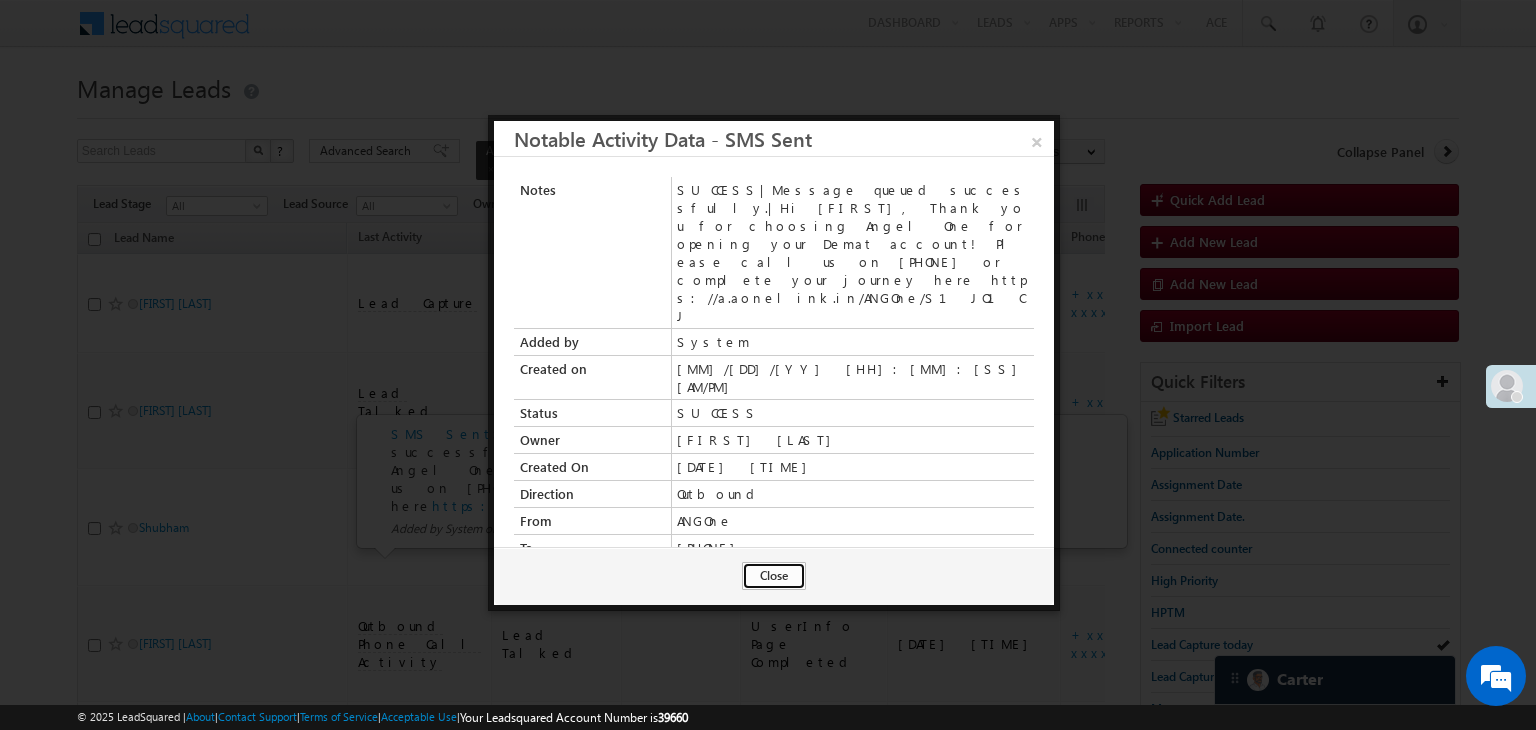 click on "Close" at bounding box center [774, 576] 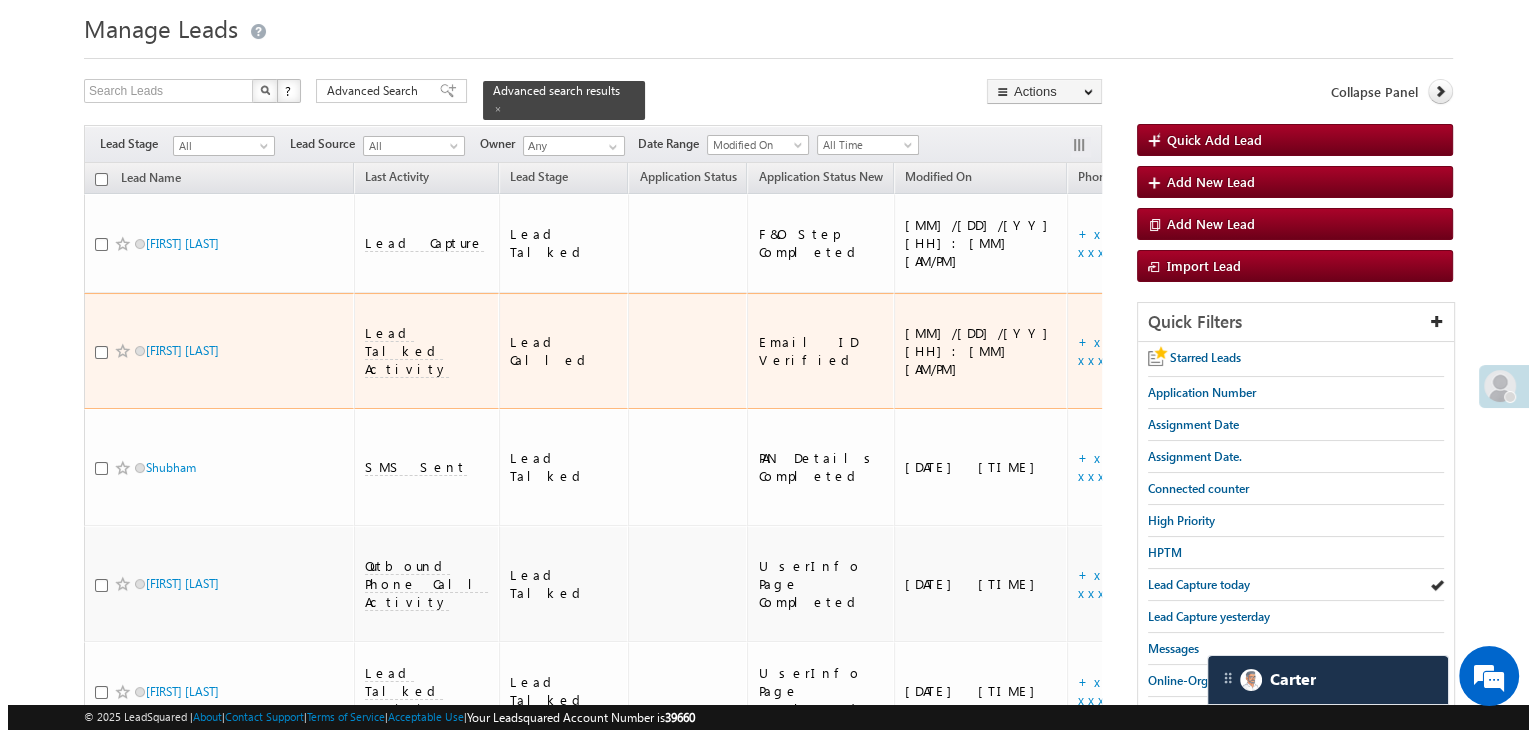 scroll, scrollTop: 0, scrollLeft: 0, axis: both 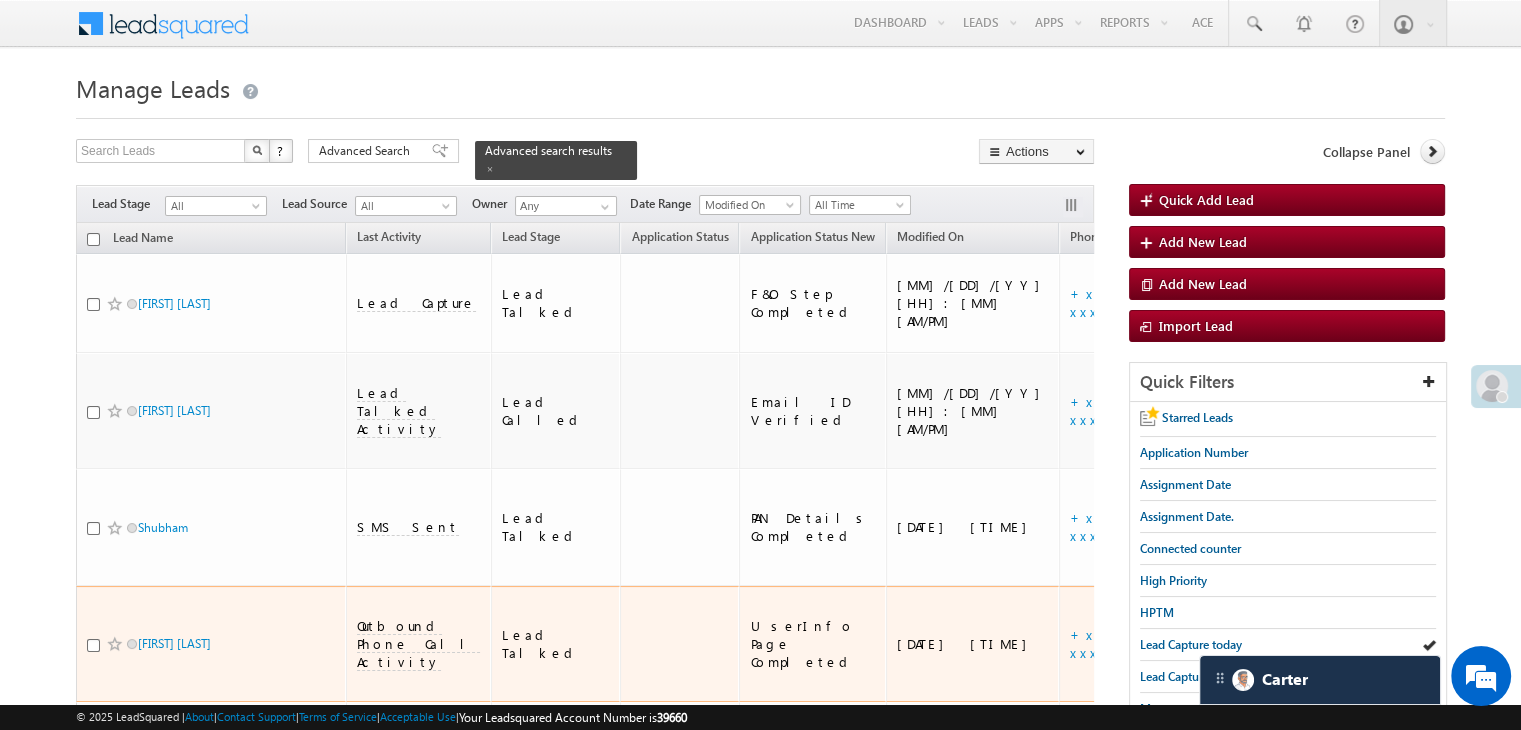 click on "Outbound Phone Call Activity" at bounding box center [418, 644] 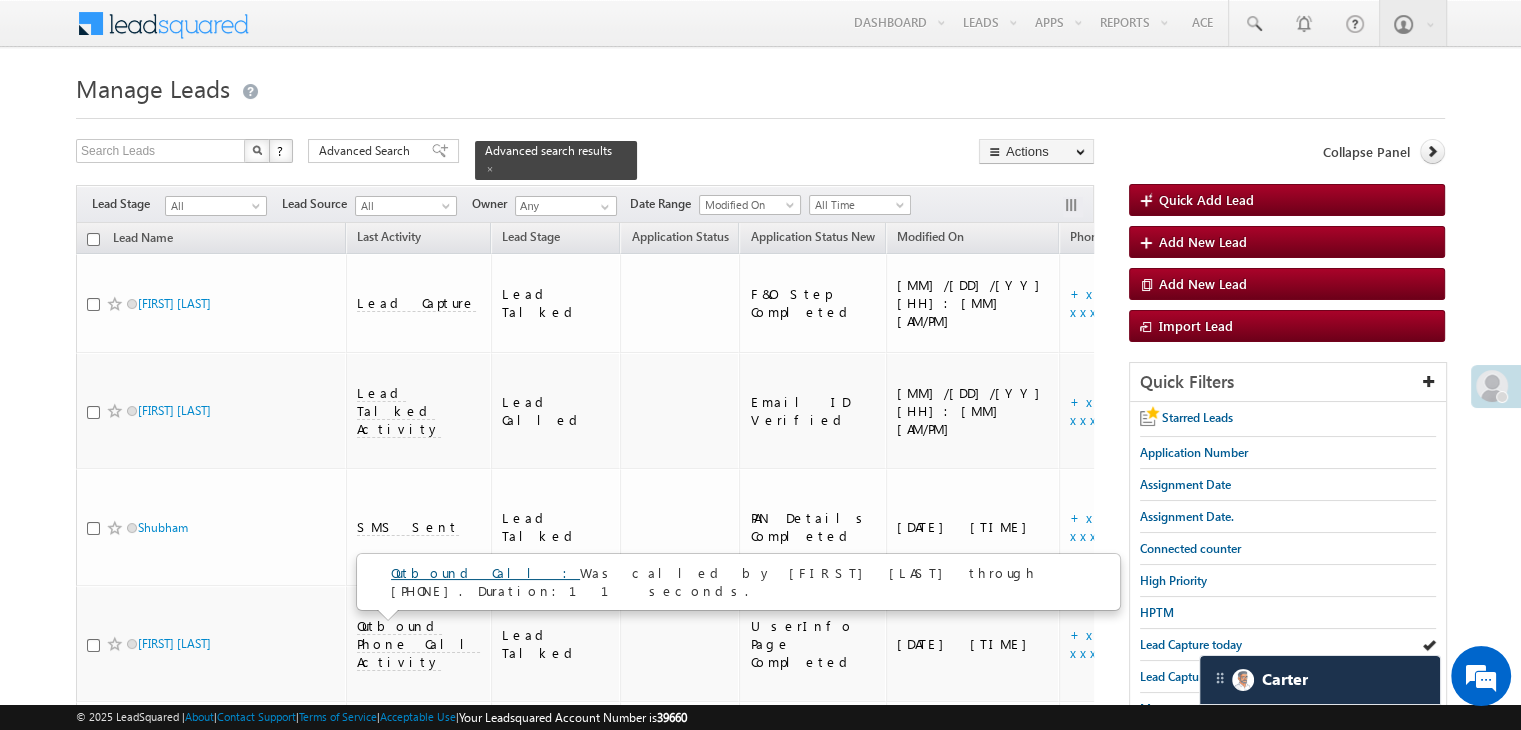 click on "Outbound Call :" at bounding box center [485, 572] 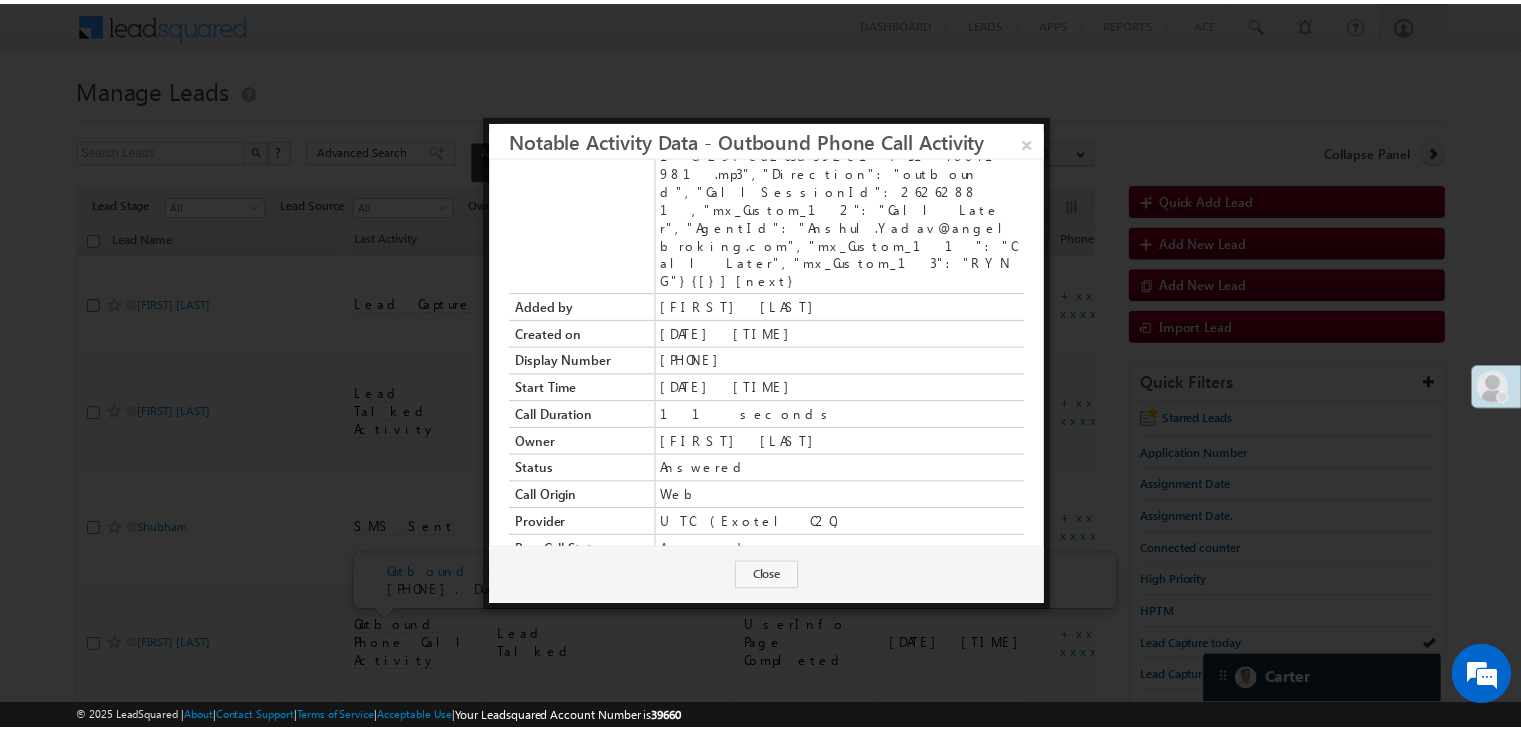 scroll, scrollTop: 419, scrollLeft: 0, axis: vertical 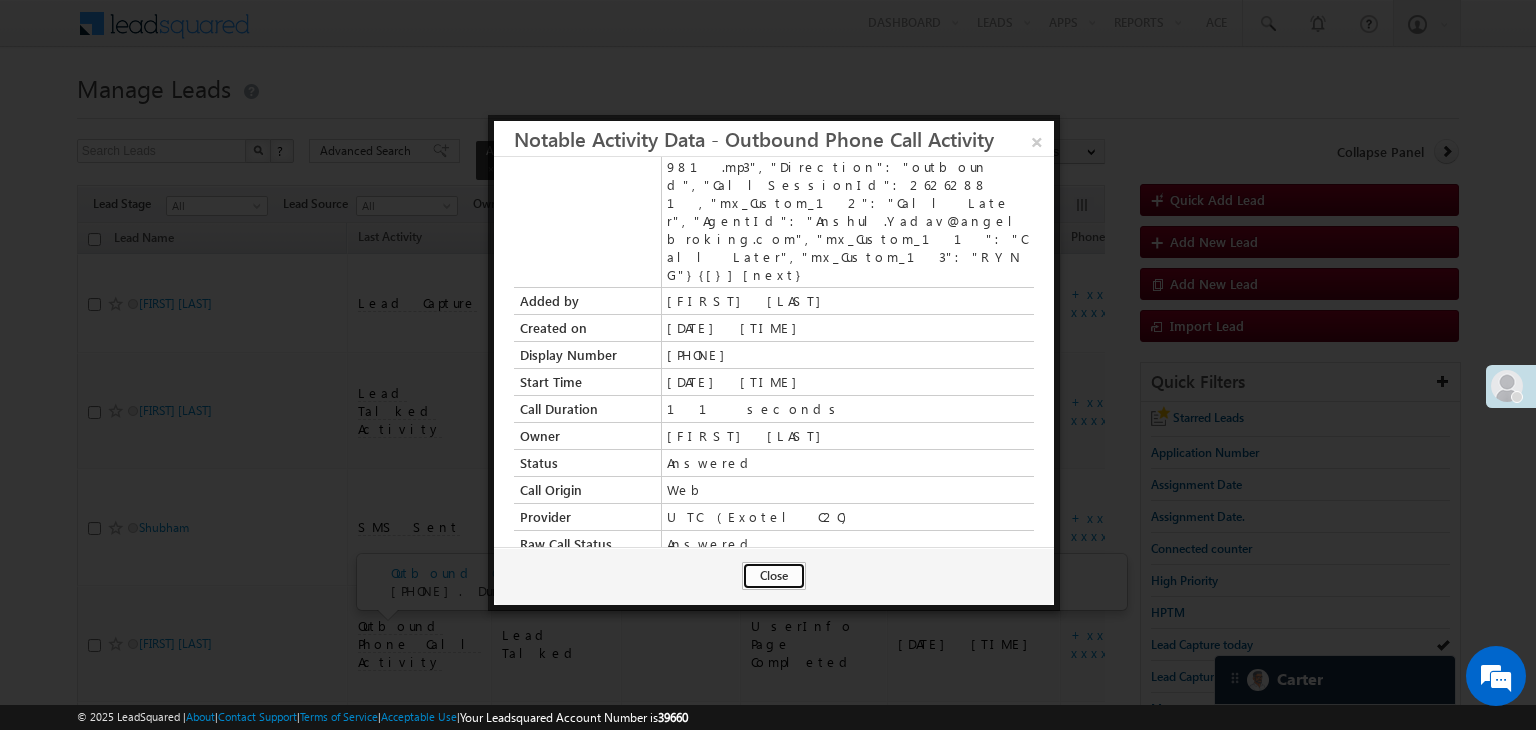 click on "Close" at bounding box center (774, 576) 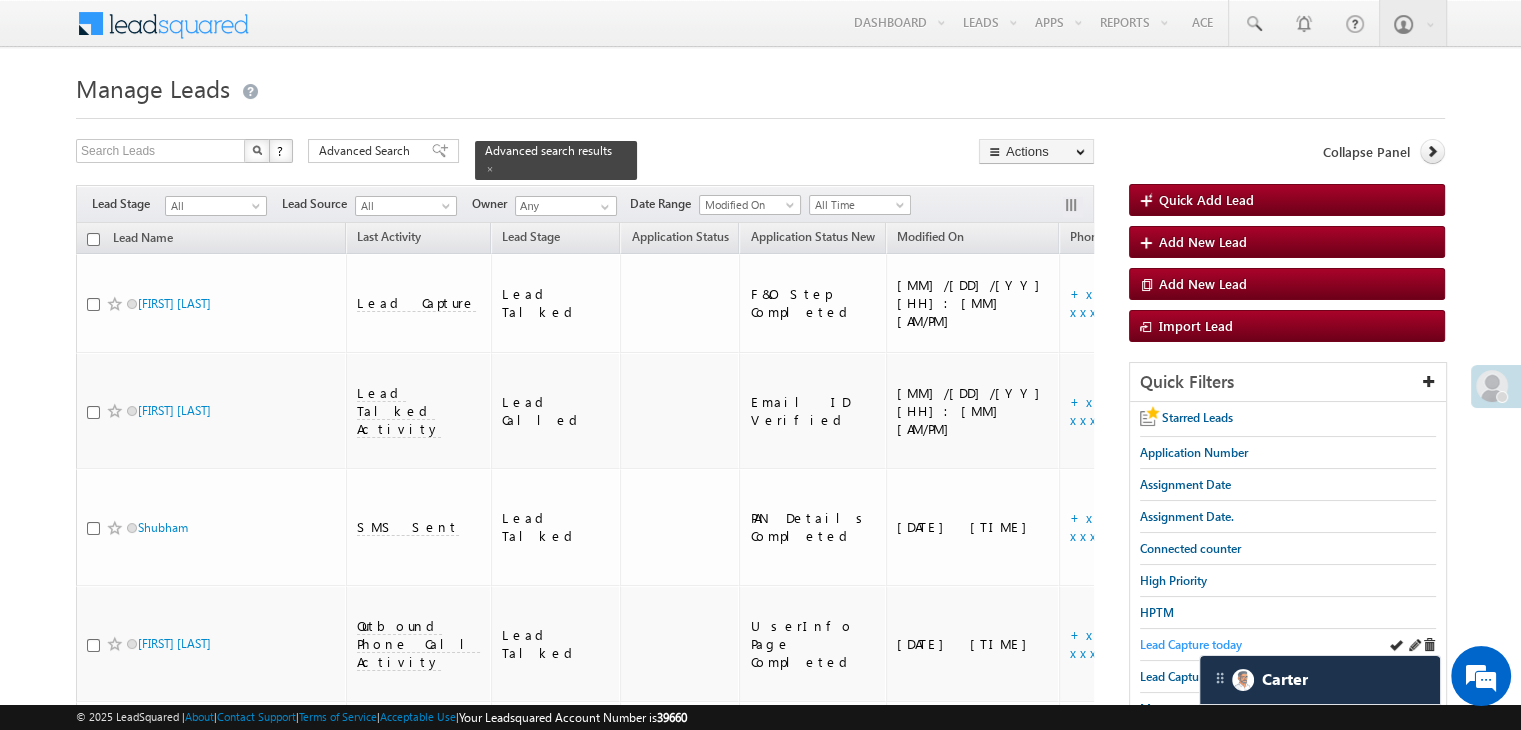 click on "Lead Capture today" at bounding box center [1191, 644] 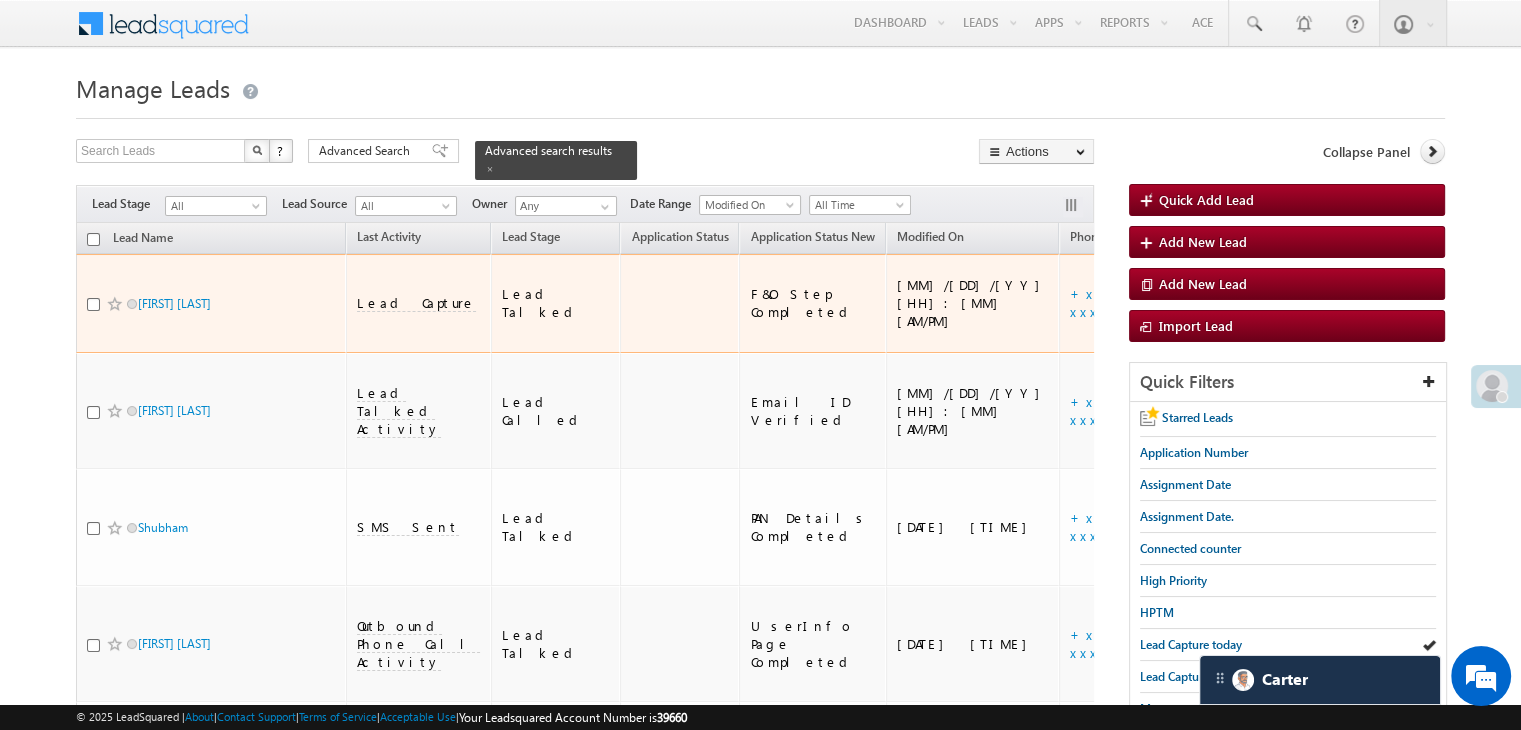 click on "https://angelbroking1-pk3em7sa.customui-test.leadsquared.com?leadId=337f9eda-a748-4f75-83b4-fef47942516b" at bounding box center [1353, 303] 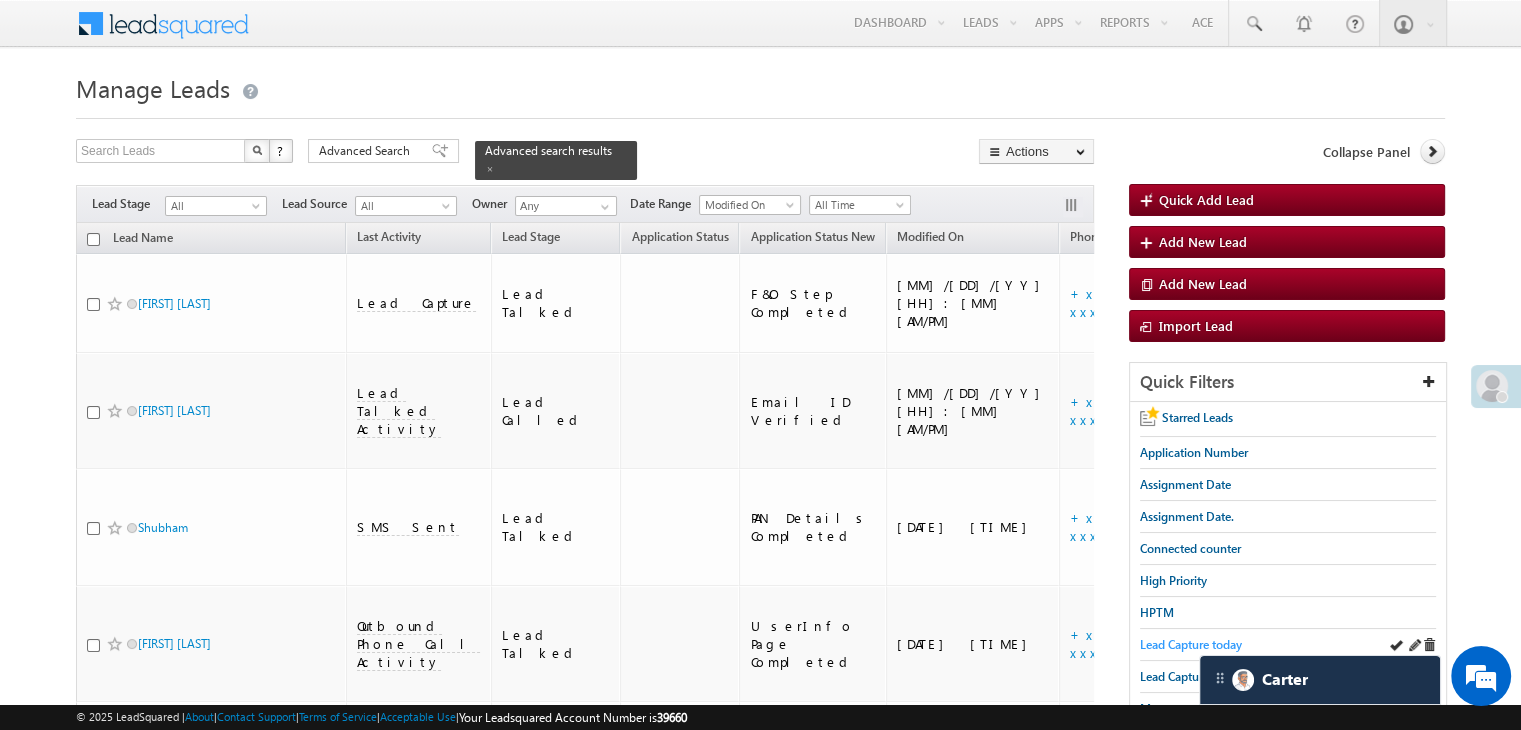 click on "Lead Capture today" at bounding box center [1191, 644] 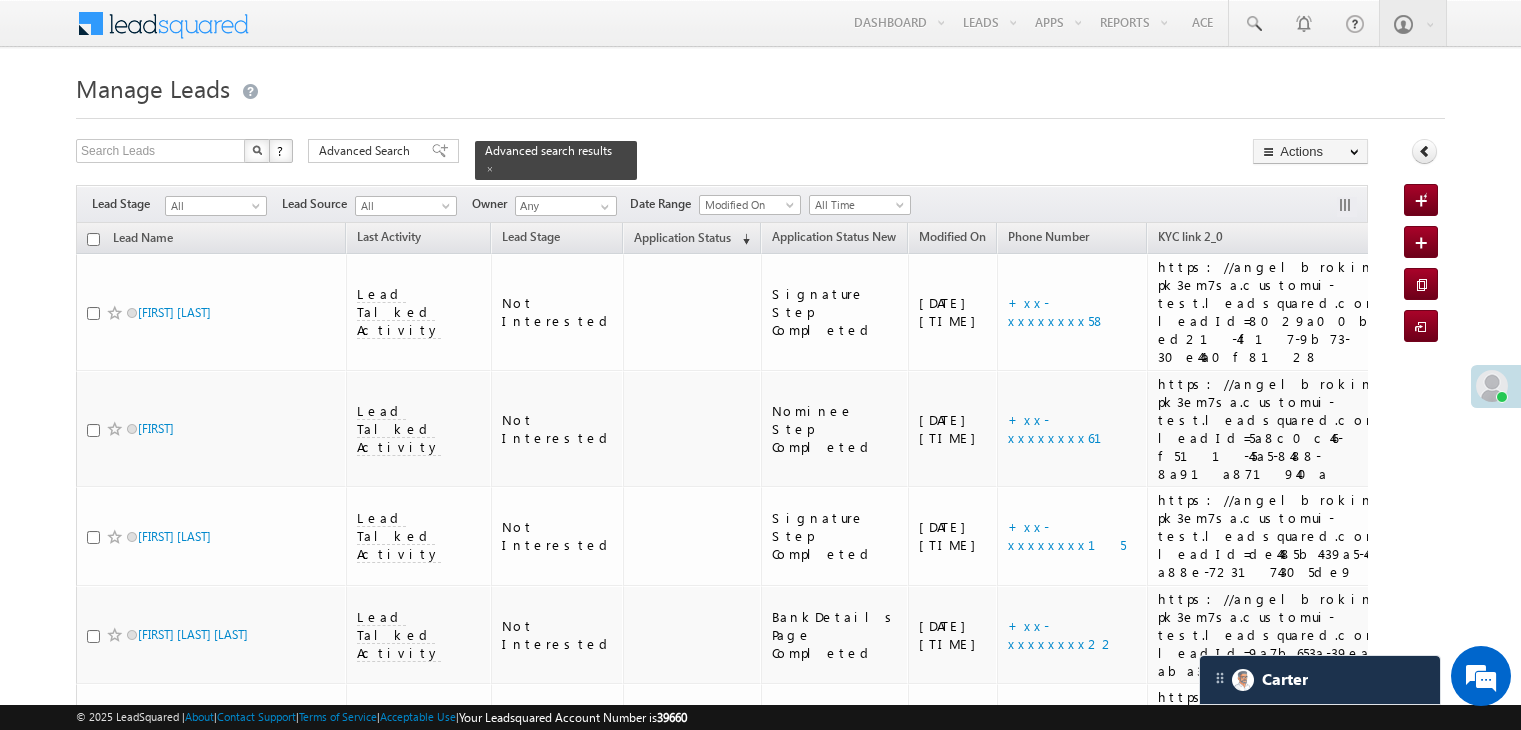 scroll, scrollTop: 2056, scrollLeft: 0, axis: vertical 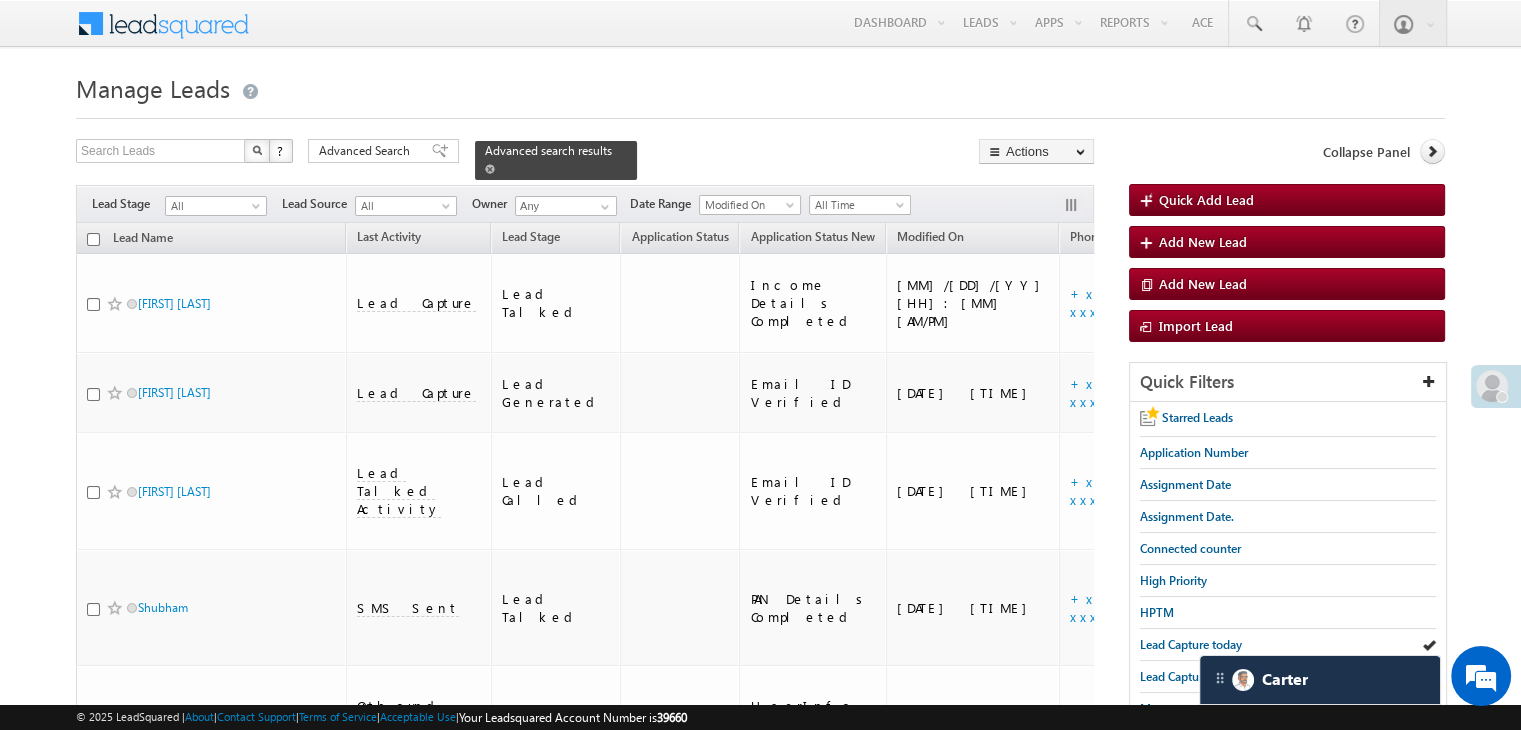 click at bounding box center [490, 169] 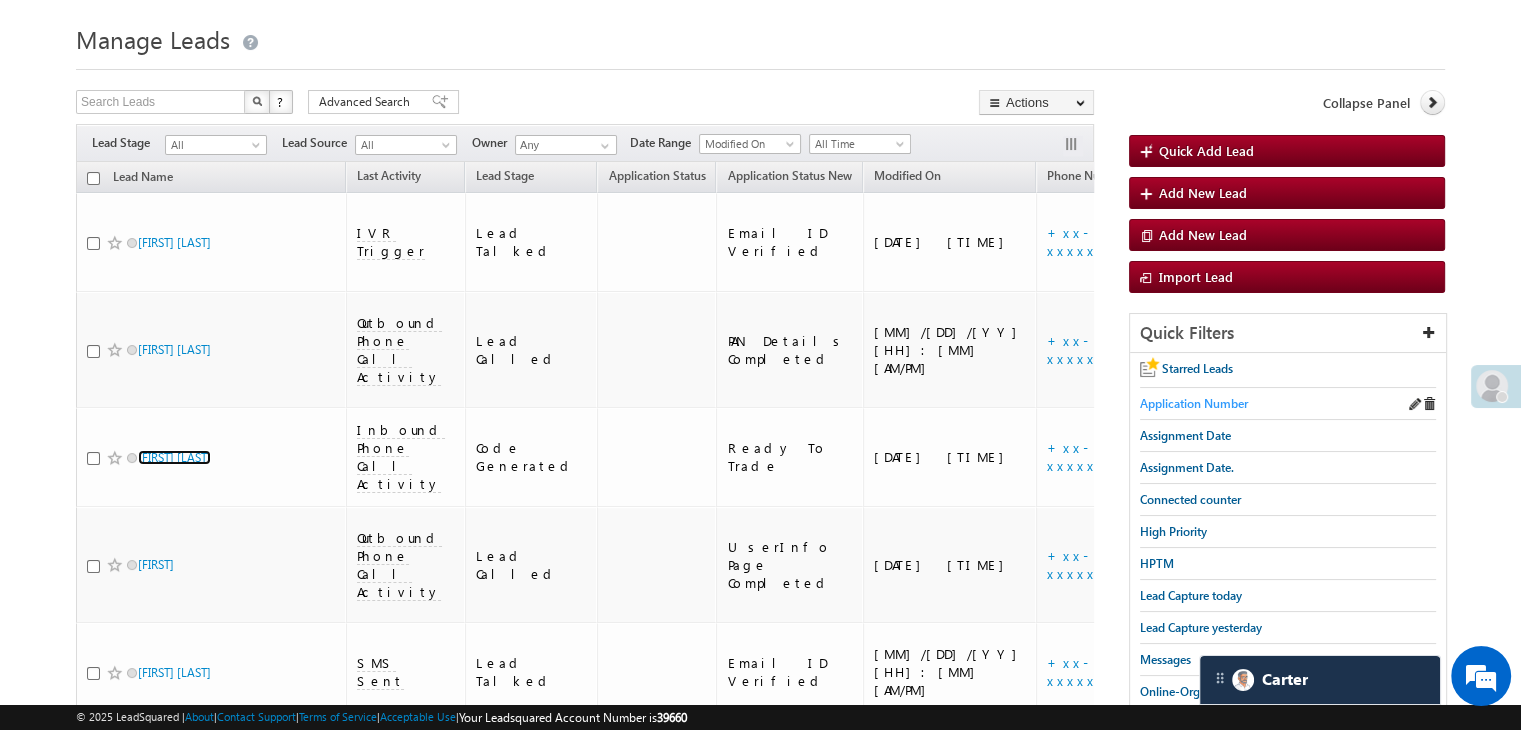 scroll, scrollTop: 0, scrollLeft: 0, axis: both 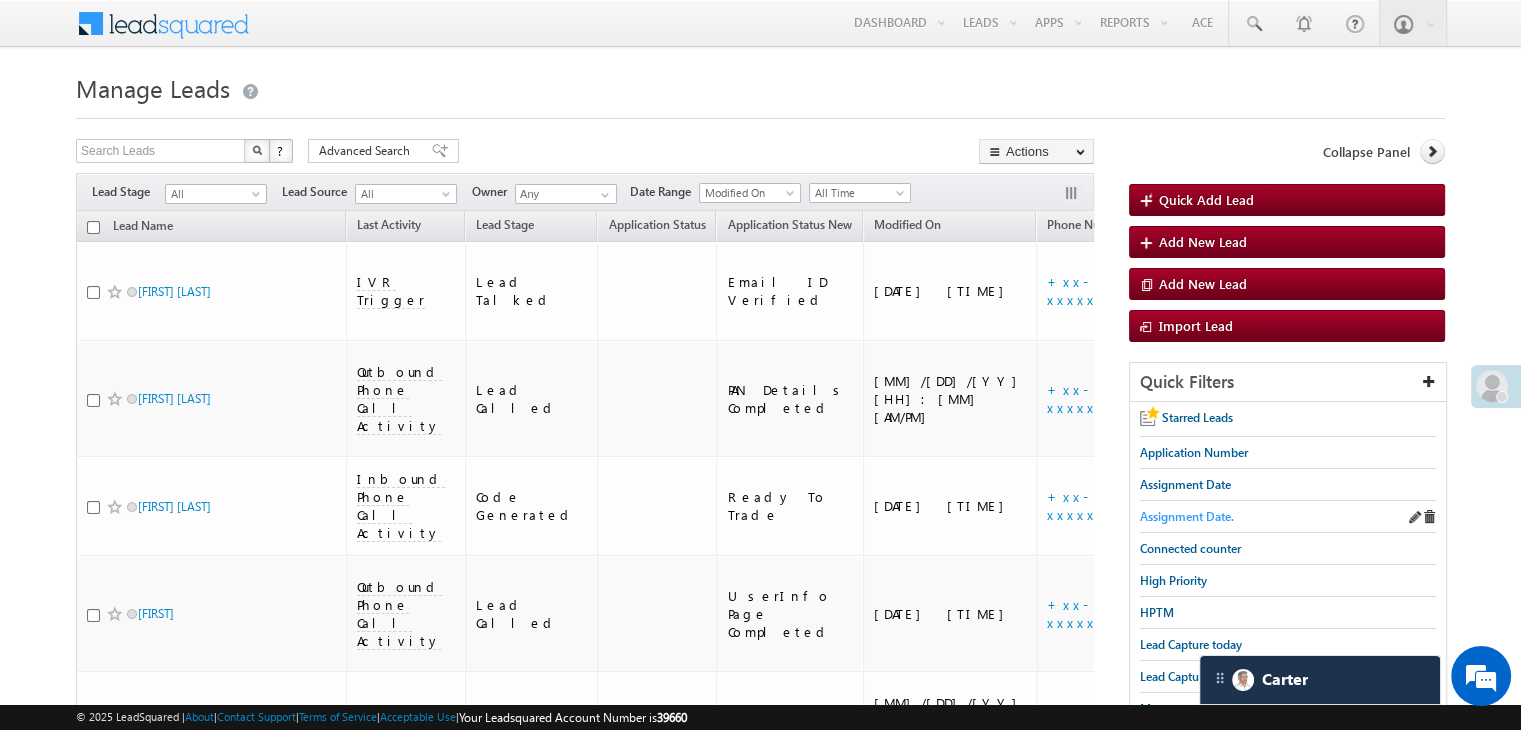 click on "Assignment Date." at bounding box center (1187, 516) 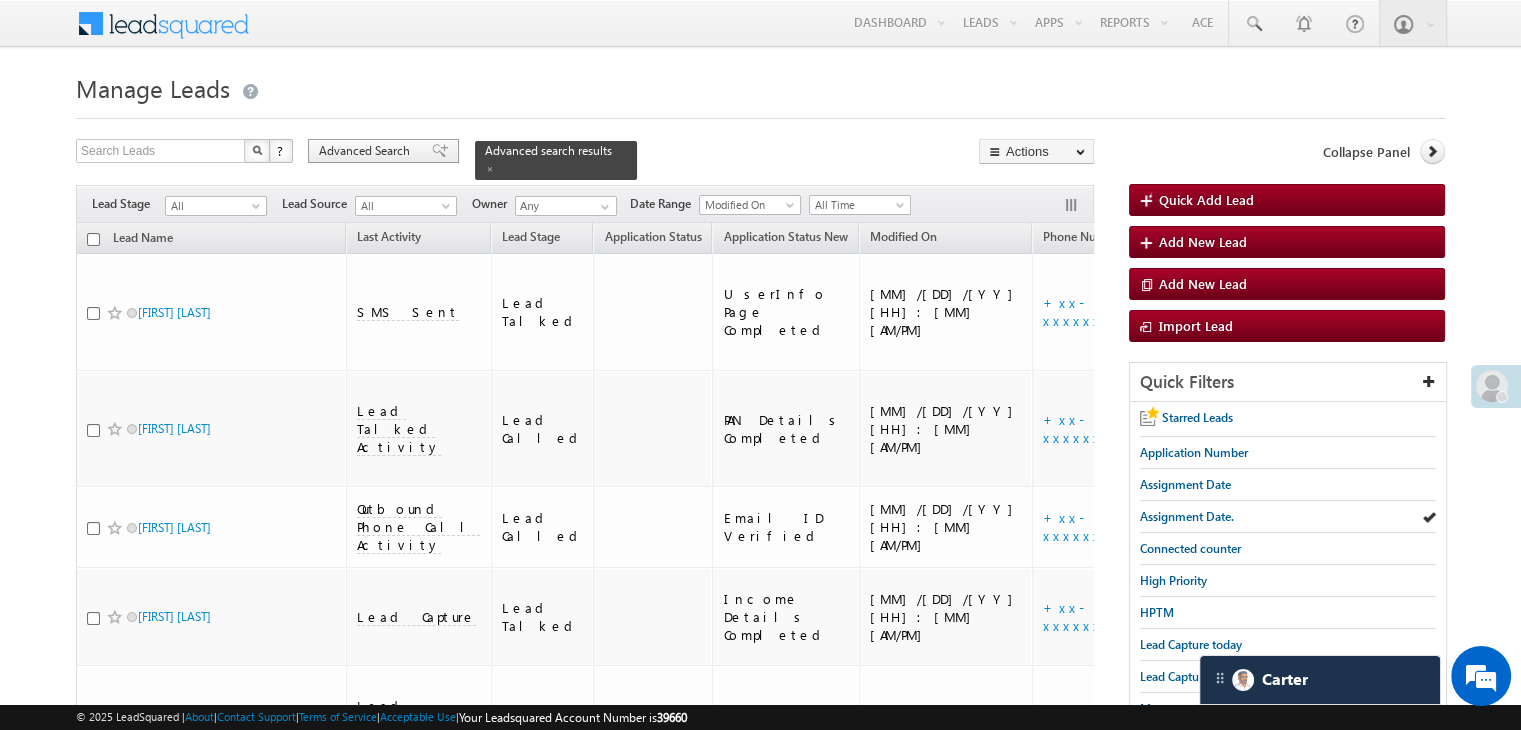 click on "Advanced Search" at bounding box center (383, 151) 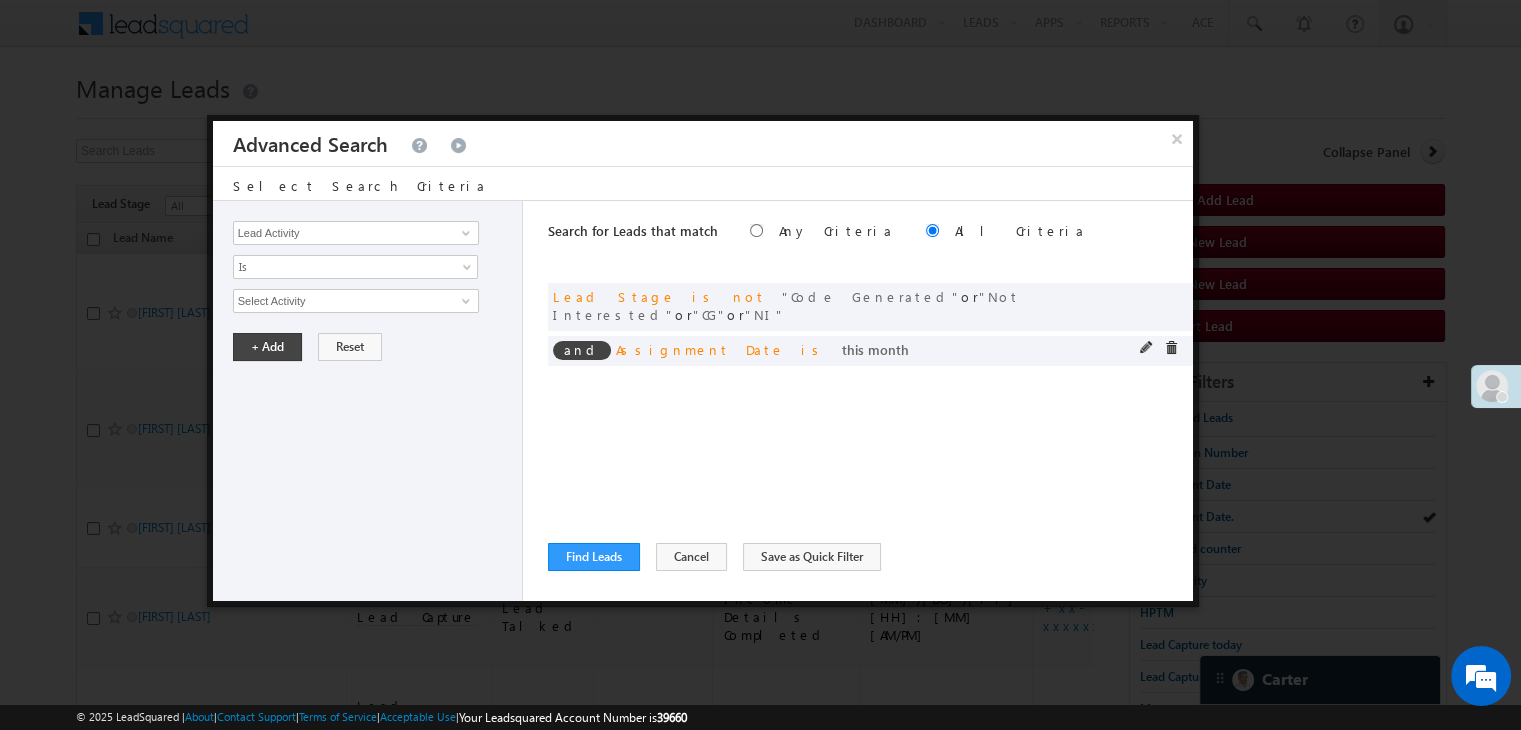 click at bounding box center [1147, 348] 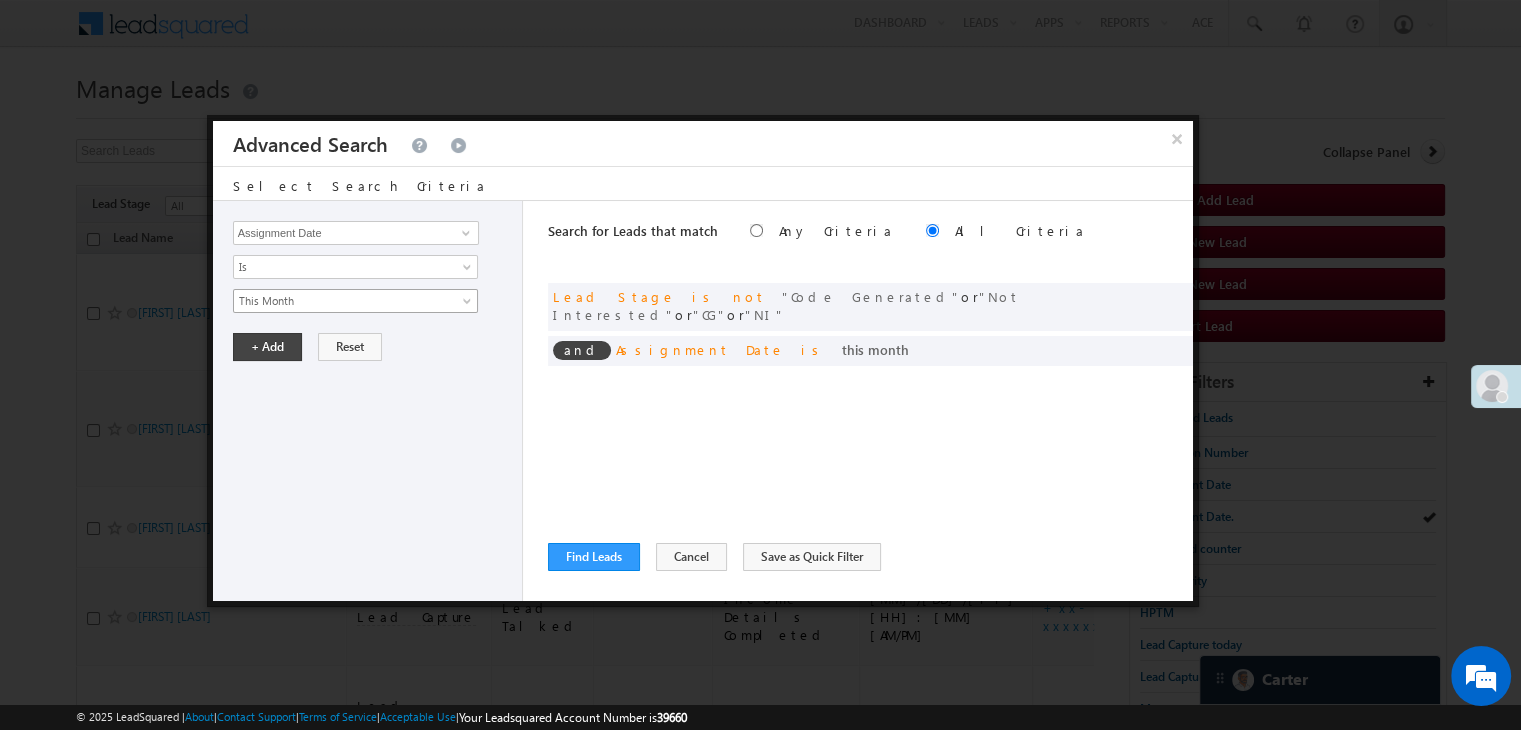 scroll, scrollTop: 107, scrollLeft: 0, axis: vertical 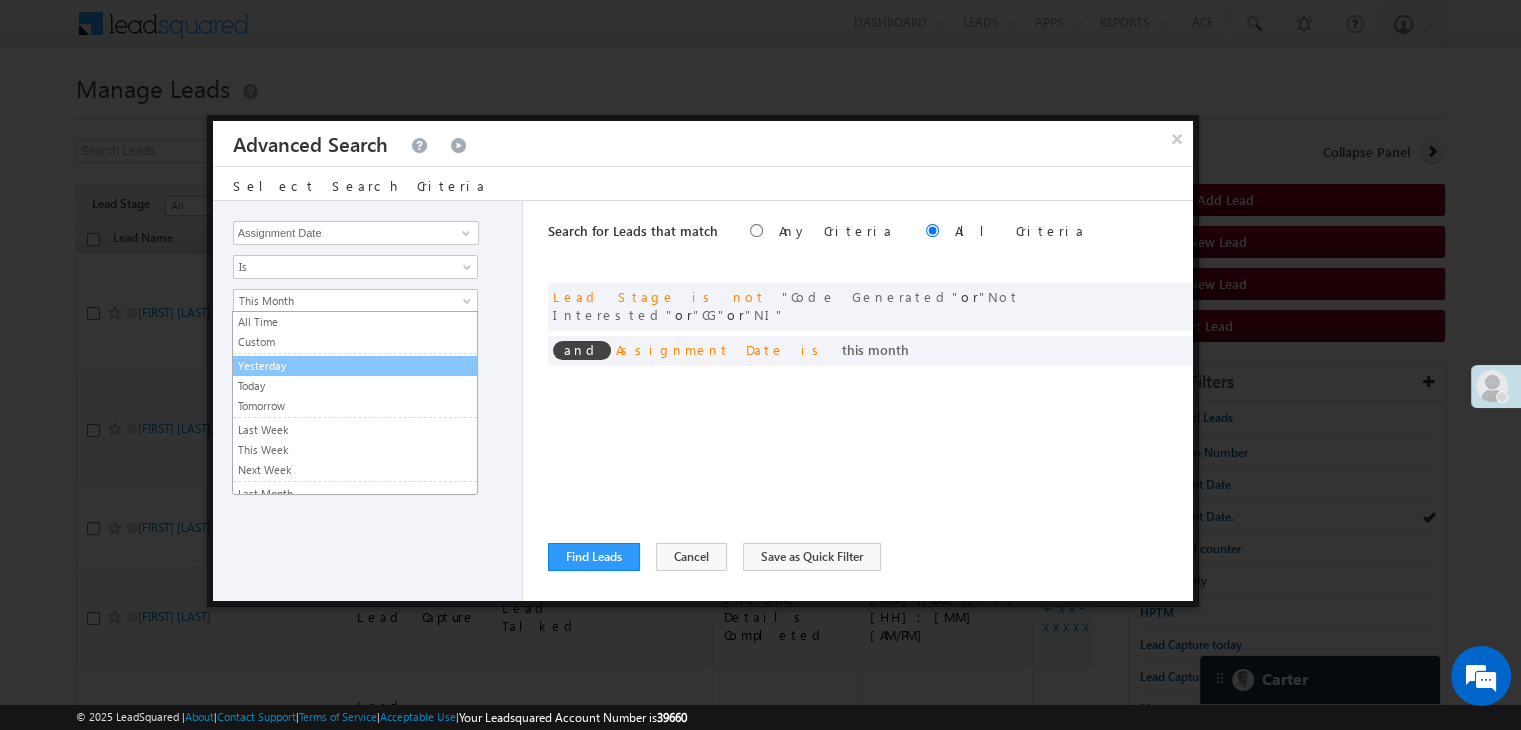 click on "Yesterday" at bounding box center (355, 366) 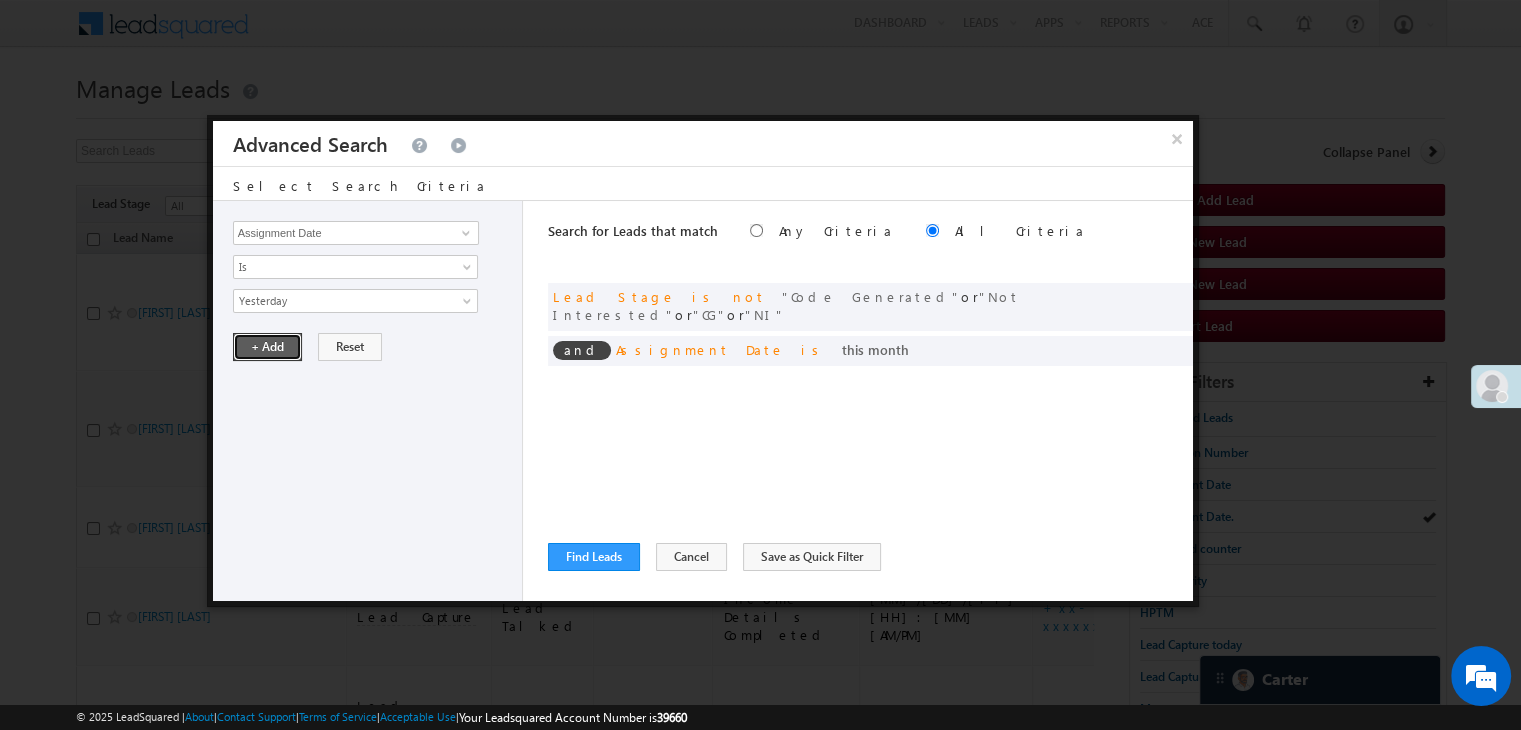click on "+ Add" at bounding box center [267, 347] 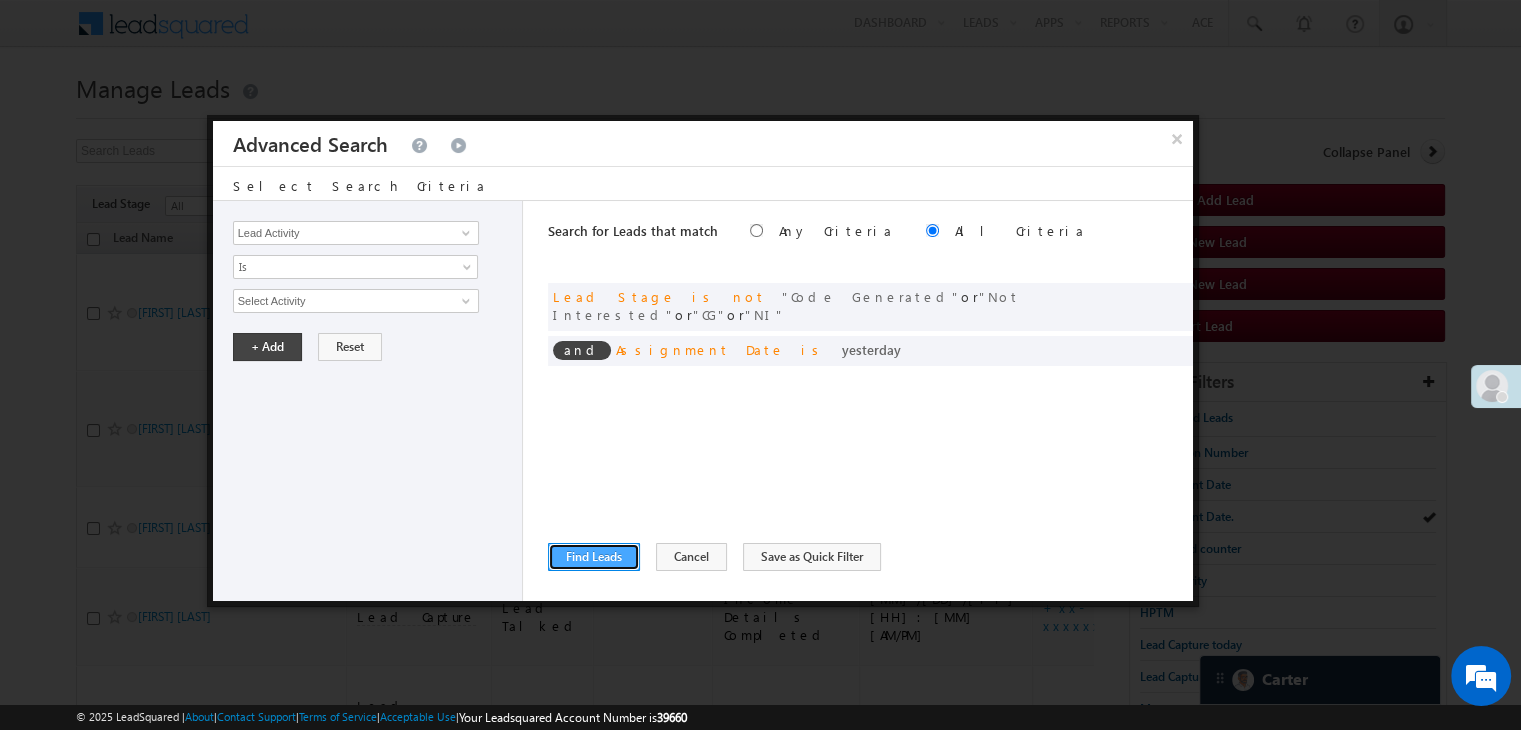 click on "Find Leads" at bounding box center [594, 557] 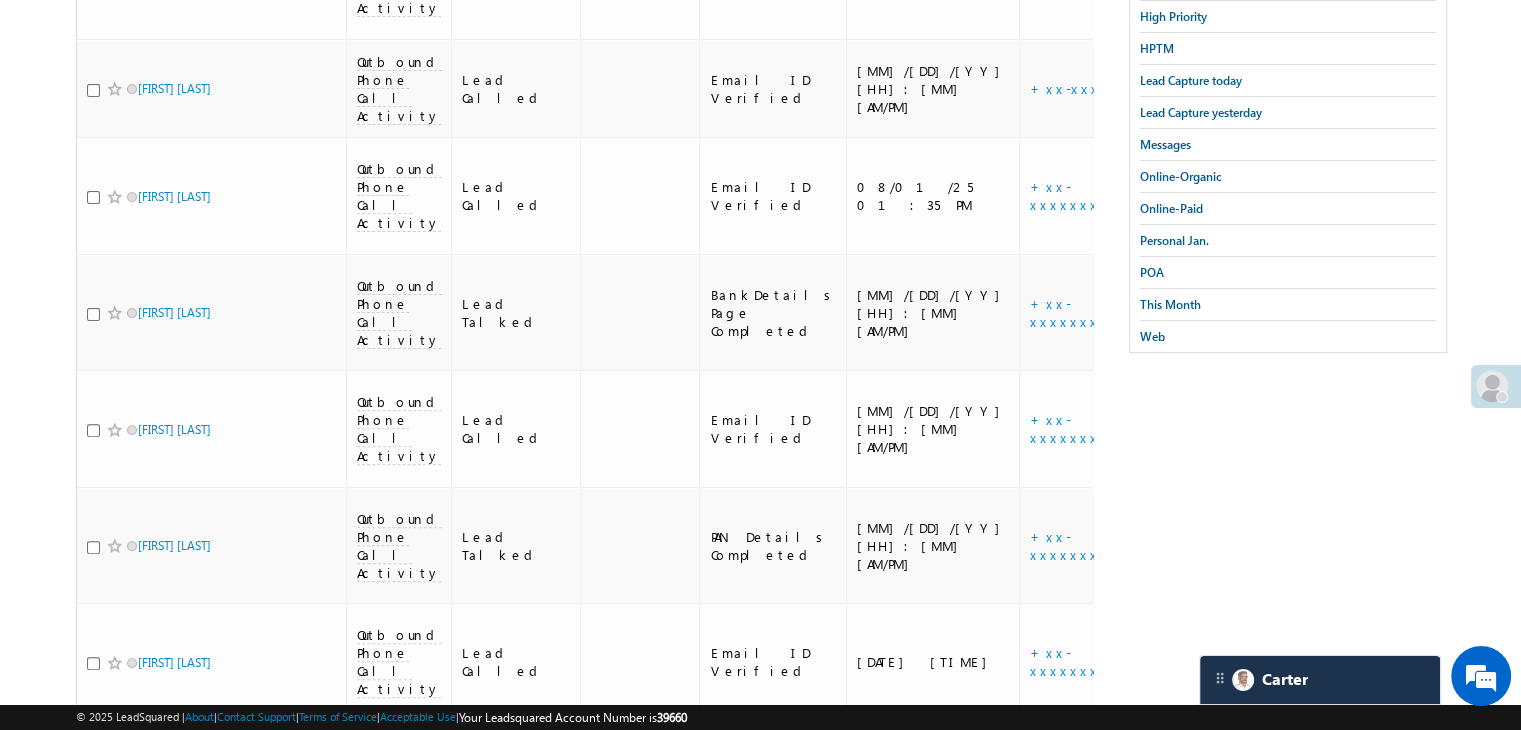 scroll, scrollTop: 0, scrollLeft: 0, axis: both 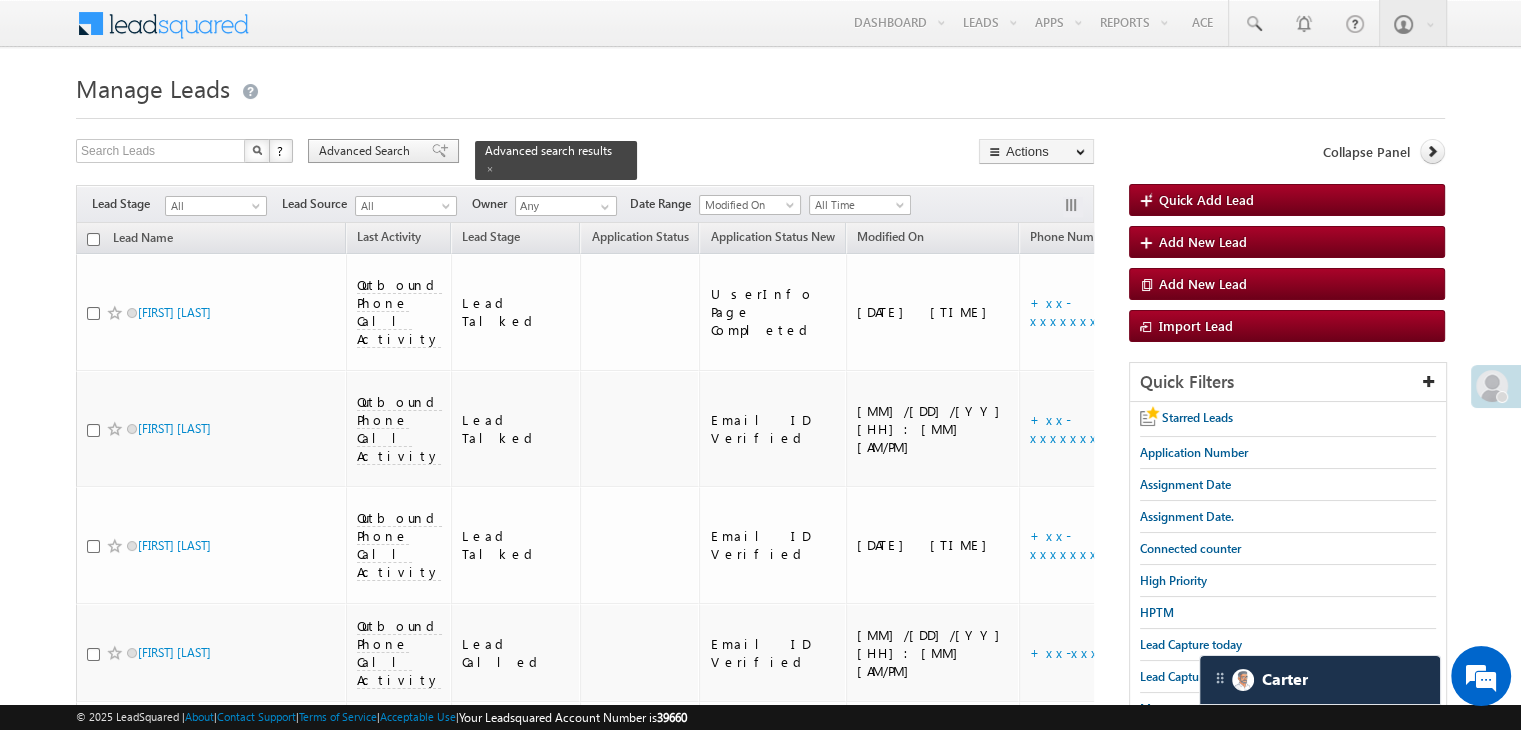 click on "Advanced Search" at bounding box center [367, 151] 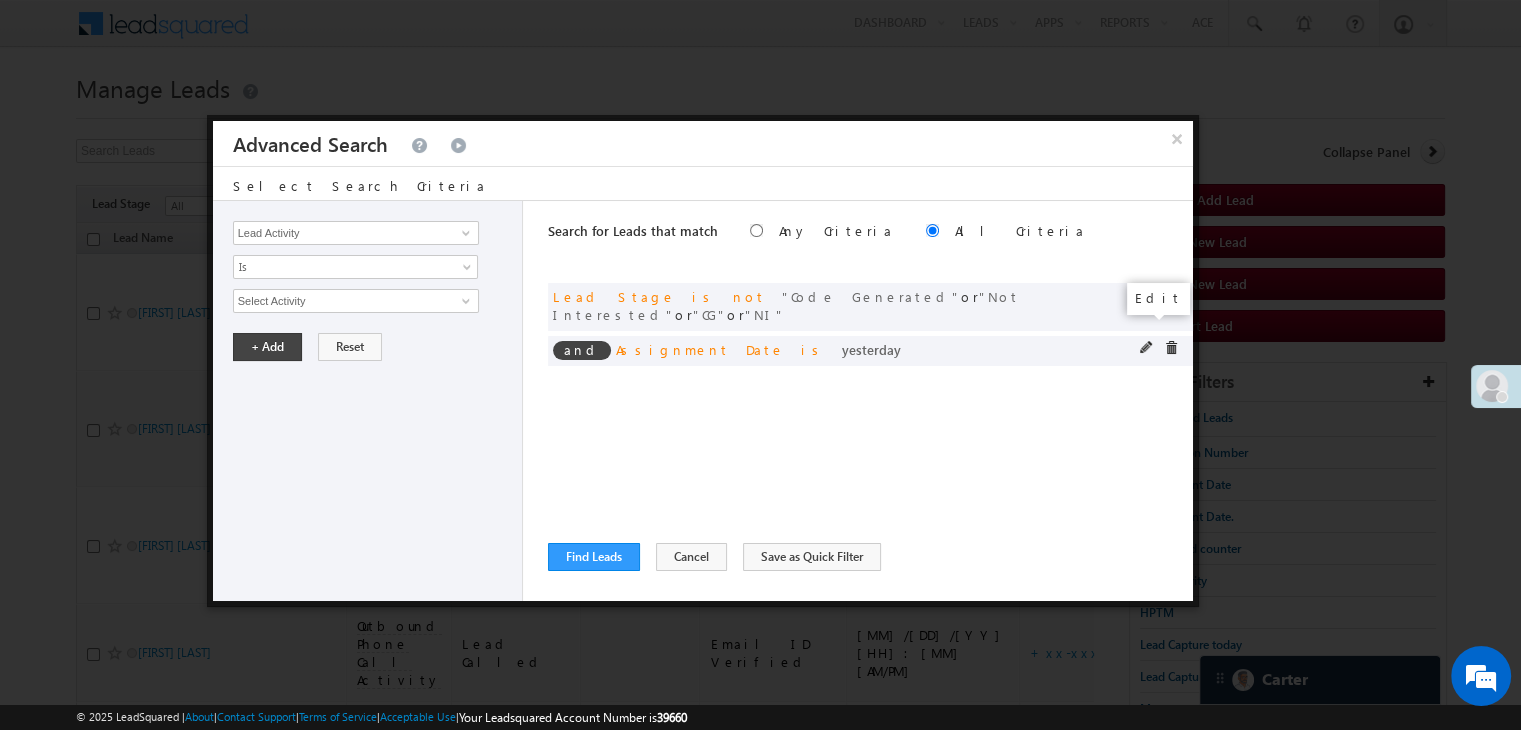 click at bounding box center [1147, 348] 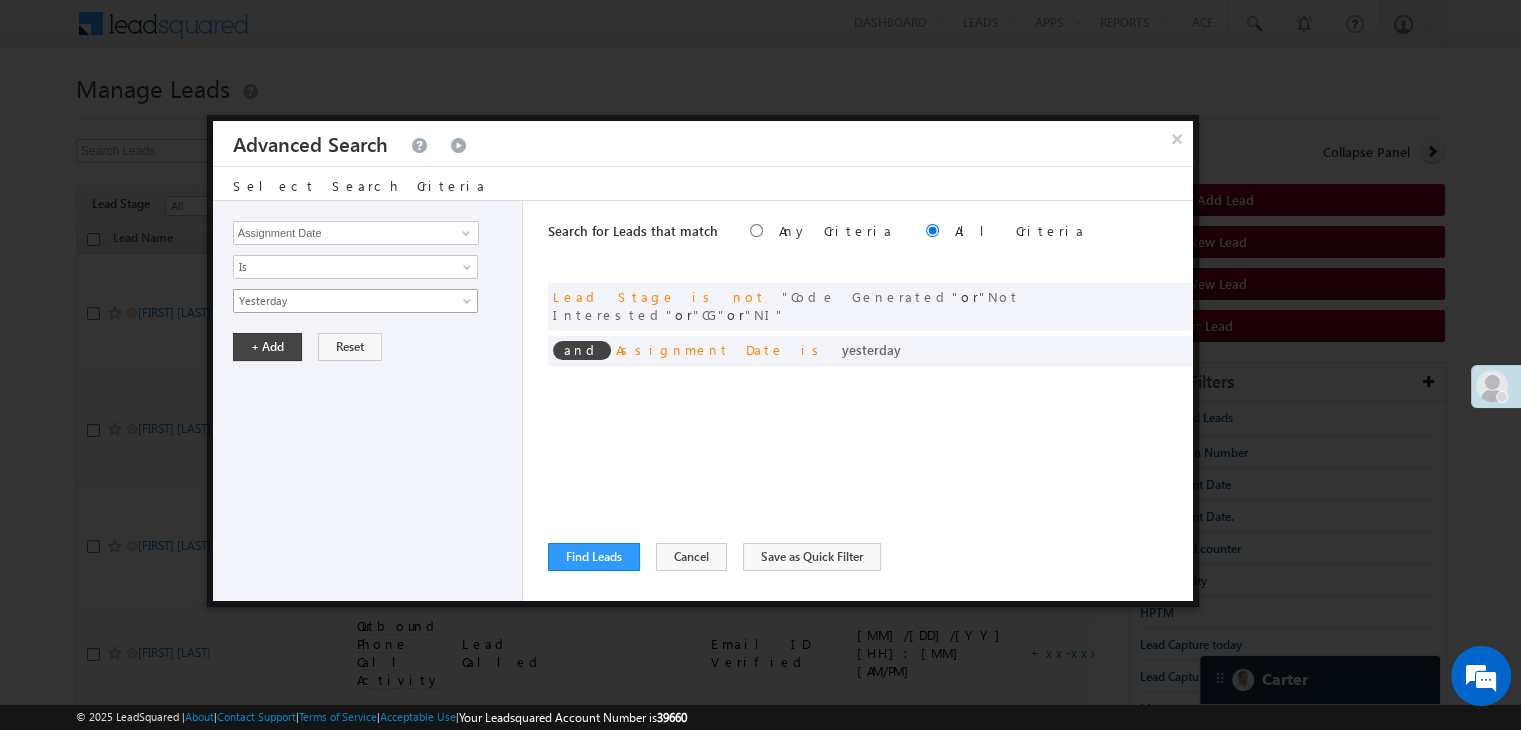 click on "Yesterday" at bounding box center (355, 301) 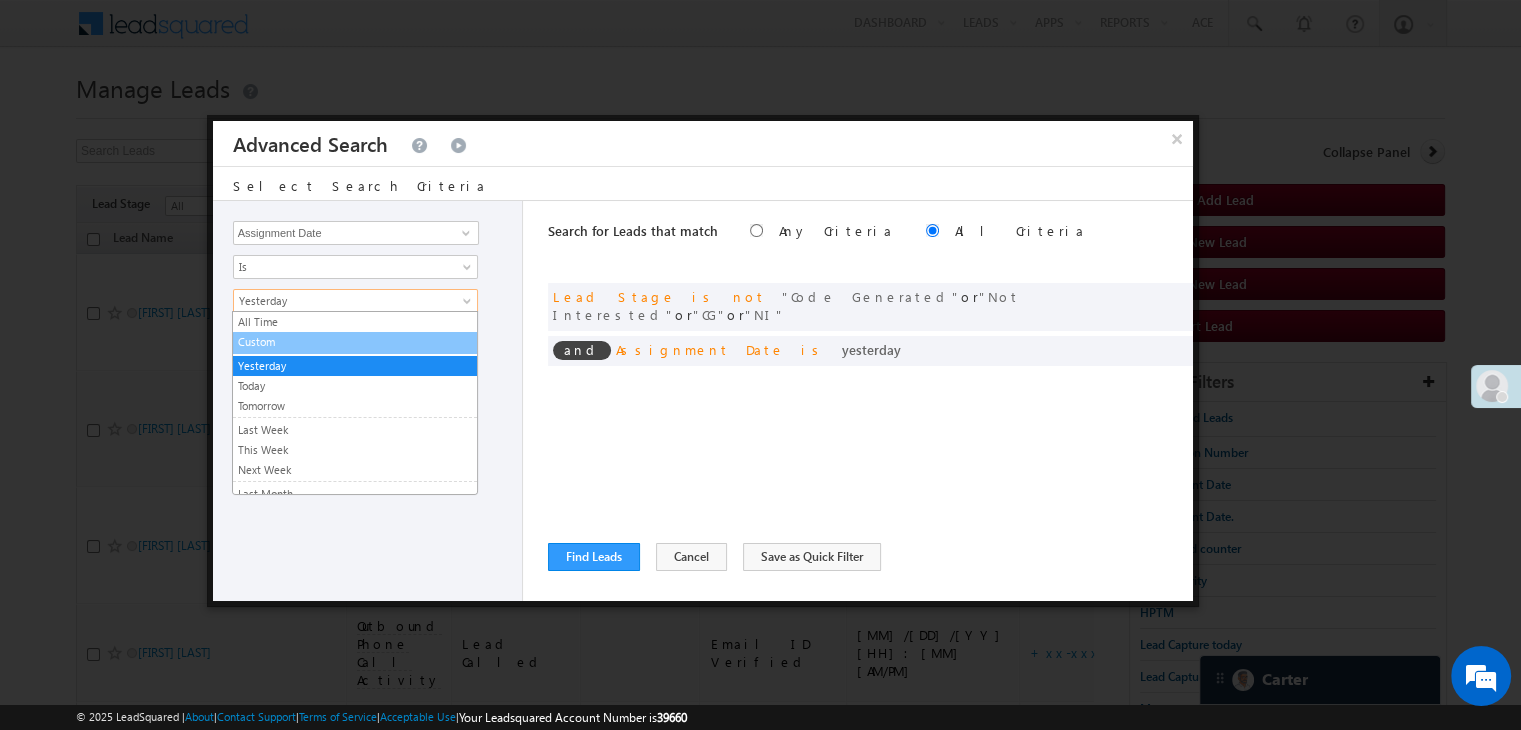 click on "Custom" at bounding box center (355, 342) 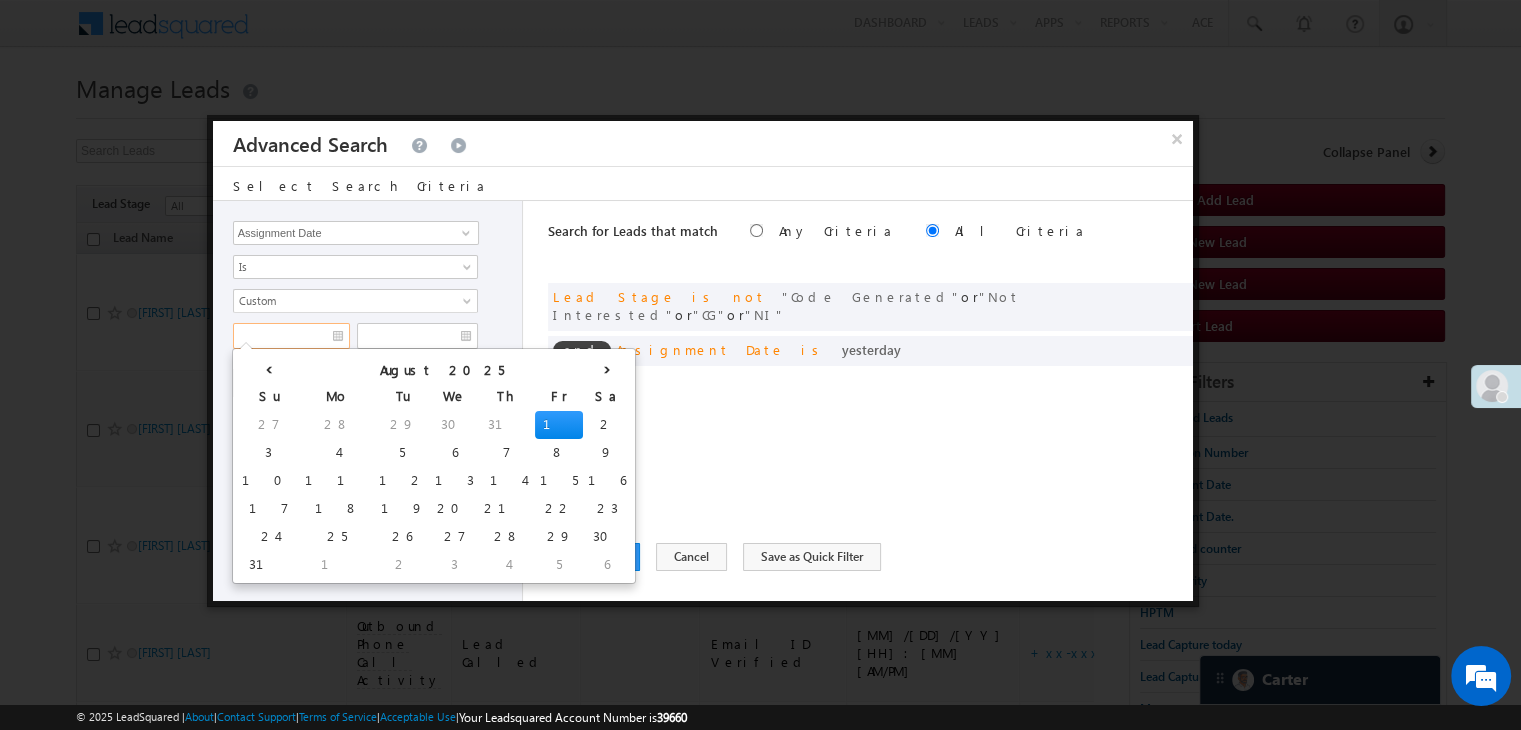 click at bounding box center (291, 336) 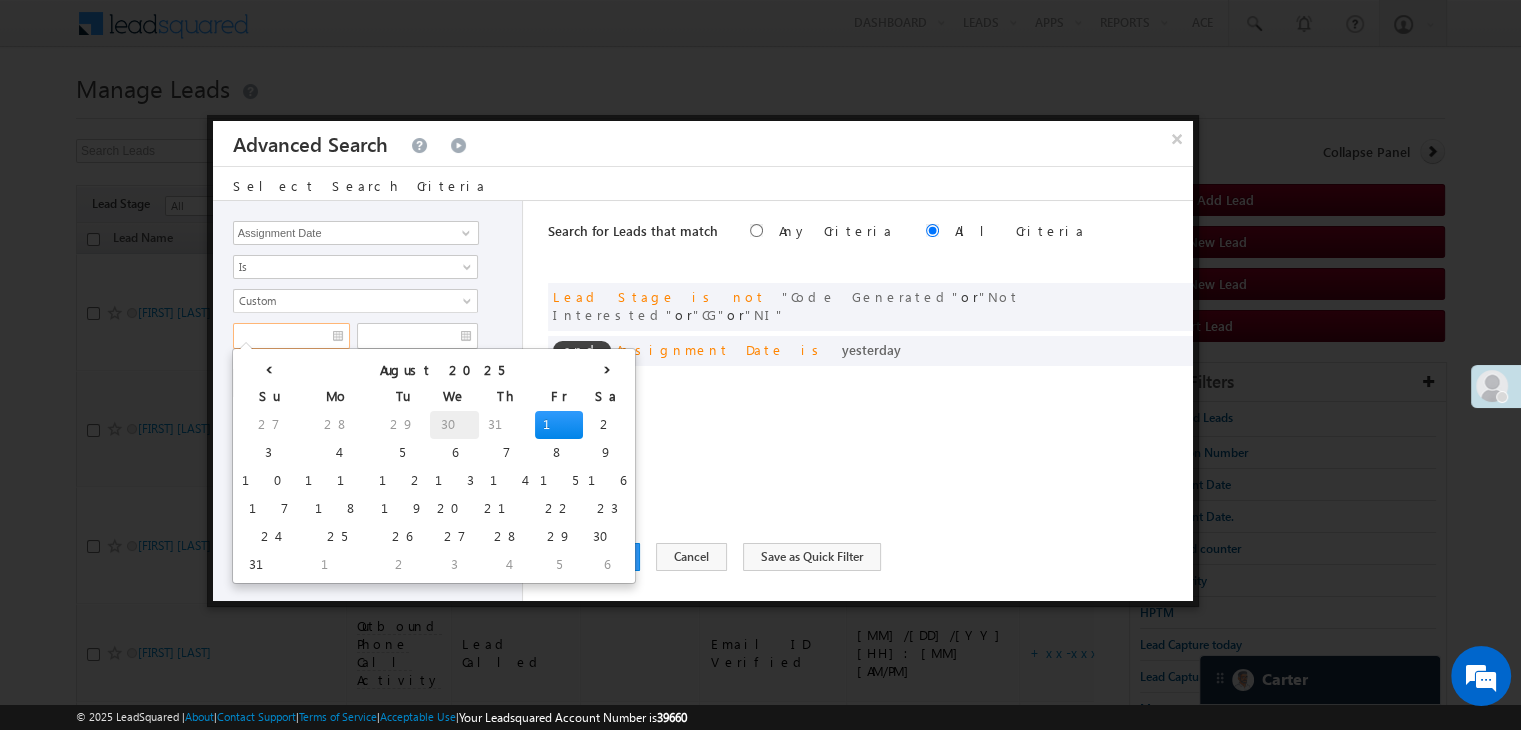 click on "30" at bounding box center [454, 425] 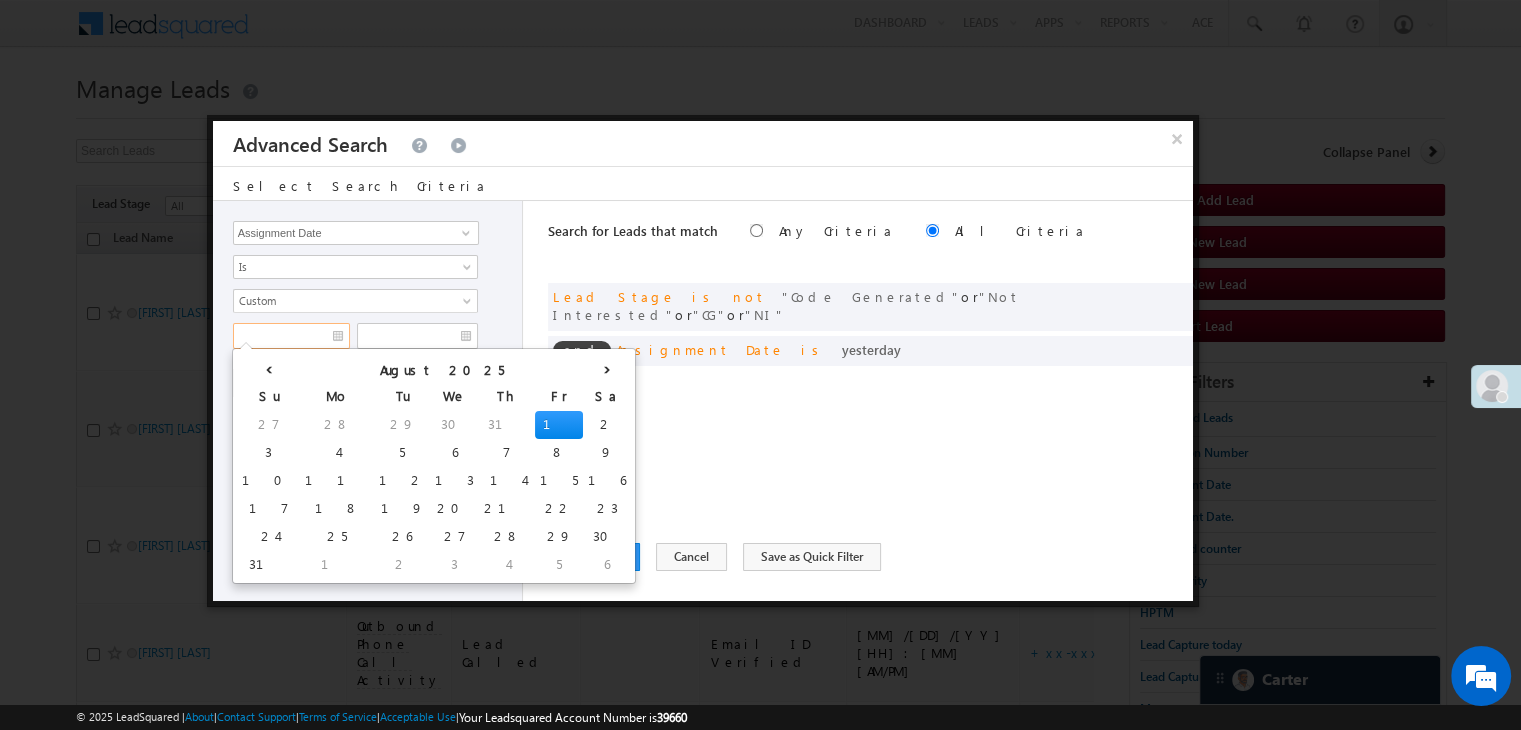 type on "[DATE]" 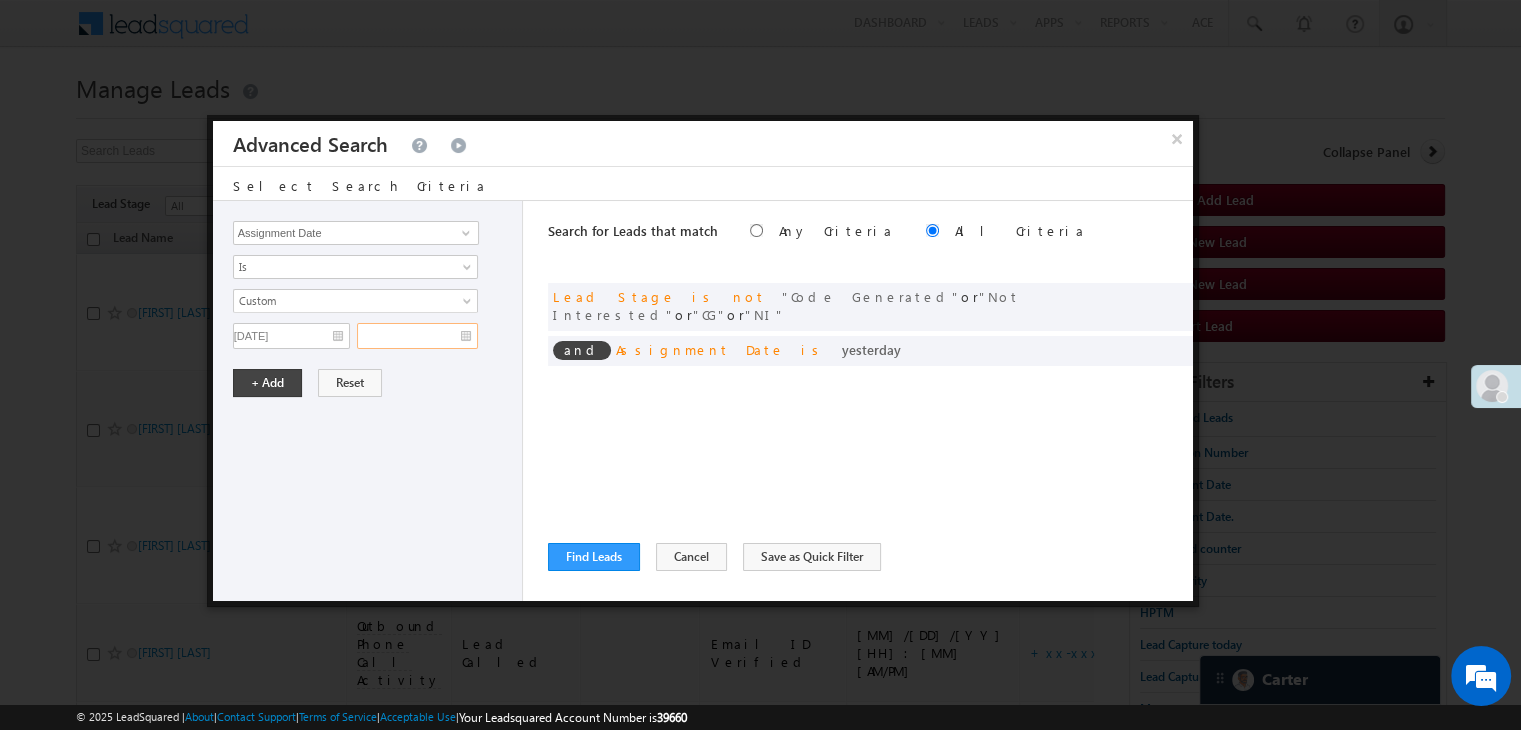 click at bounding box center (417, 336) 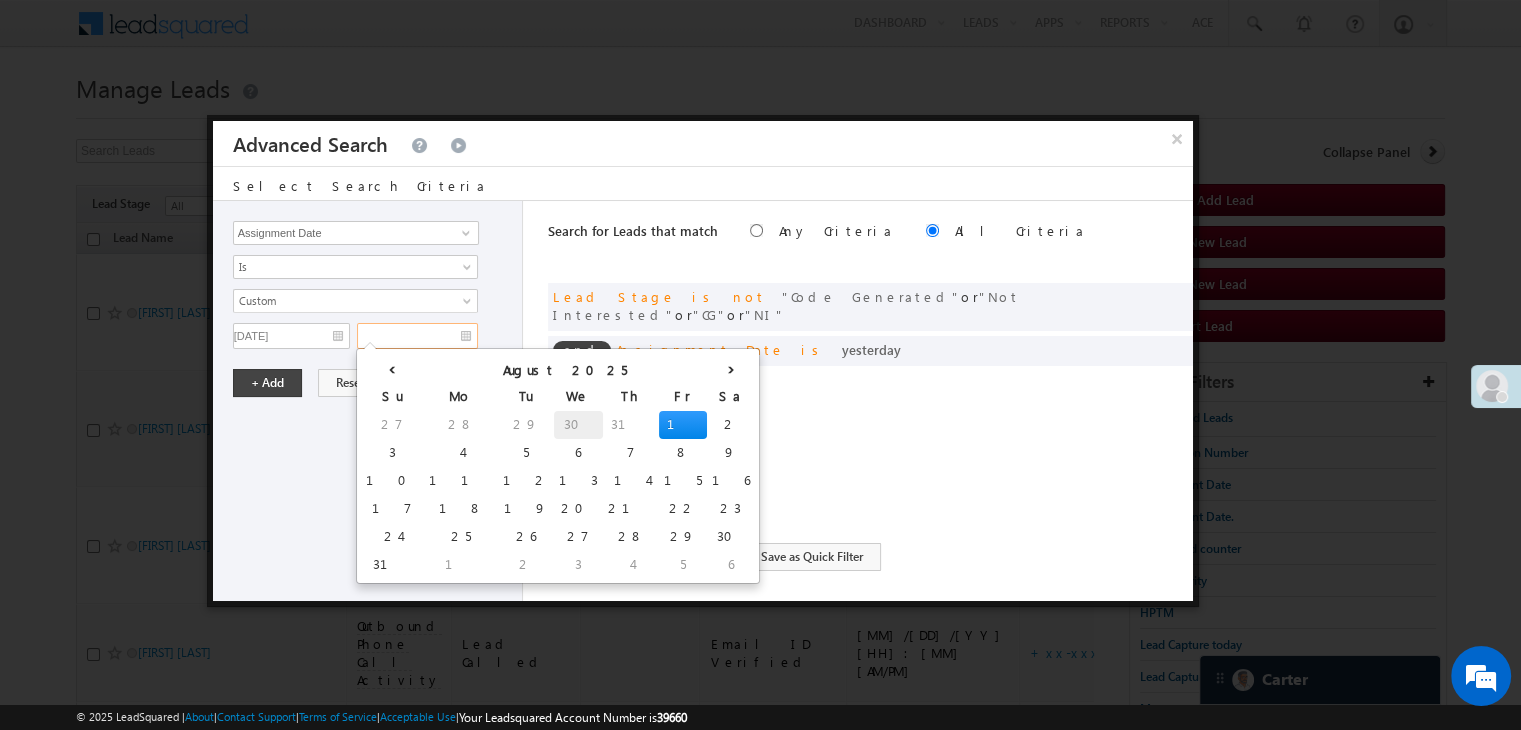 click on "30" at bounding box center (578, 425) 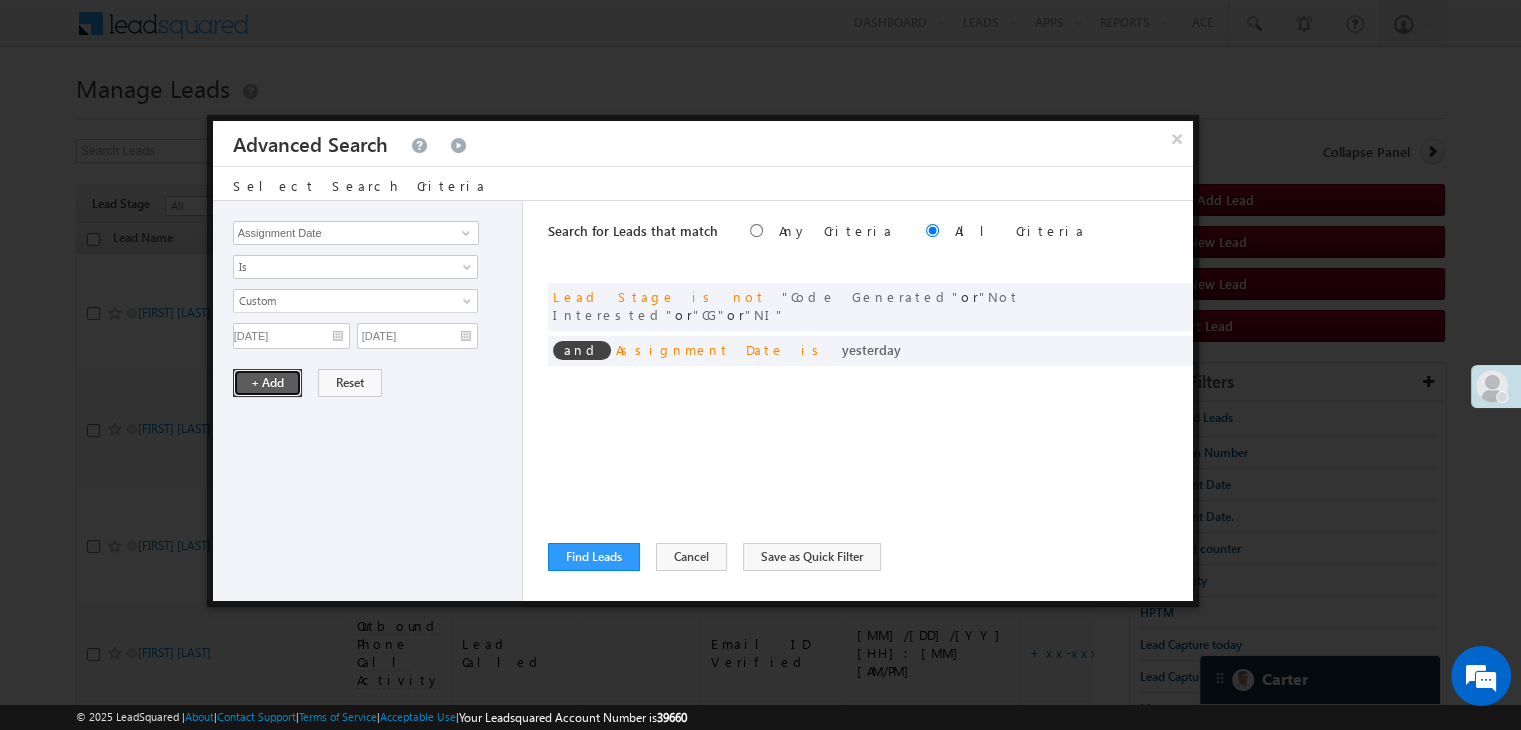 click on "+ Add" at bounding box center [267, 383] 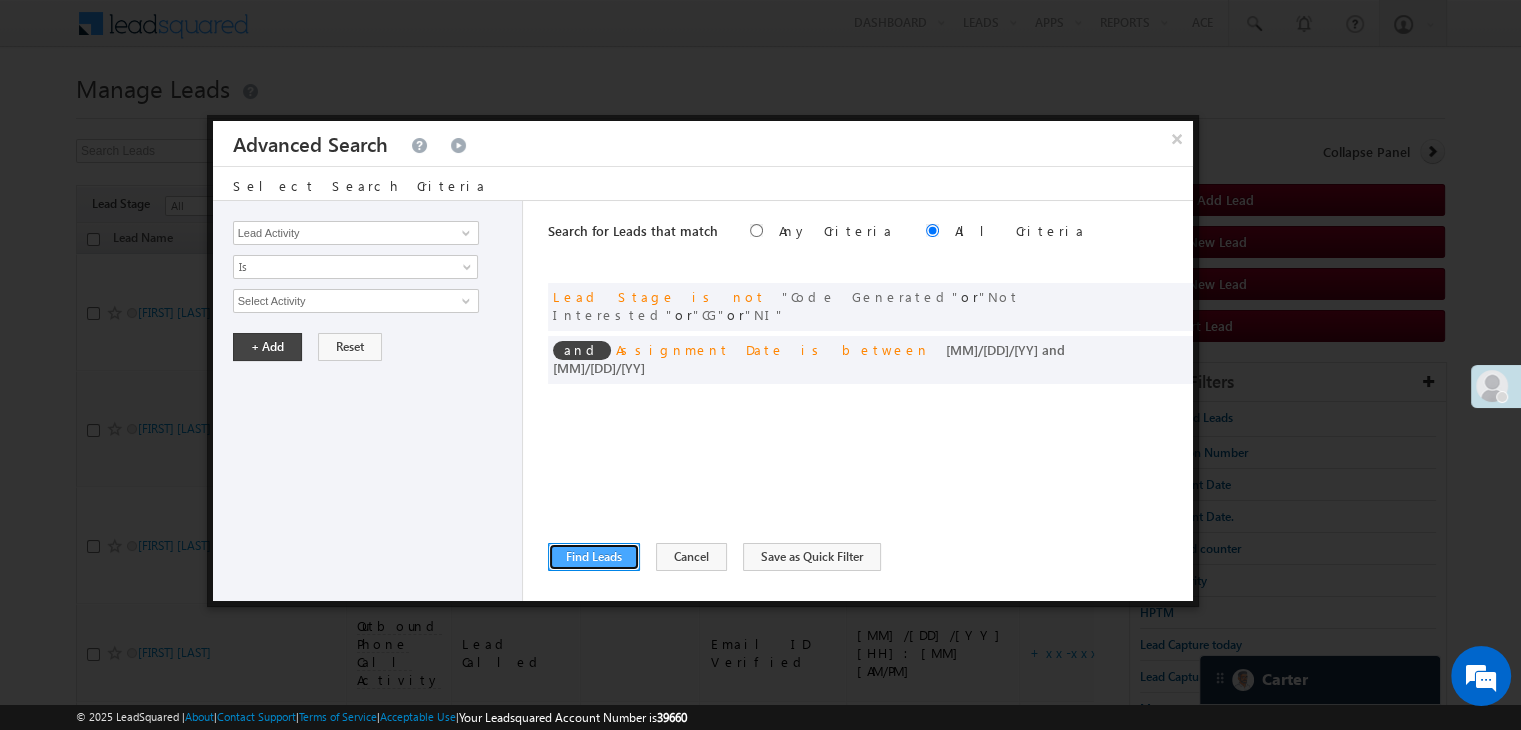 click on "Find Leads" at bounding box center [594, 557] 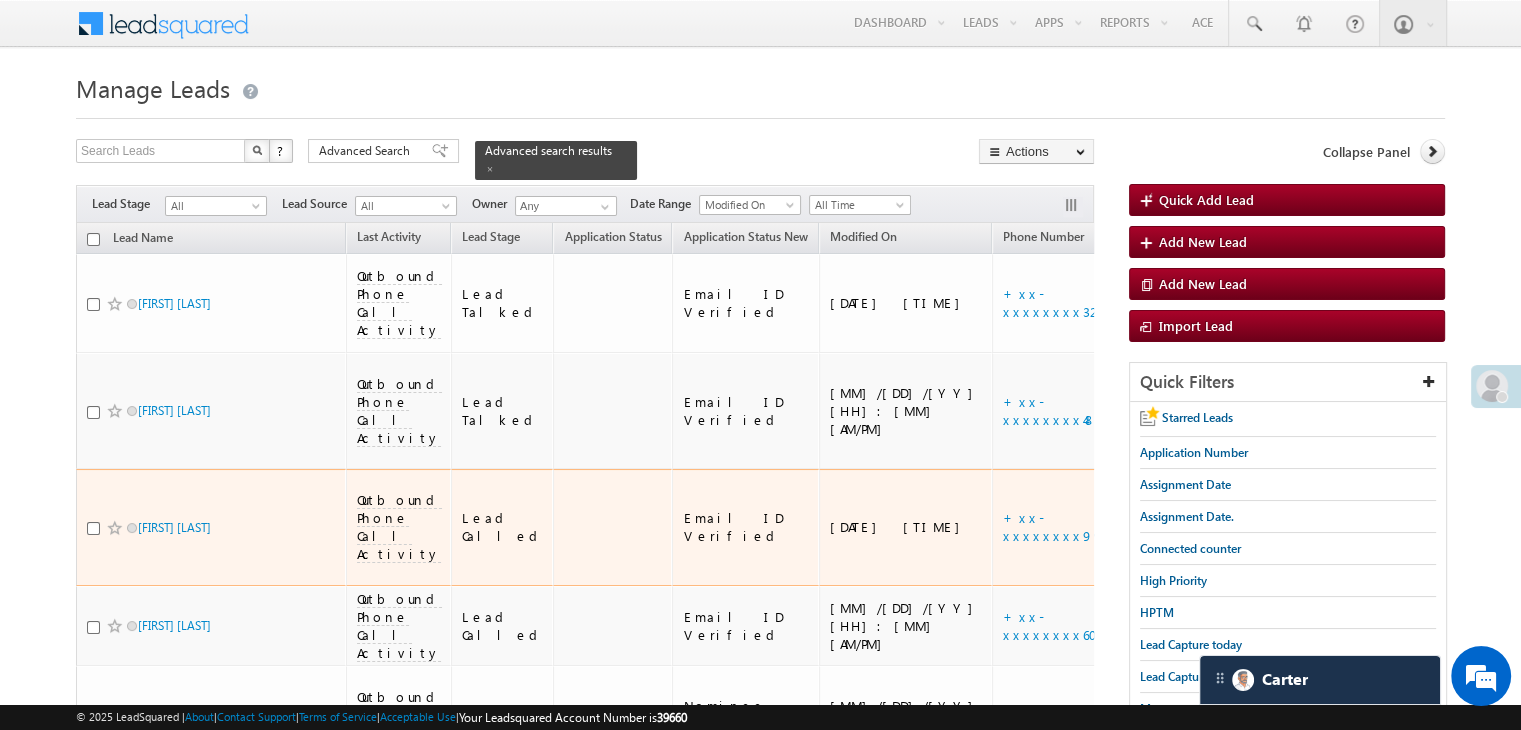 scroll, scrollTop: 500, scrollLeft: 0, axis: vertical 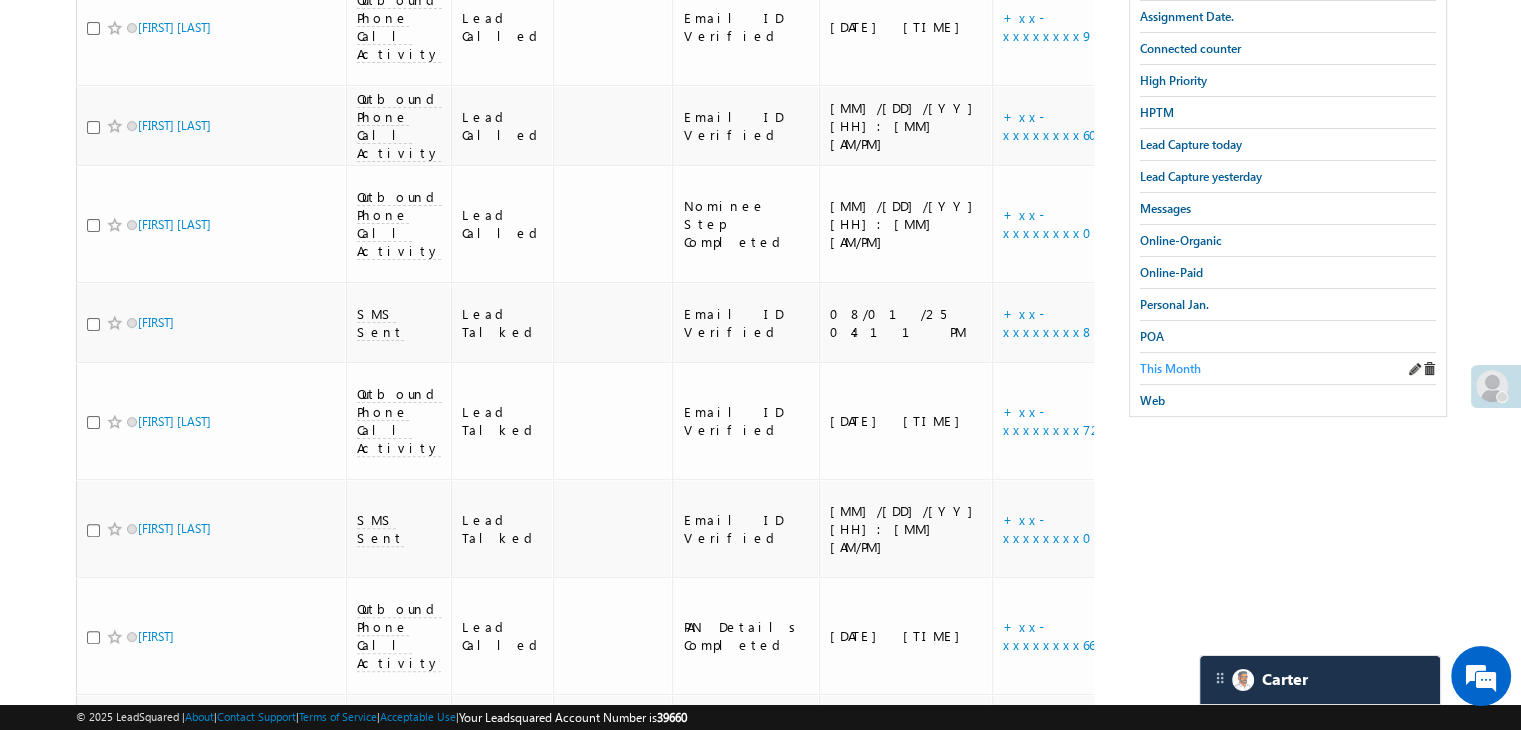click on "This Month" at bounding box center [1170, 368] 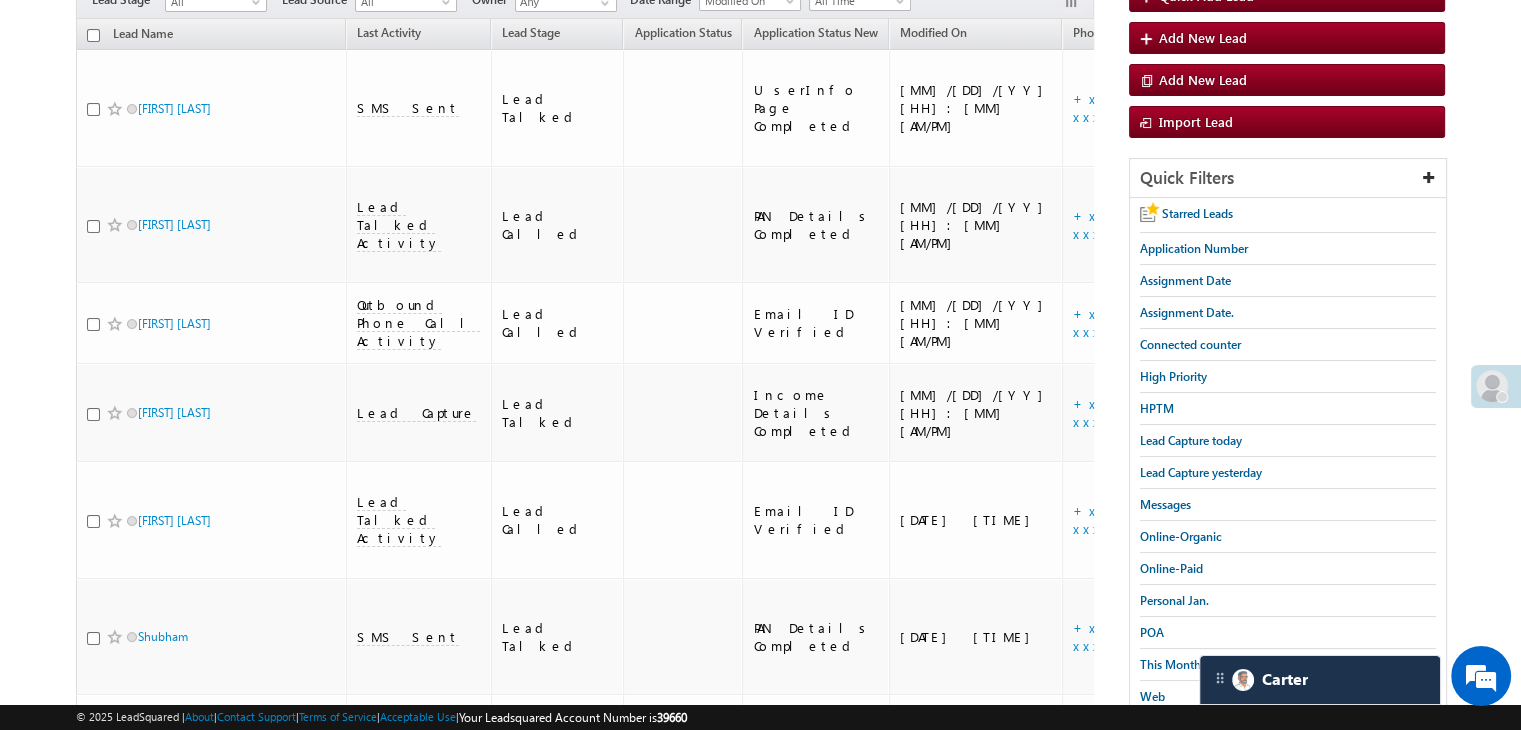 scroll, scrollTop: 0, scrollLeft: 0, axis: both 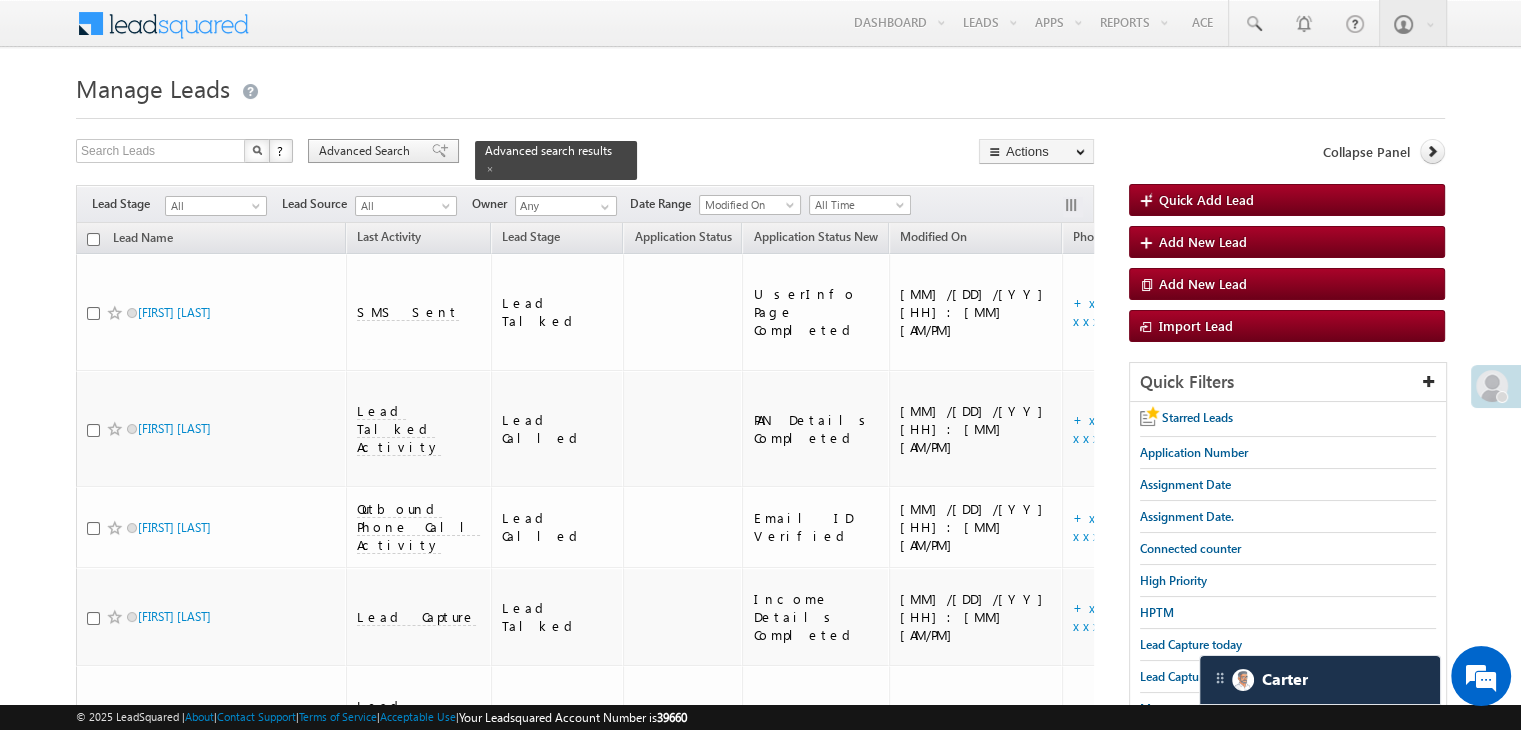 click at bounding box center (440, 151) 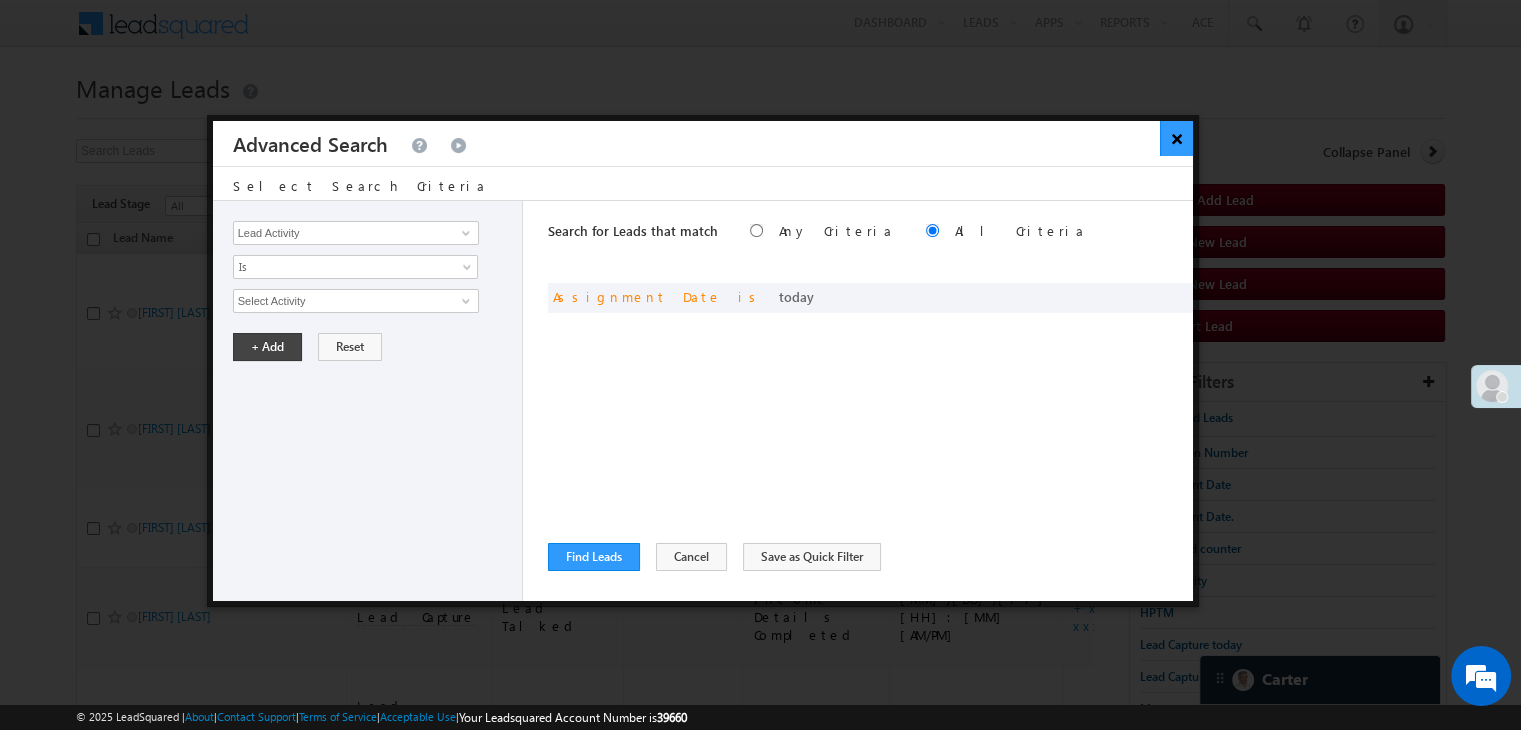 click on "×" at bounding box center [1176, 138] 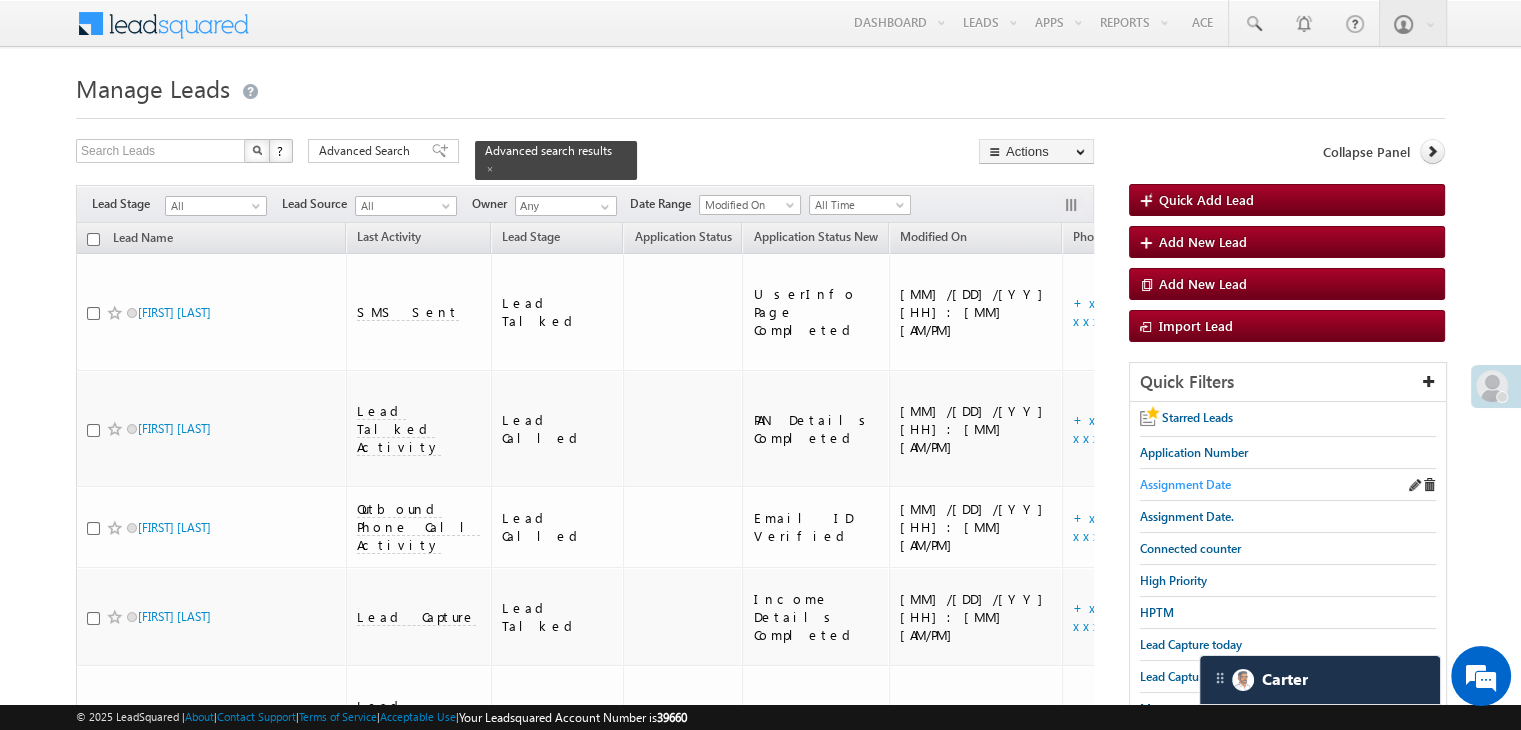 click on "Assignment Date" at bounding box center (1185, 484) 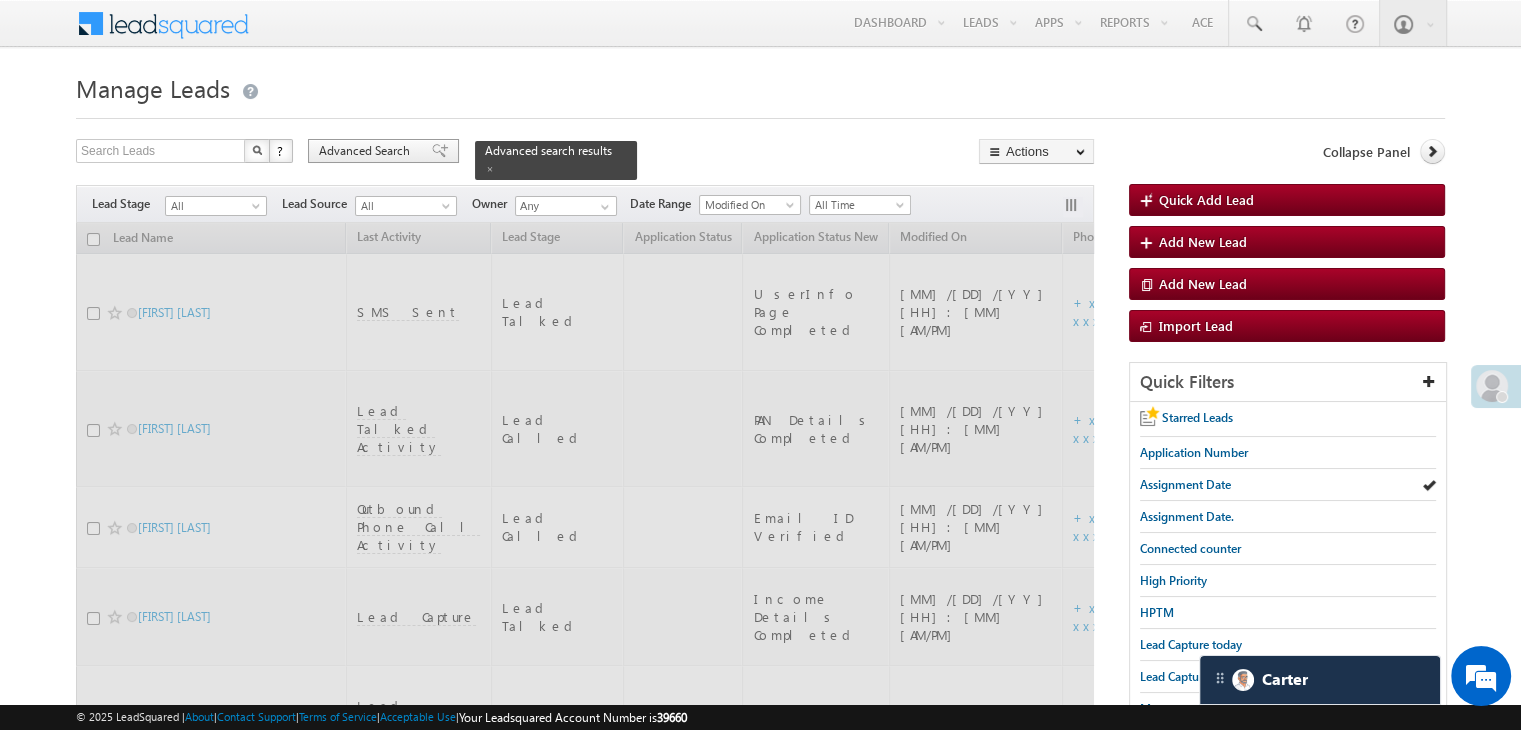 click on "Advanced Search" at bounding box center (383, 151) 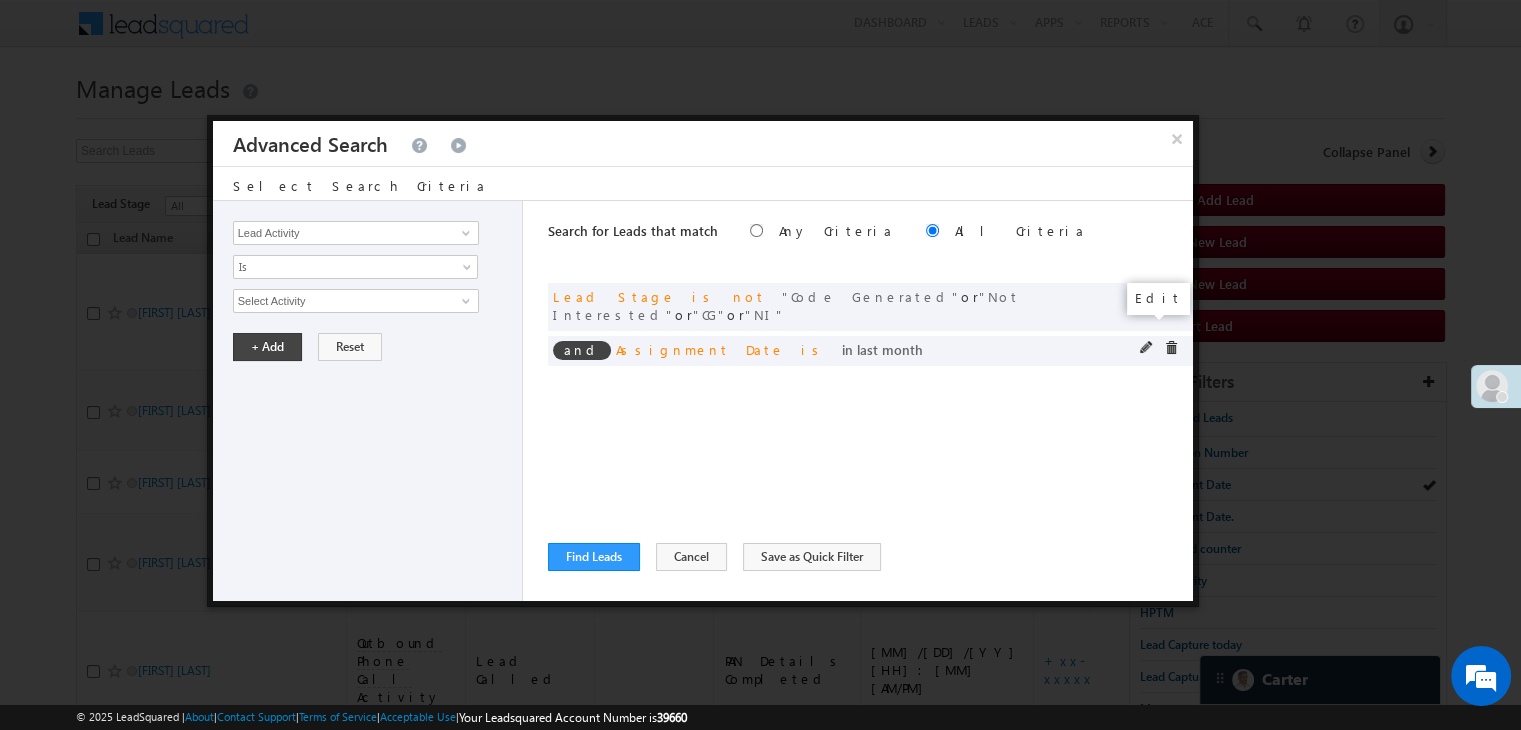 click at bounding box center [1147, 348] 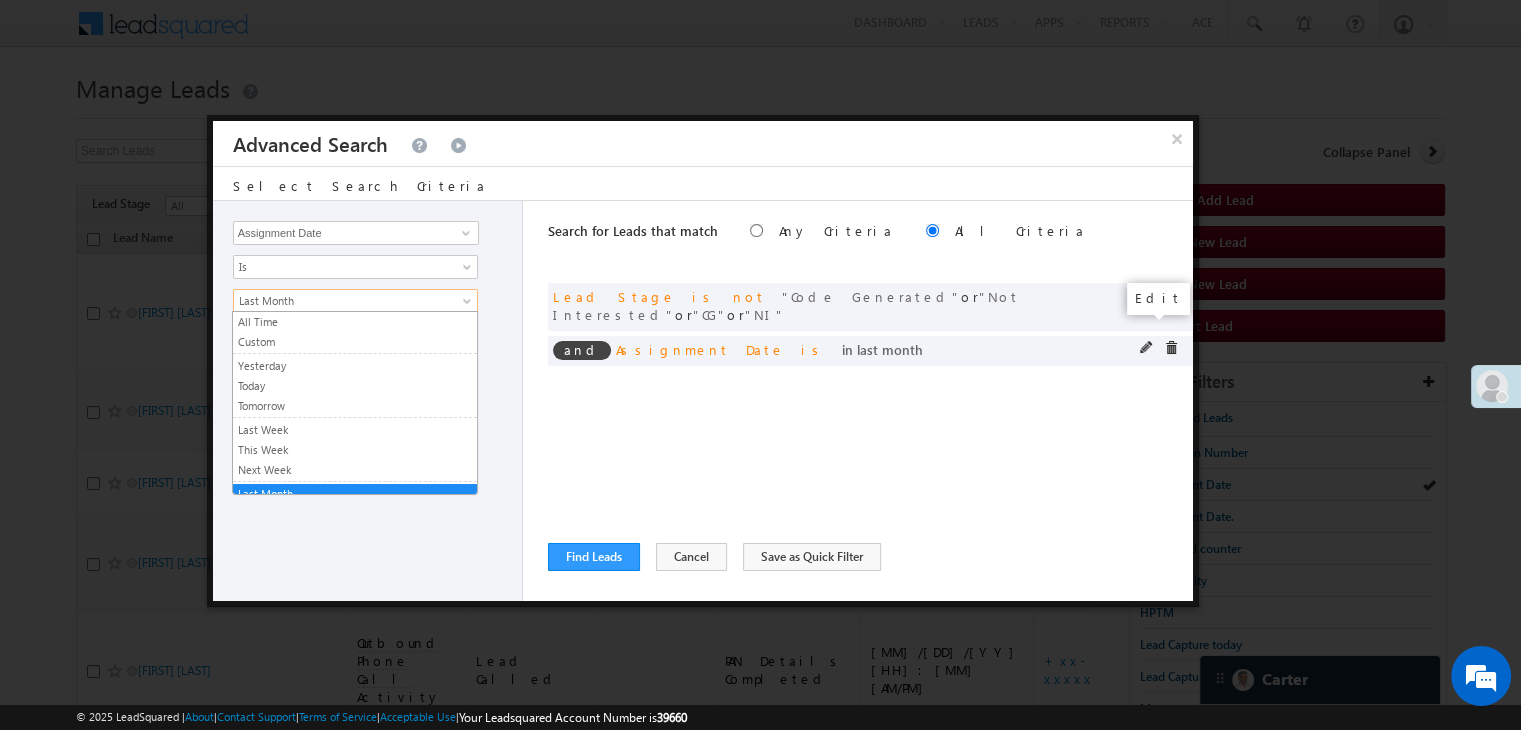 click at bounding box center (1147, 348) 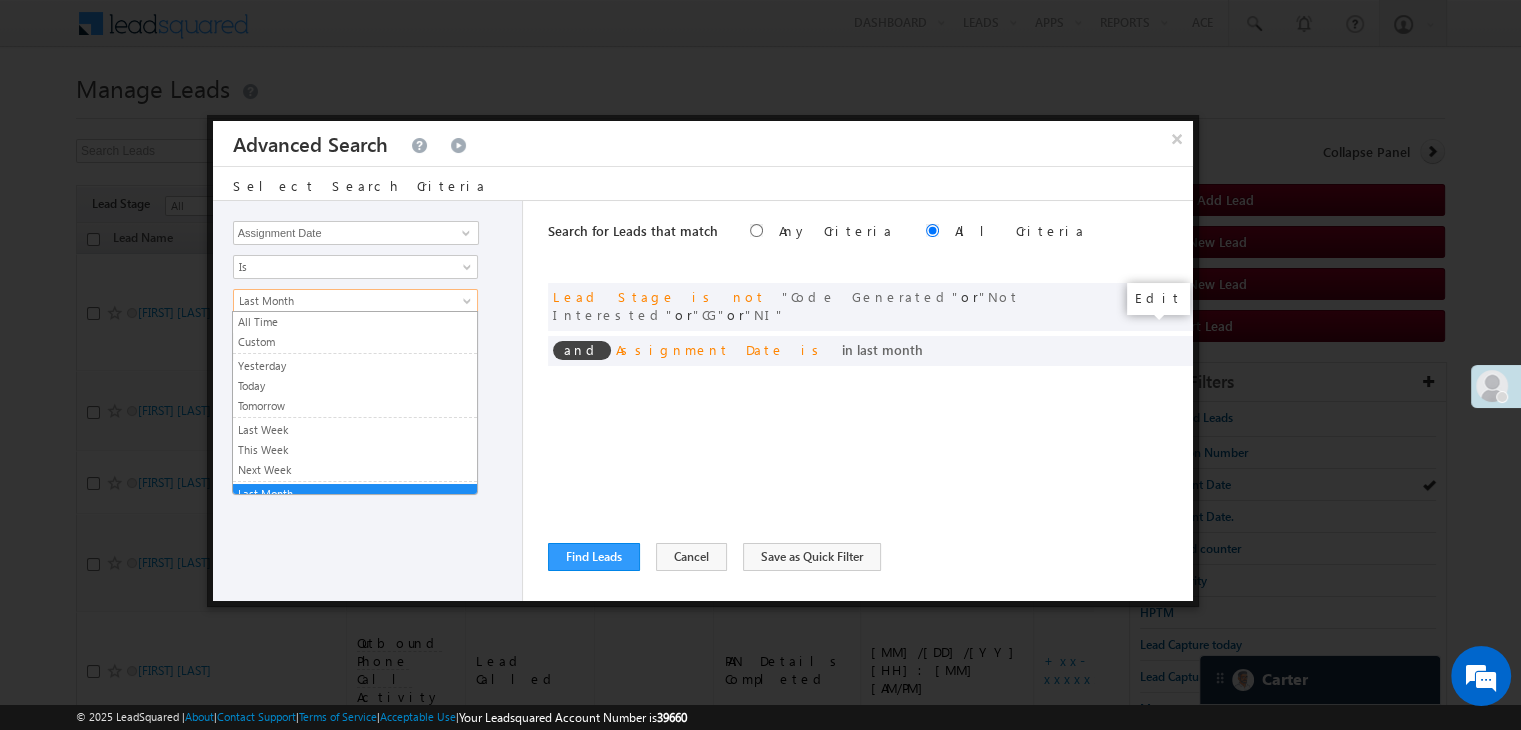 click on "+ Add
Reset" at bounding box center (372, 347) 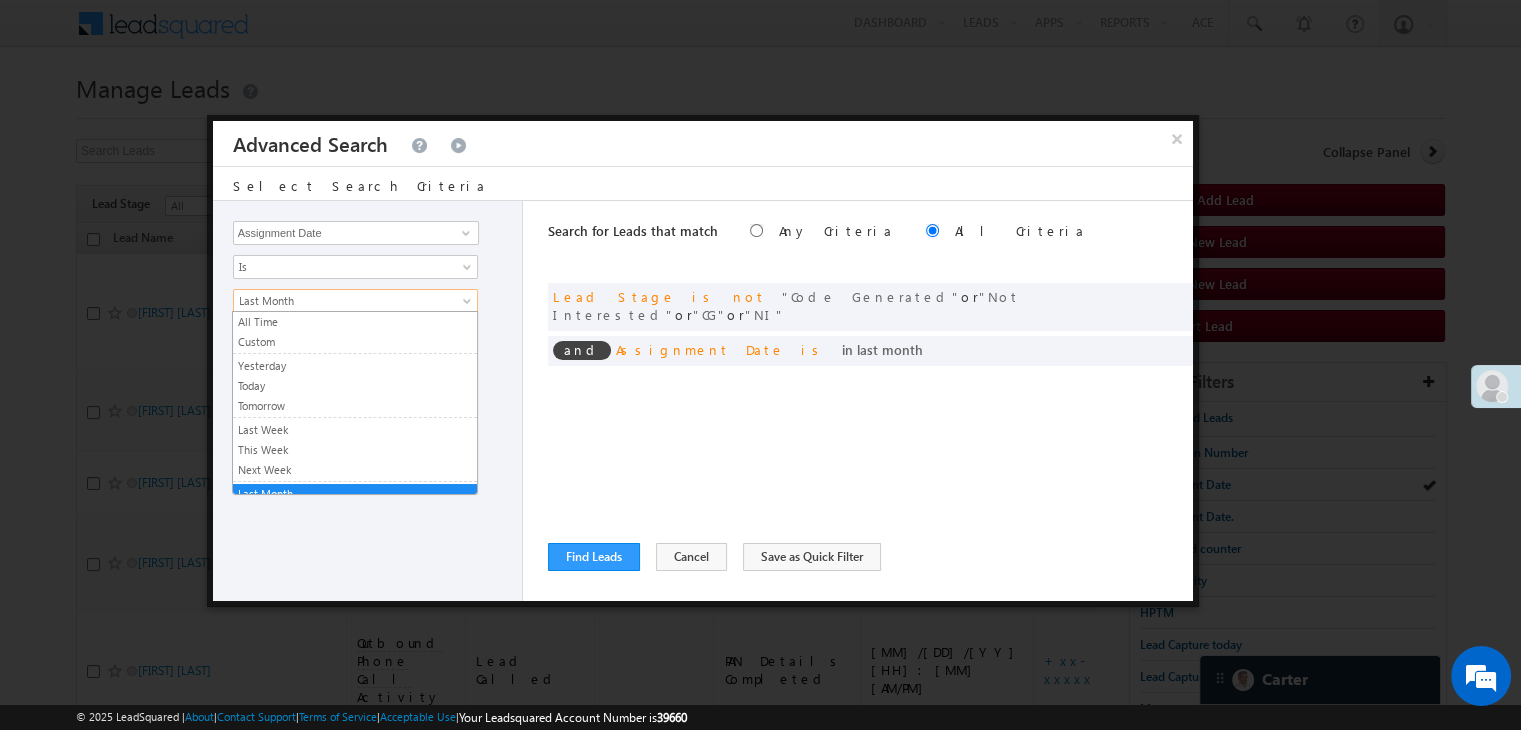 click on "Last Month" at bounding box center [342, 301] 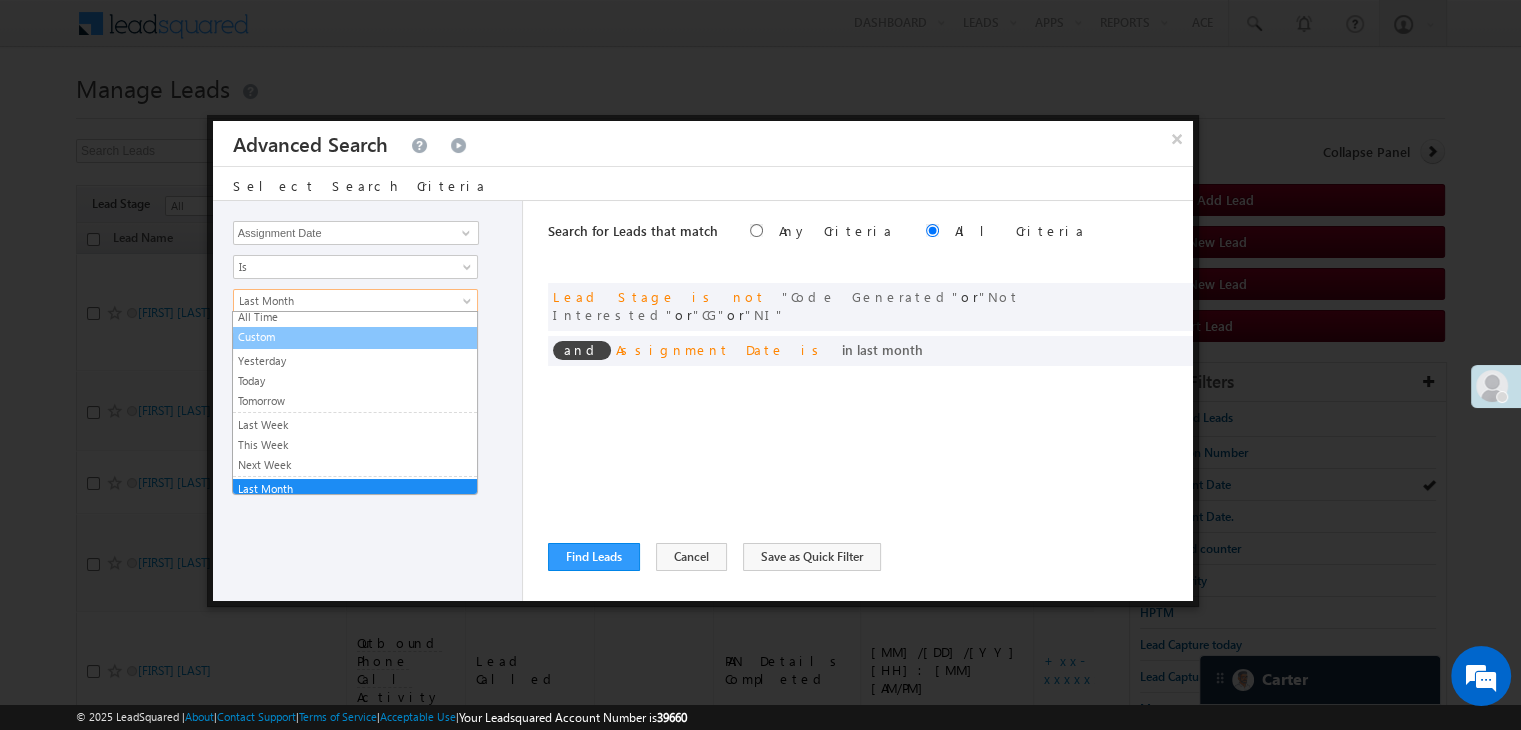 scroll, scrollTop: 0, scrollLeft: 0, axis: both 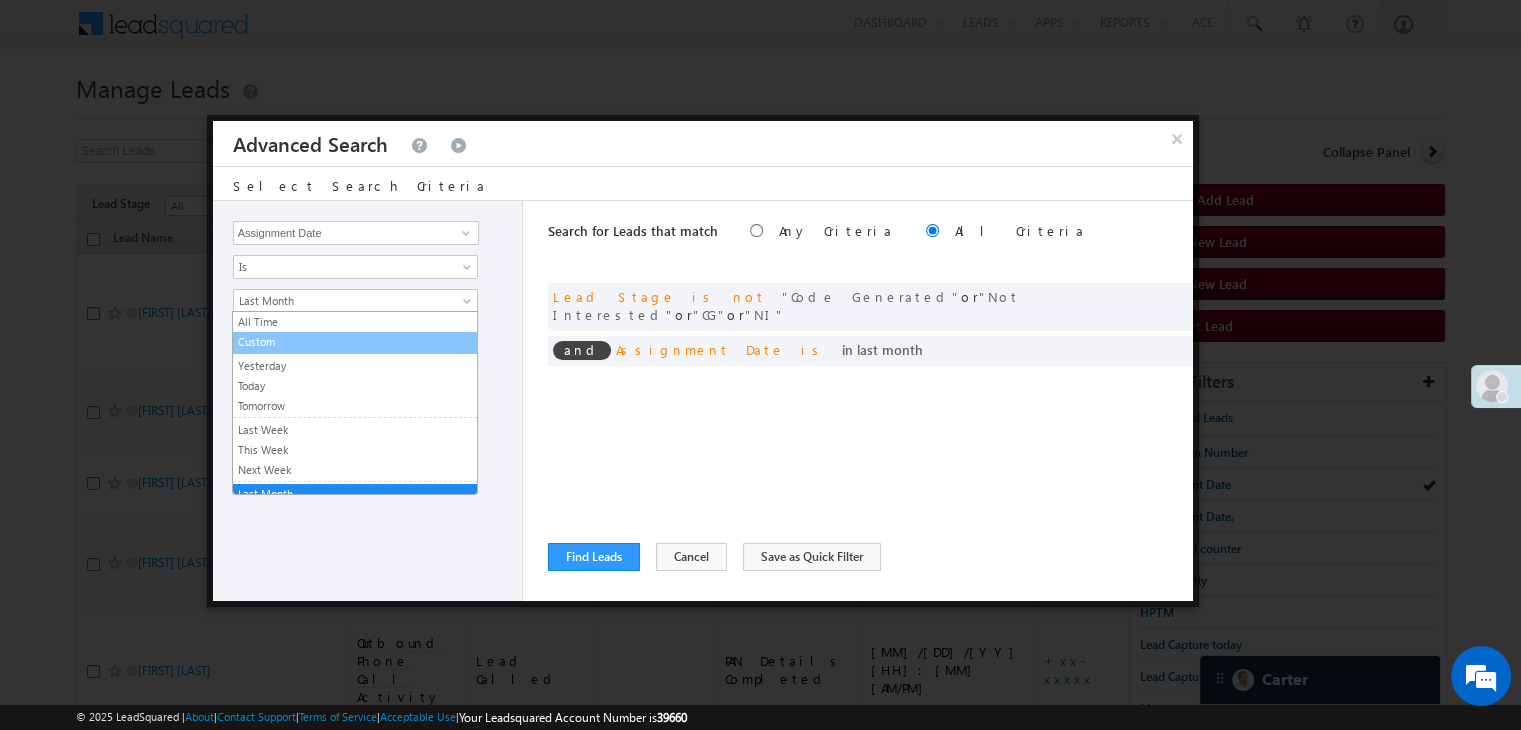 click on "Custom" at bounding box center (355, 342) 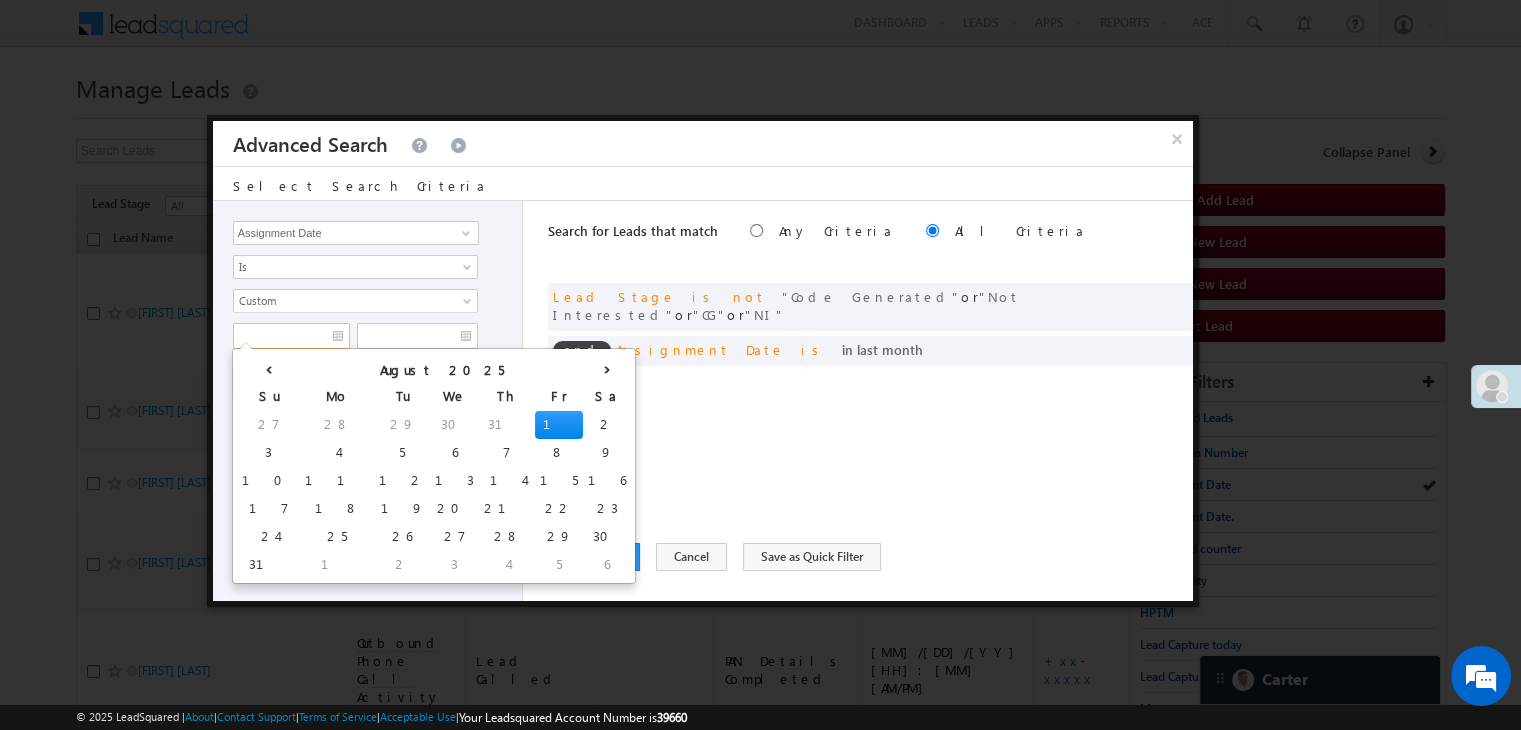 click at bounding box center [291, 336] 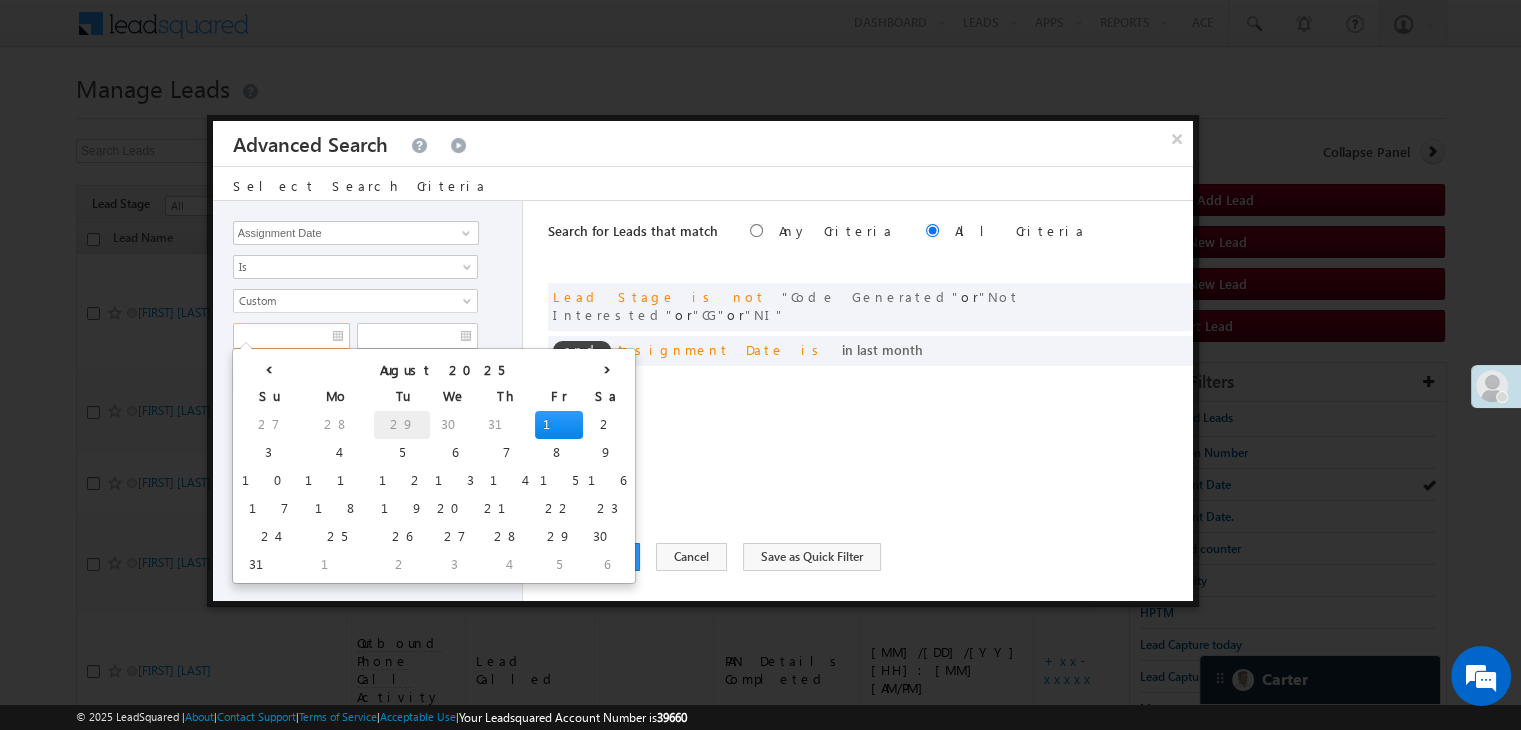 click on "29" at bounding box center [402, 425] 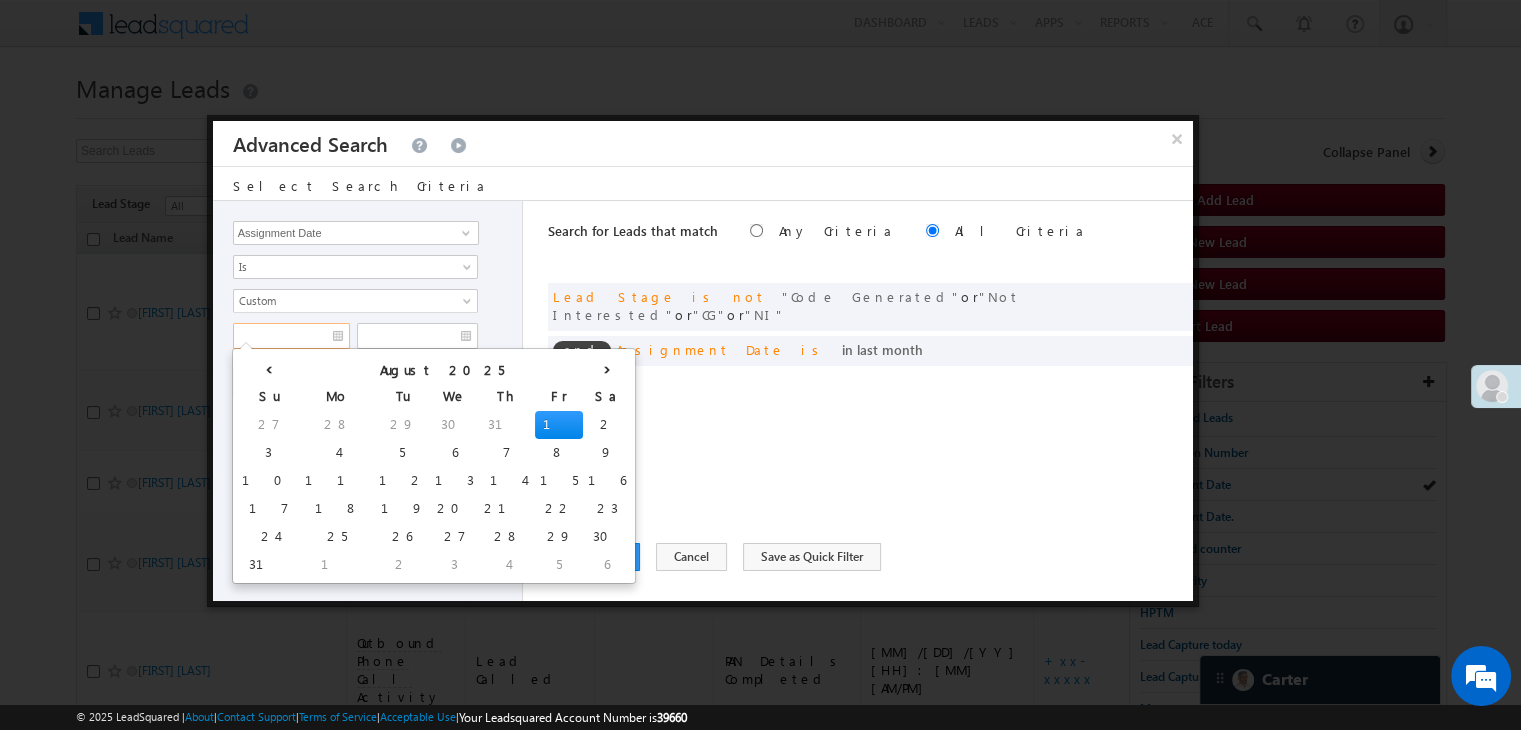 type on "[DATE]" 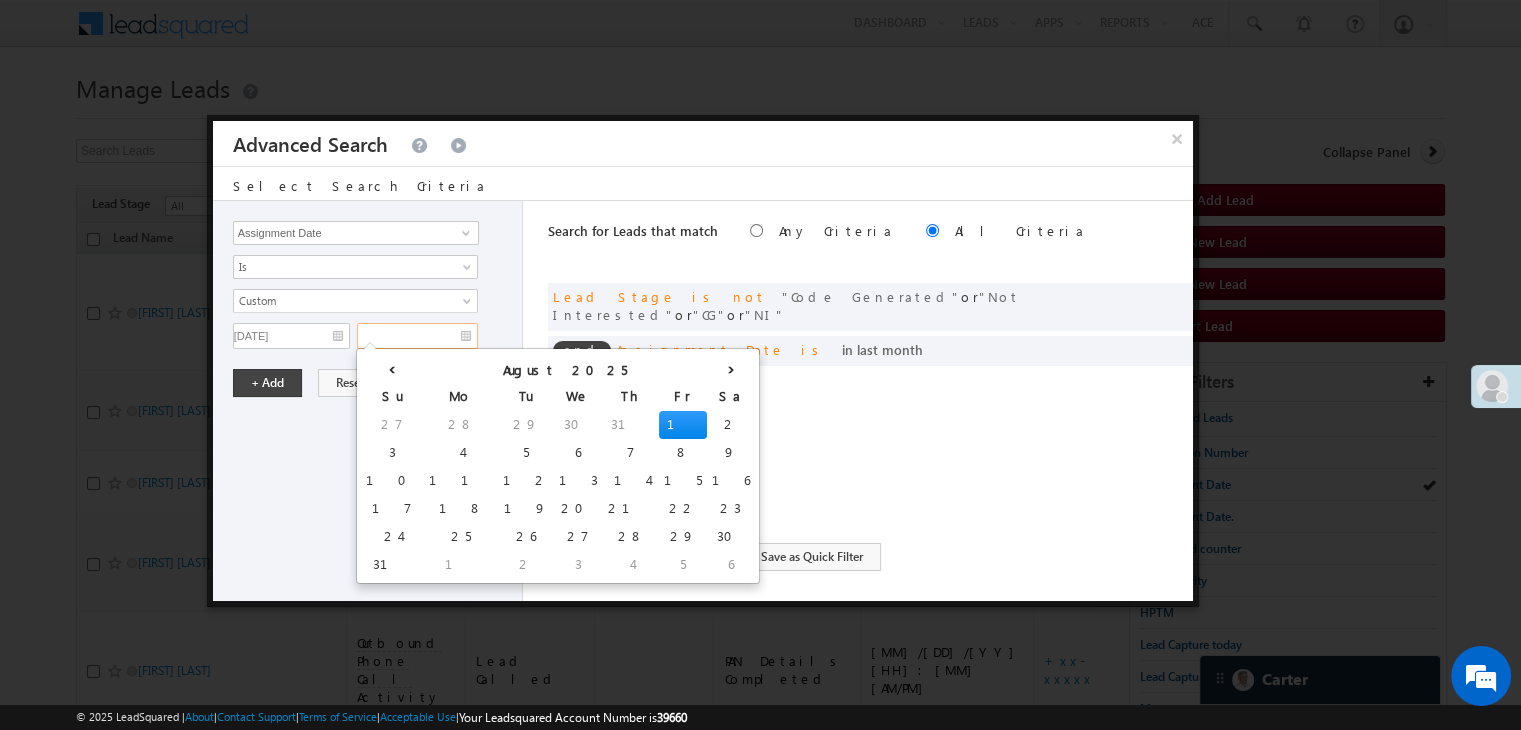 click at bounding box center (417, 336) 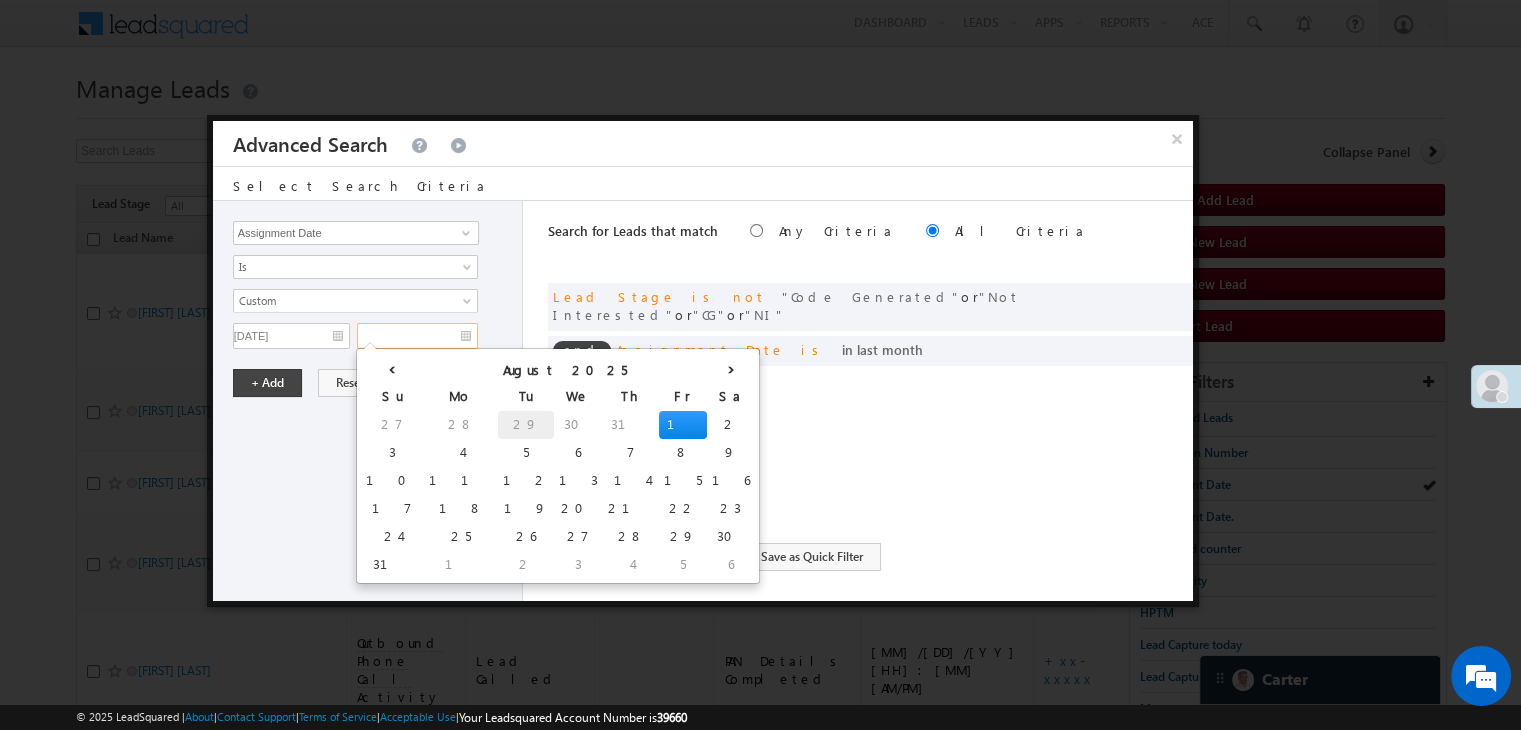 click on "29" at bounding box center [526, 425] 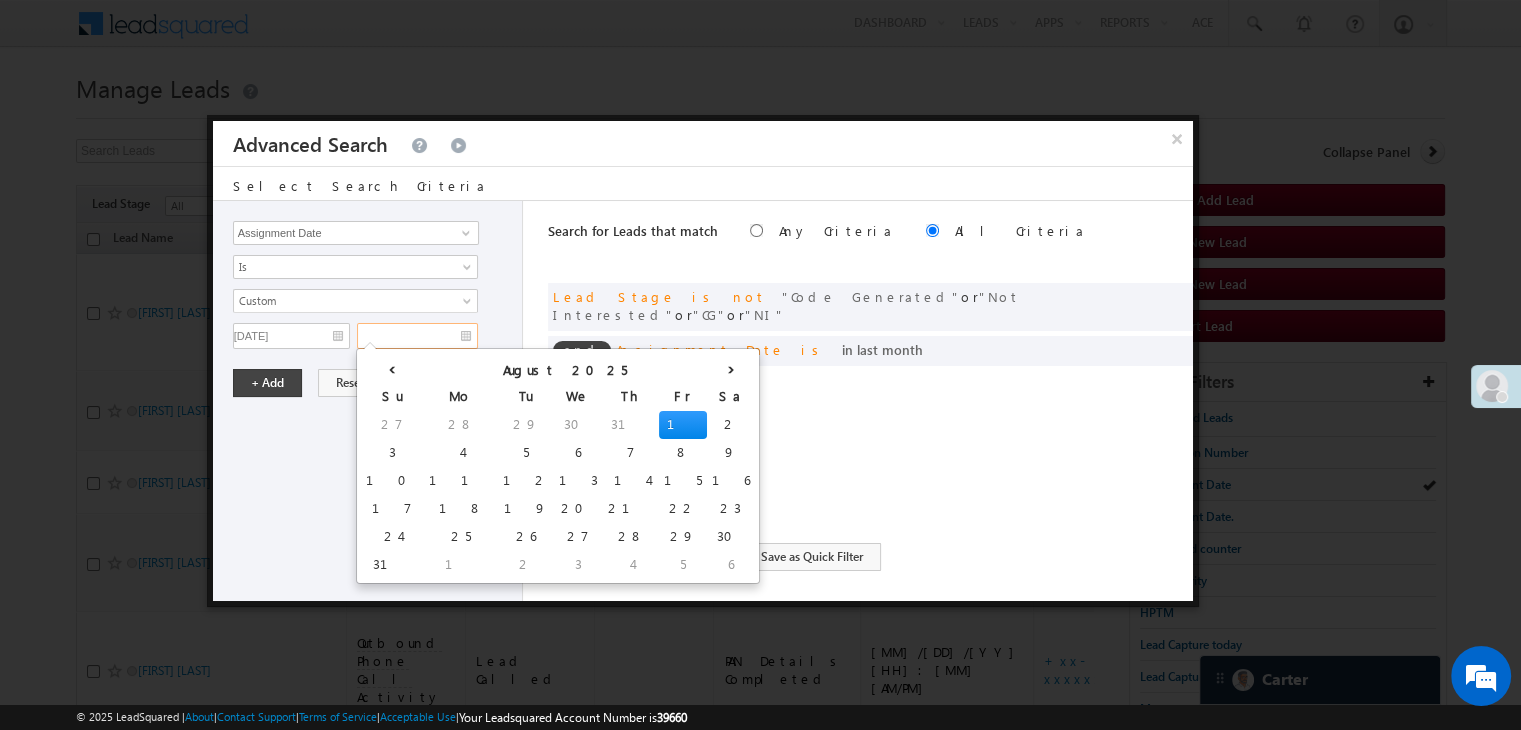 type on "[DATE]" 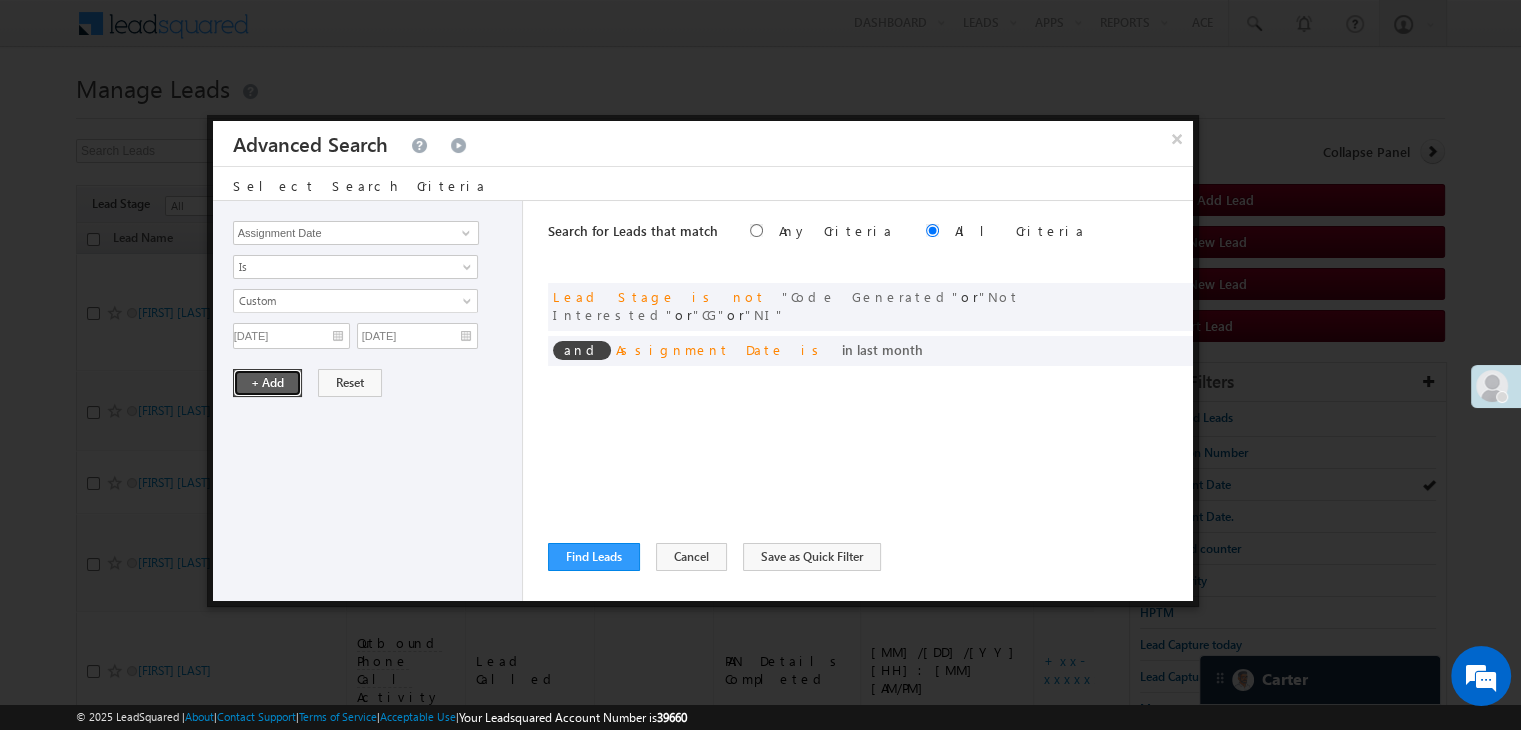 click on "+ Add" at bounding box center (267, 383) 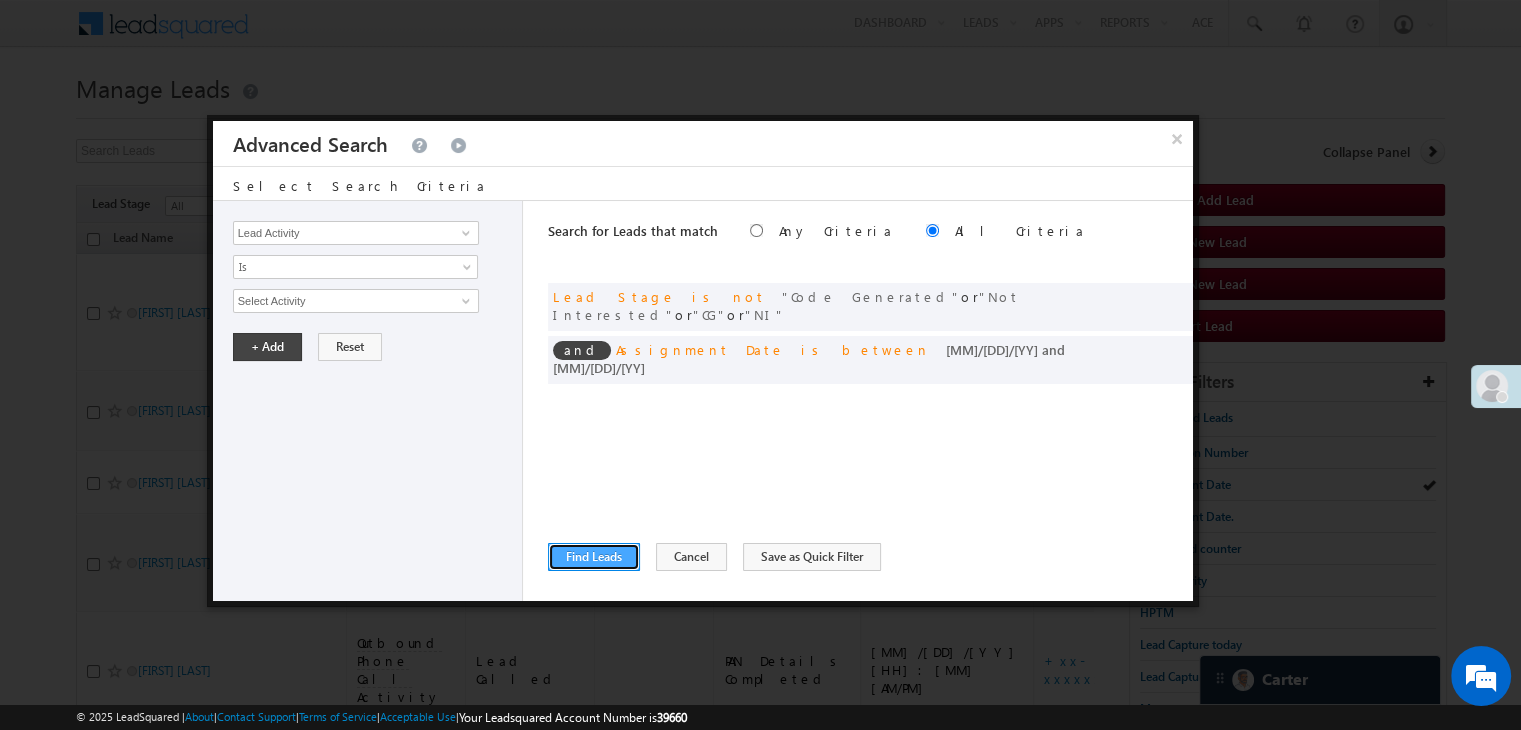 click on "Find Leads" at bounding box center (594, 557) 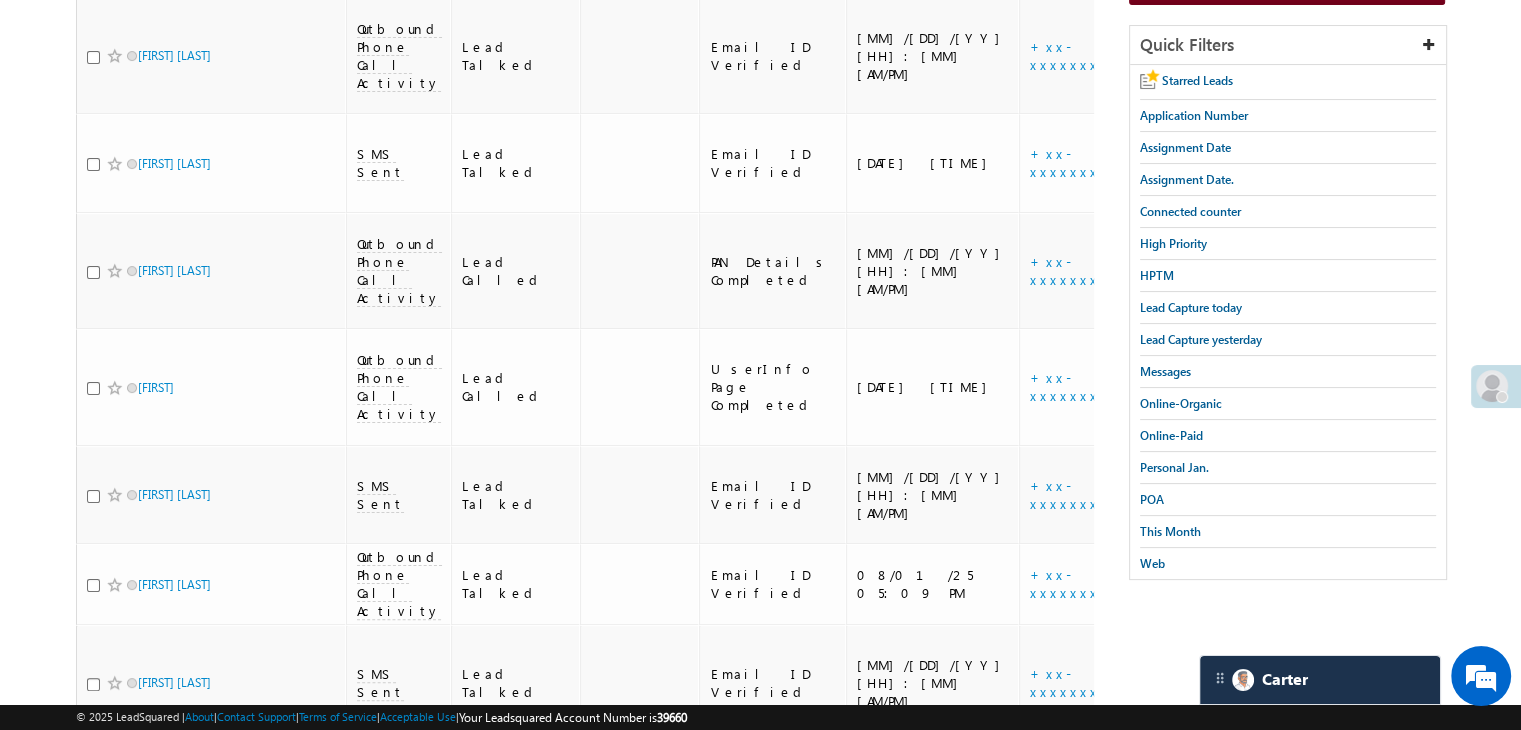 scroll, scrollTop: 279, scrollLeft: 0, axis: vertical 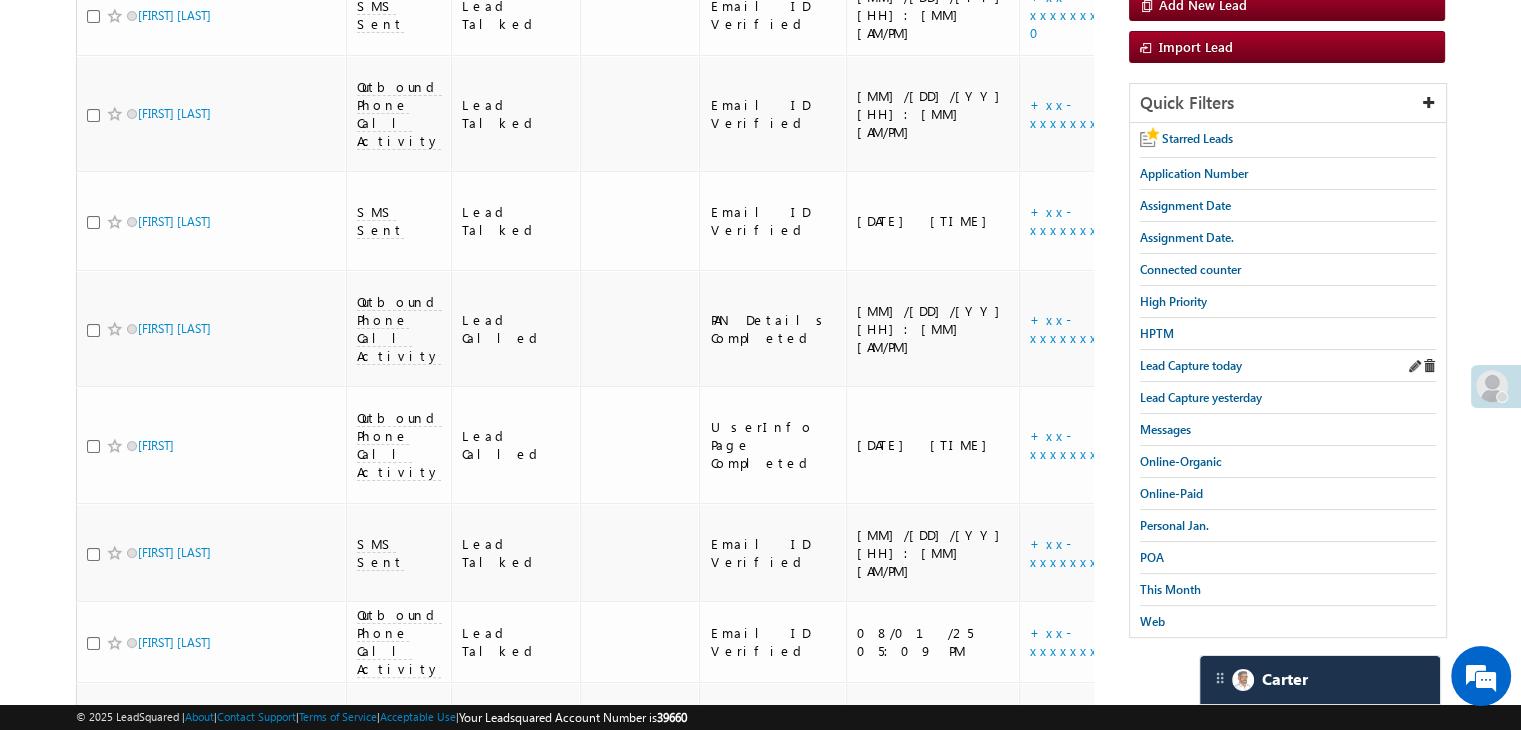 click on "Lead Capture today" at bounding box center [1288, 366] 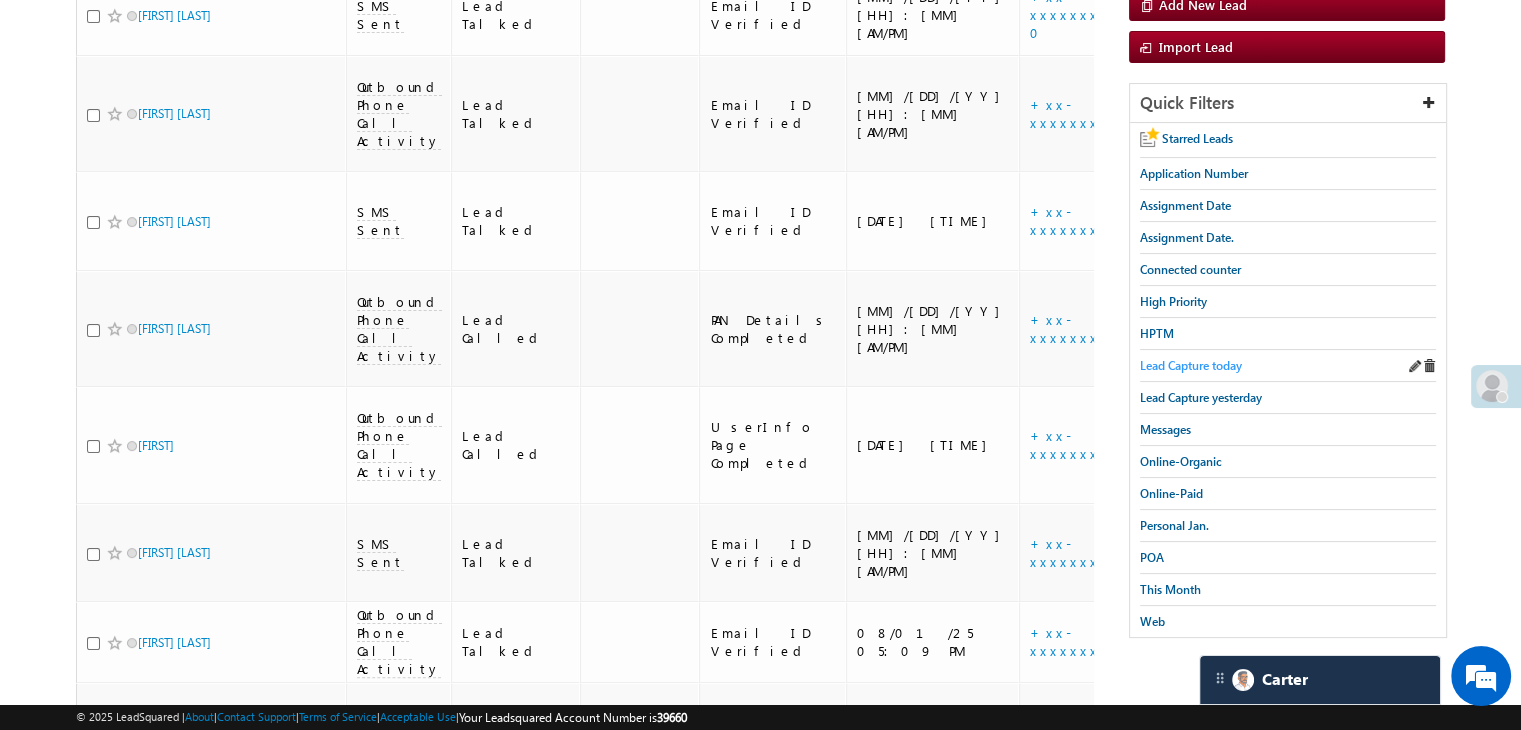 click on "Lead Capture today" at bounding box center [1191, 365] 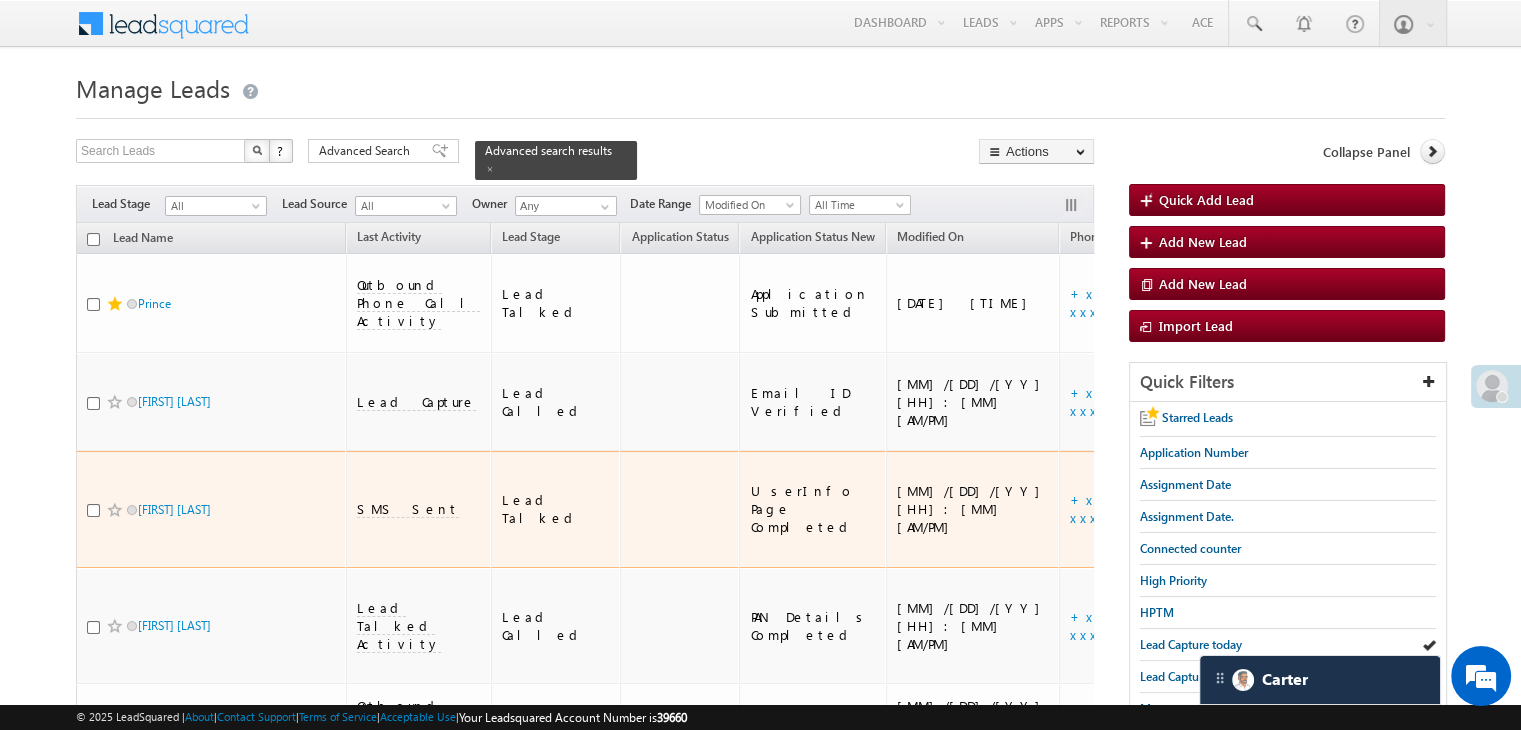 scroll, scrollTop: 100, scrollLeft: 0, axis: vertical 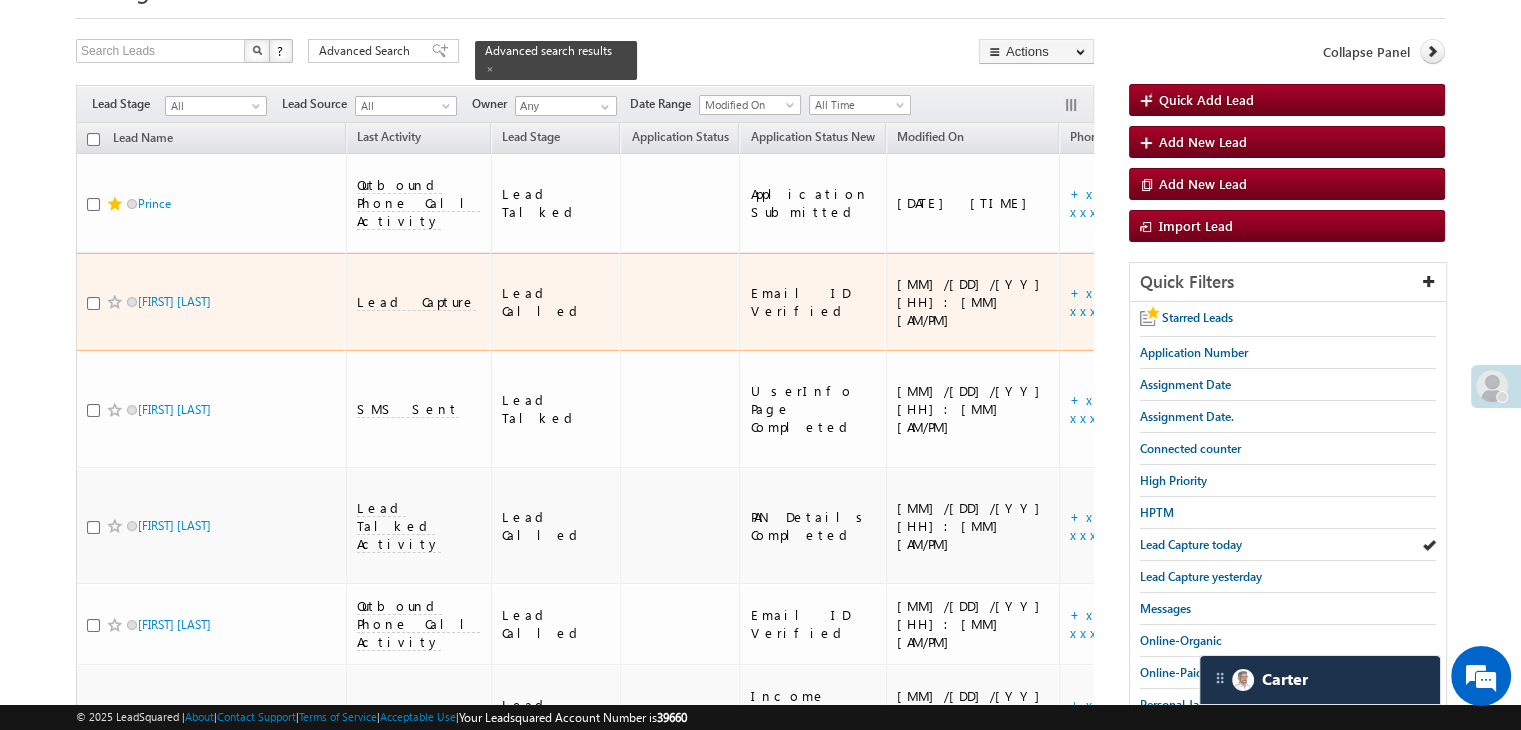 click at bounding box center [115, 302] 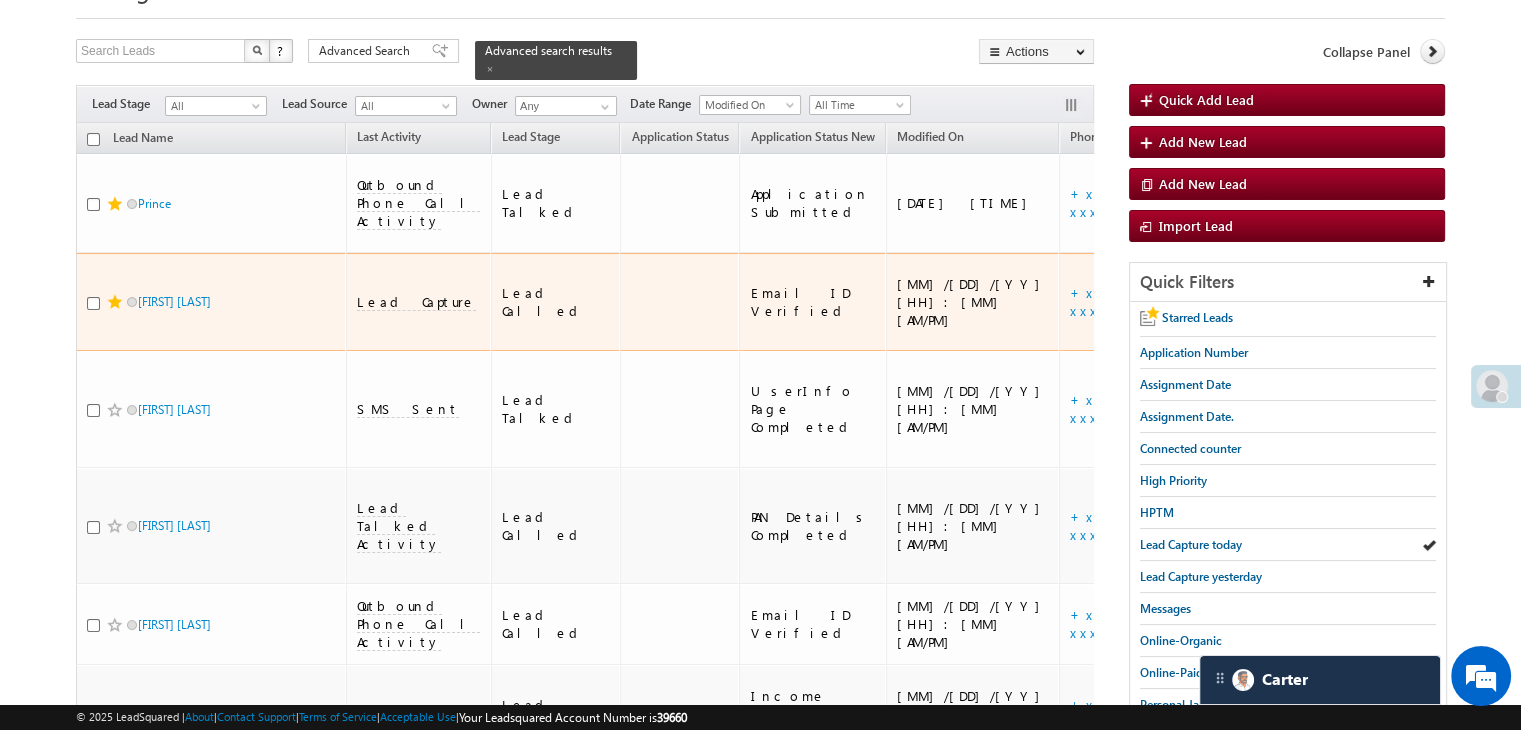 click on "https://angelbroking1-pk3em7sa.customui-test.leadsquared.com?leadId=86012b65-a530-4244-a892-792a984ee489" at bounding box center (1353, 302) 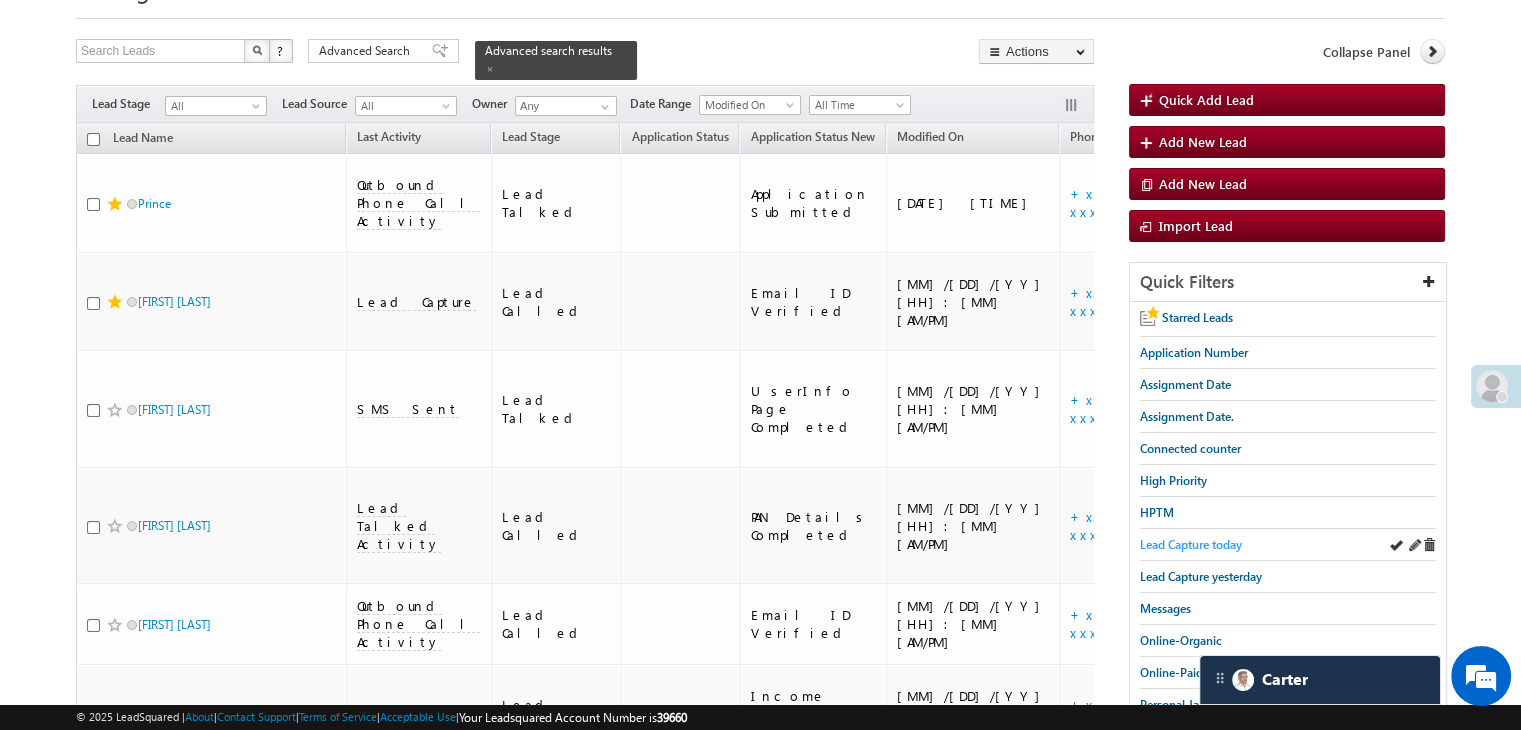 click on "Lead Capture today" at bounding box center [1191, 544] 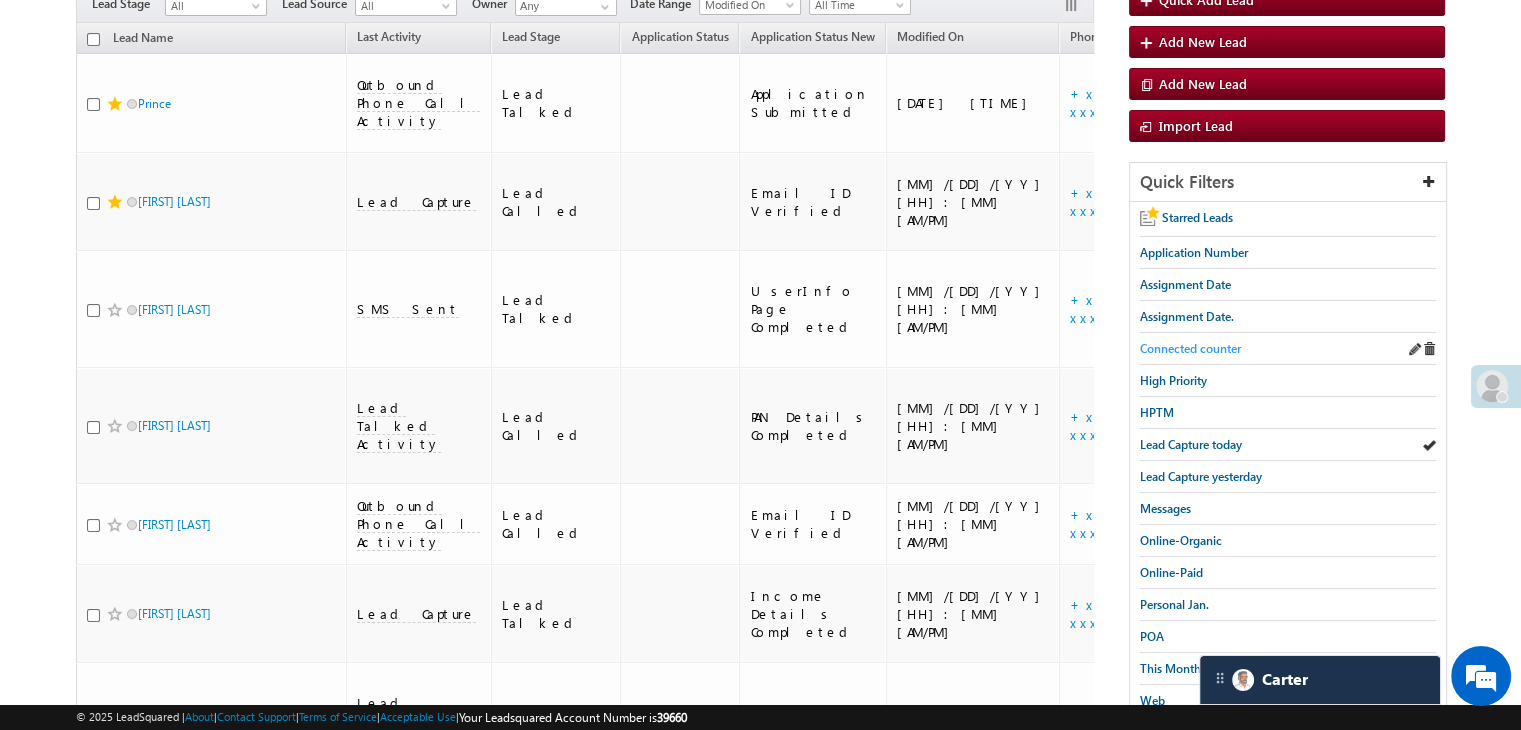 scroll, scrollTop: 100, scrollLeft: 0, axis: vertical 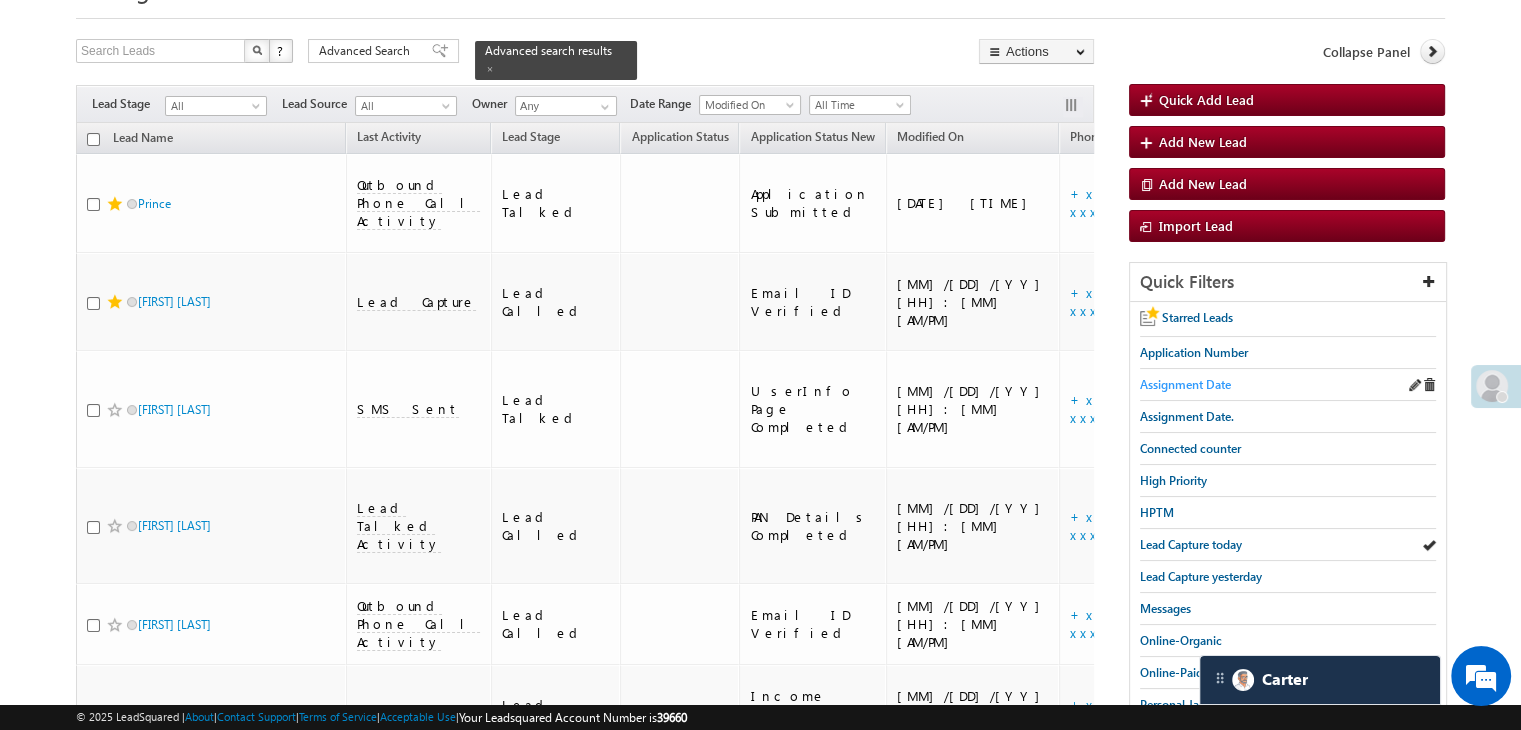 click on "Assignment Date" at bounding box center [1185, 384] 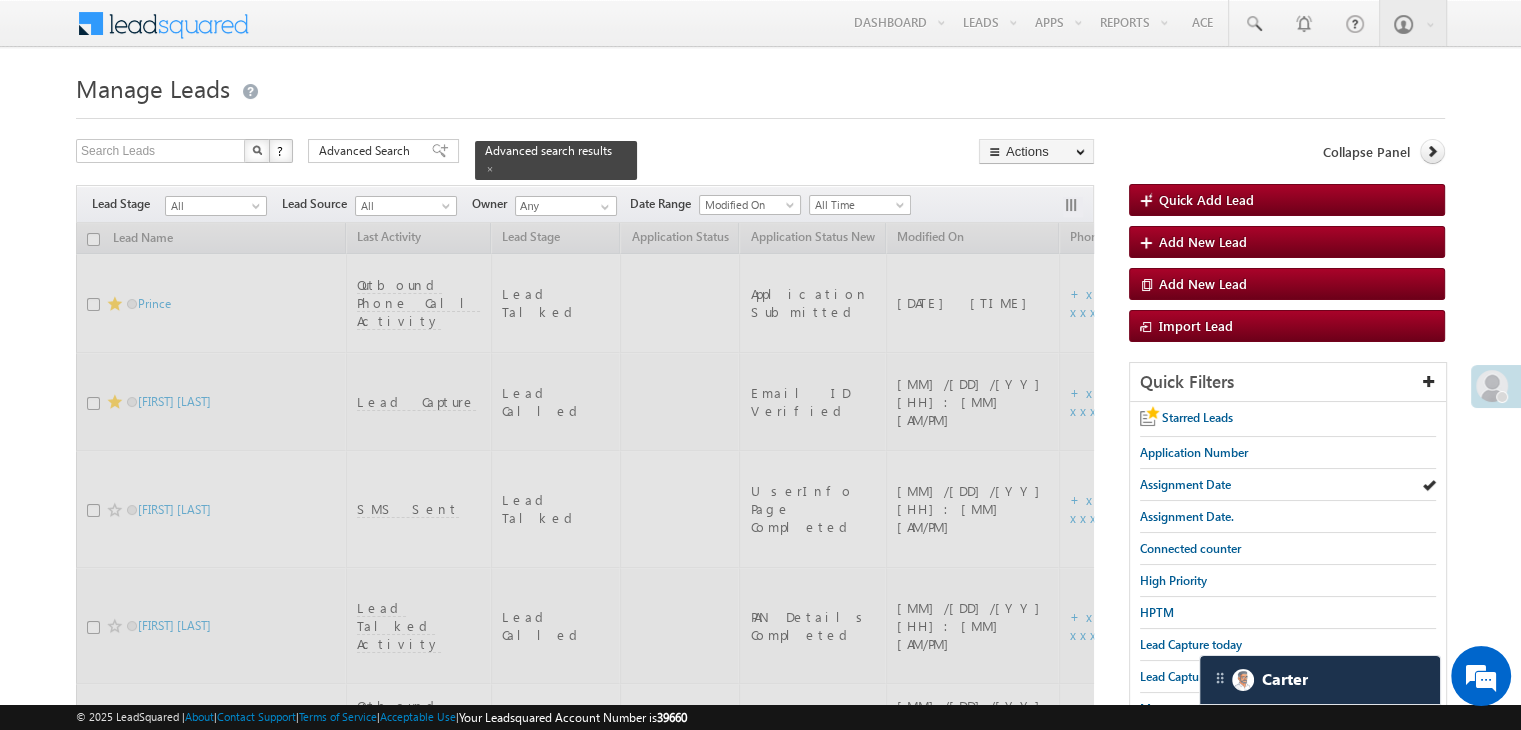 scroll, scrollTop: 0, scrollLeft: 0, axis: both 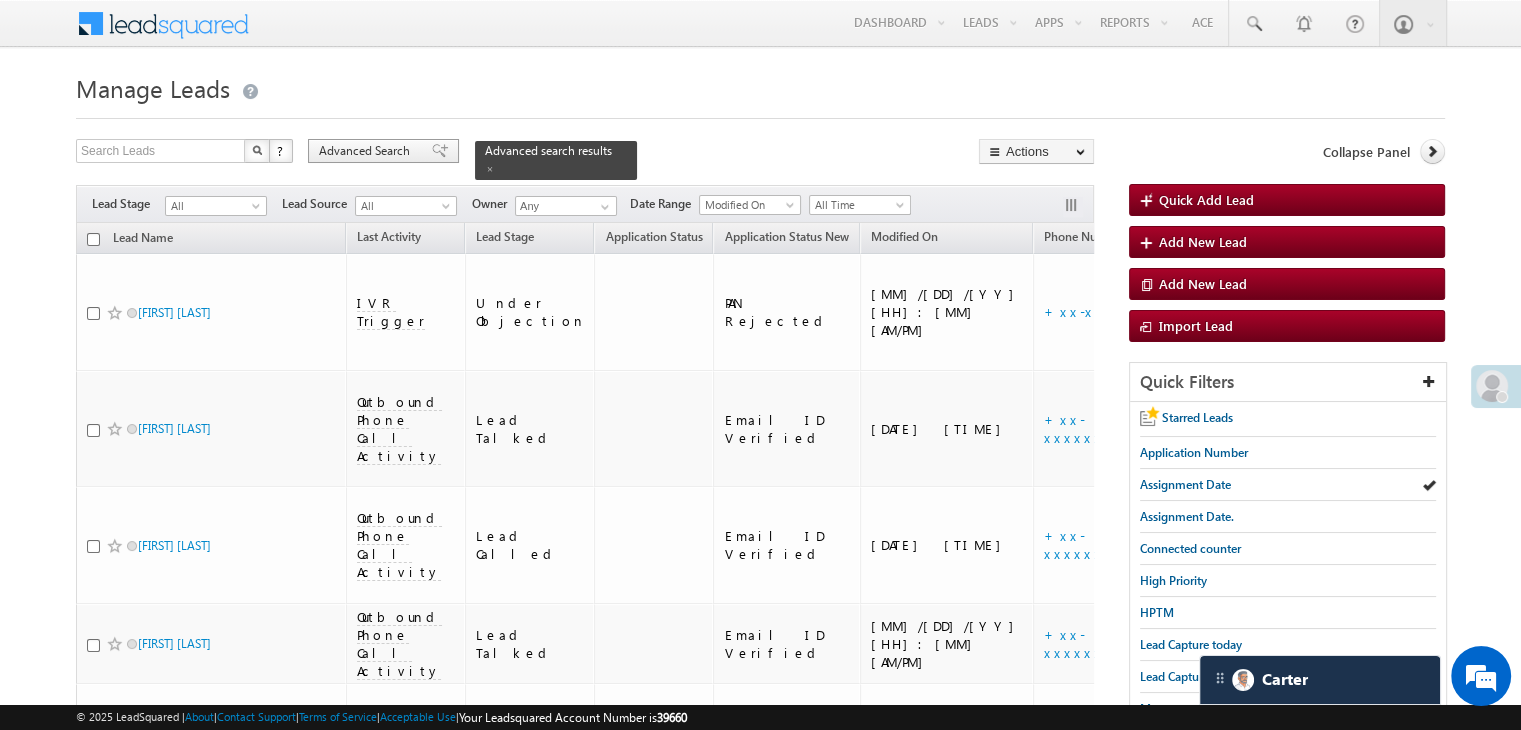 click on "Advanced Search" at bounding box center (367, 151) 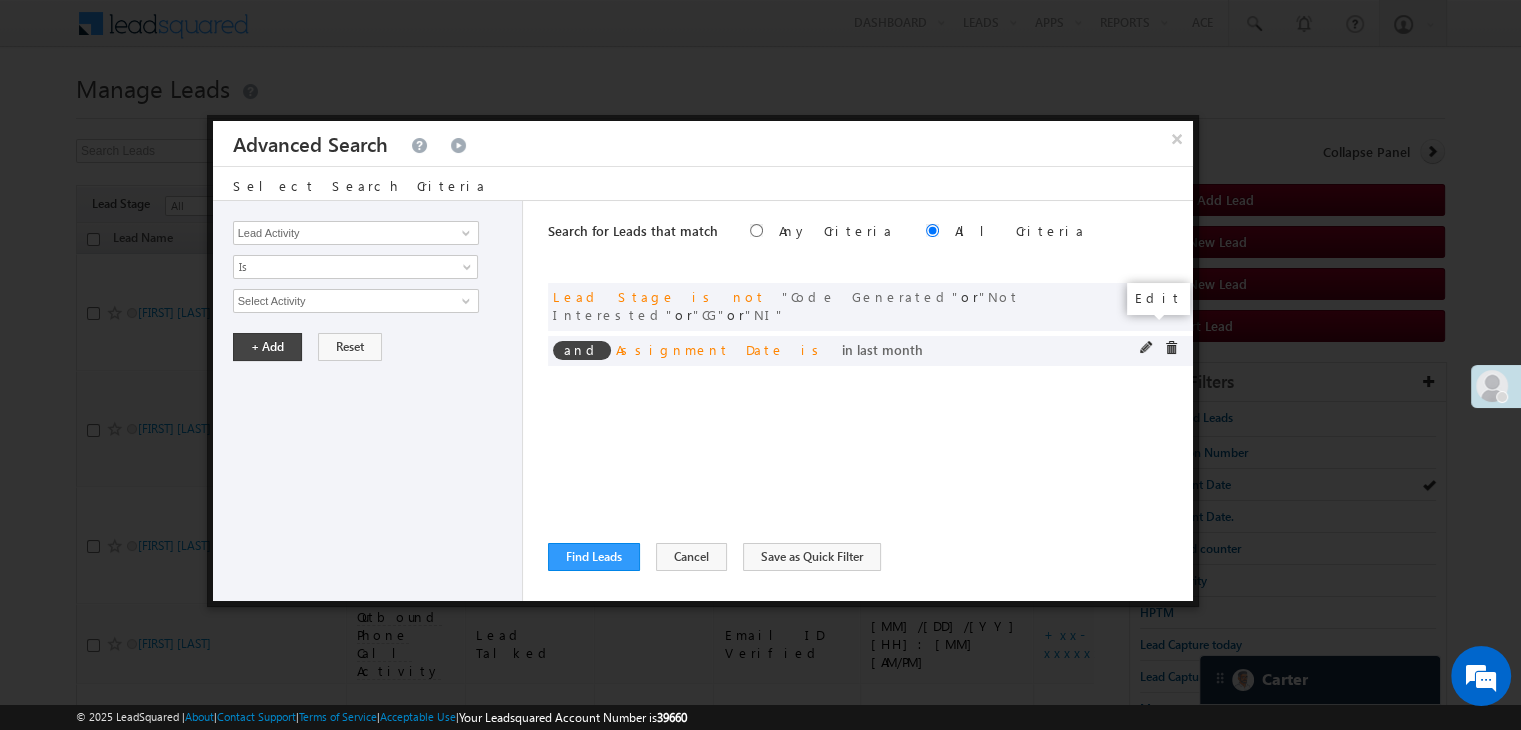 click at bounding box center [1147, 348] 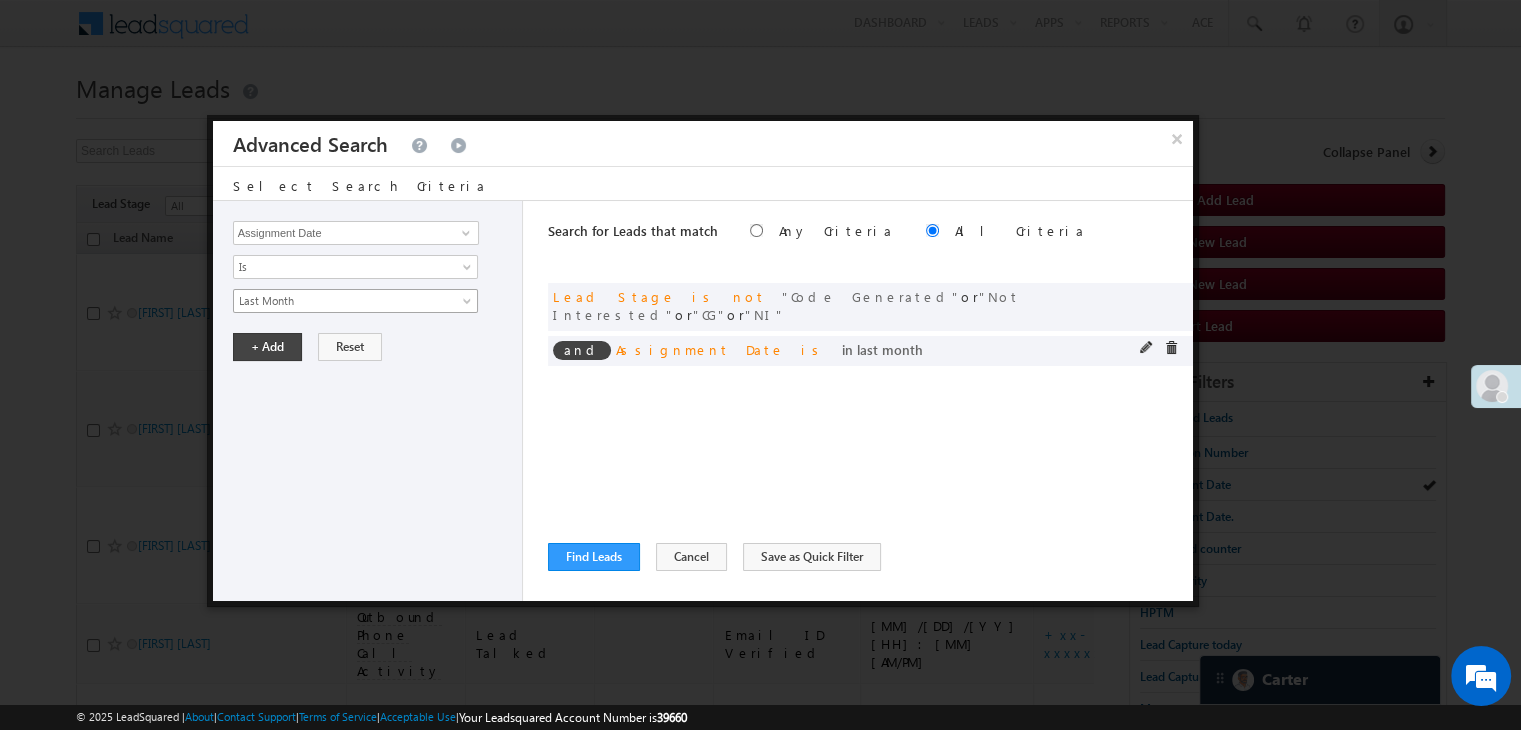scroll, scrollTop: 5, scrollLeft: 0, axis: vertical 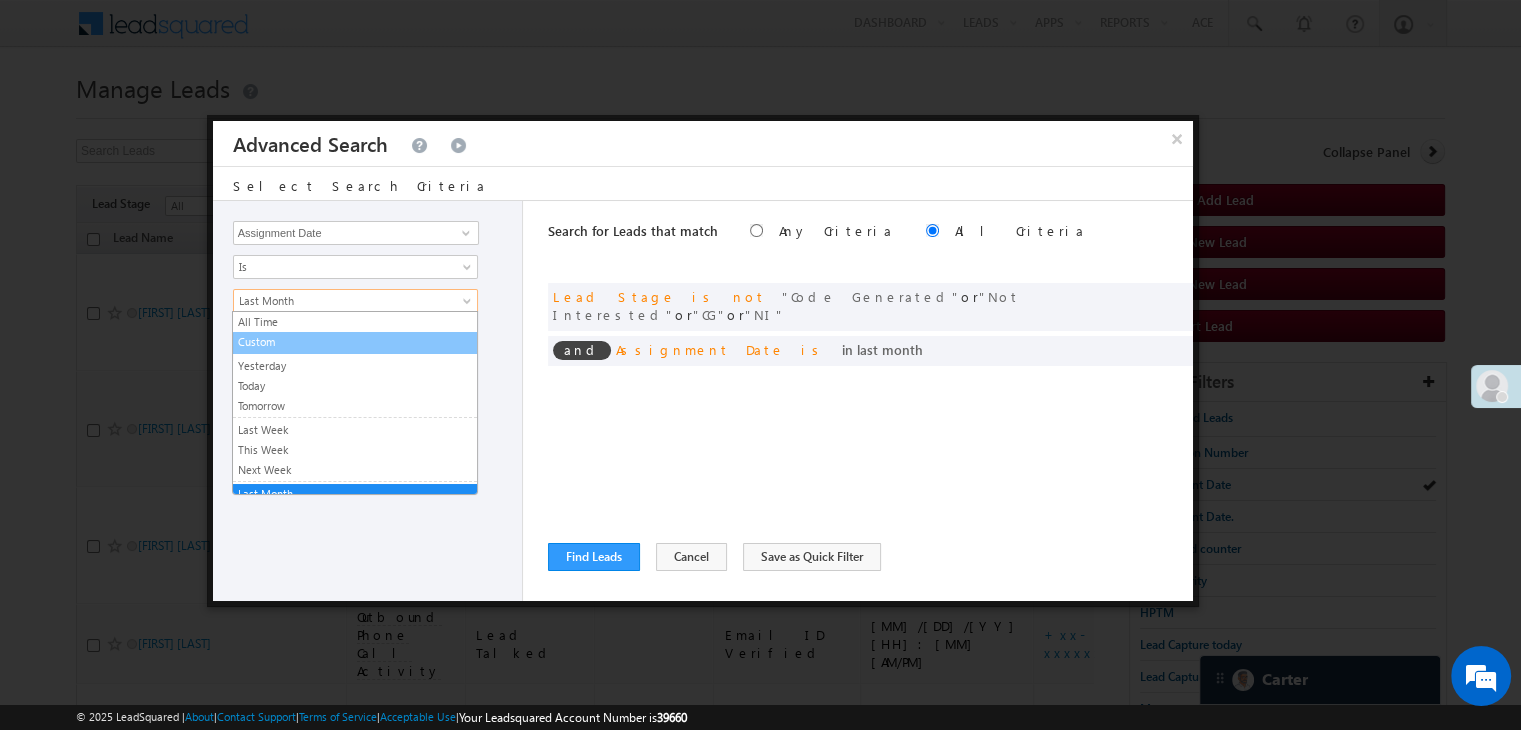 click on "Custom" at bounding box center [355, 342] 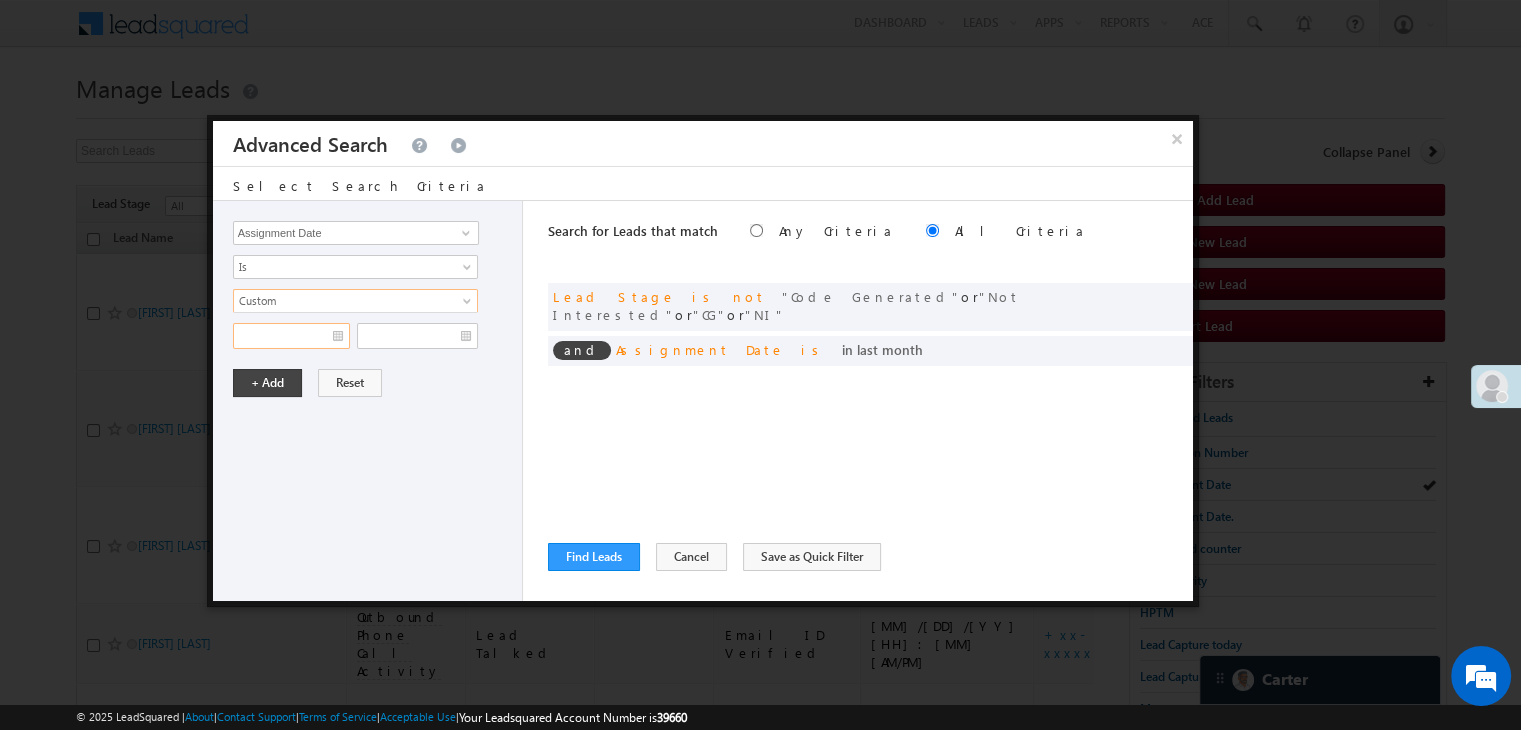 click at bounding box center [291, 336] 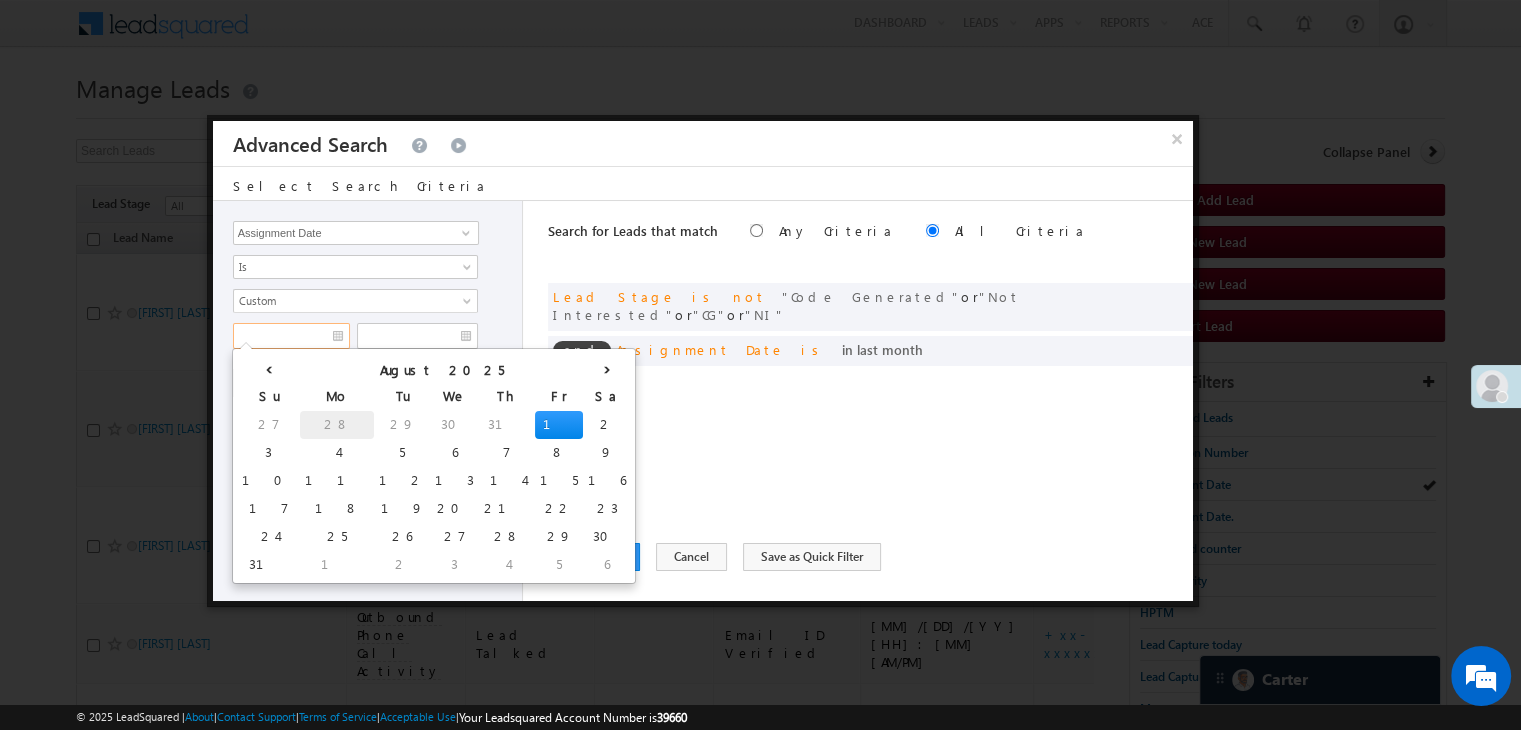 click on "28" at bounding box center (337, 425) 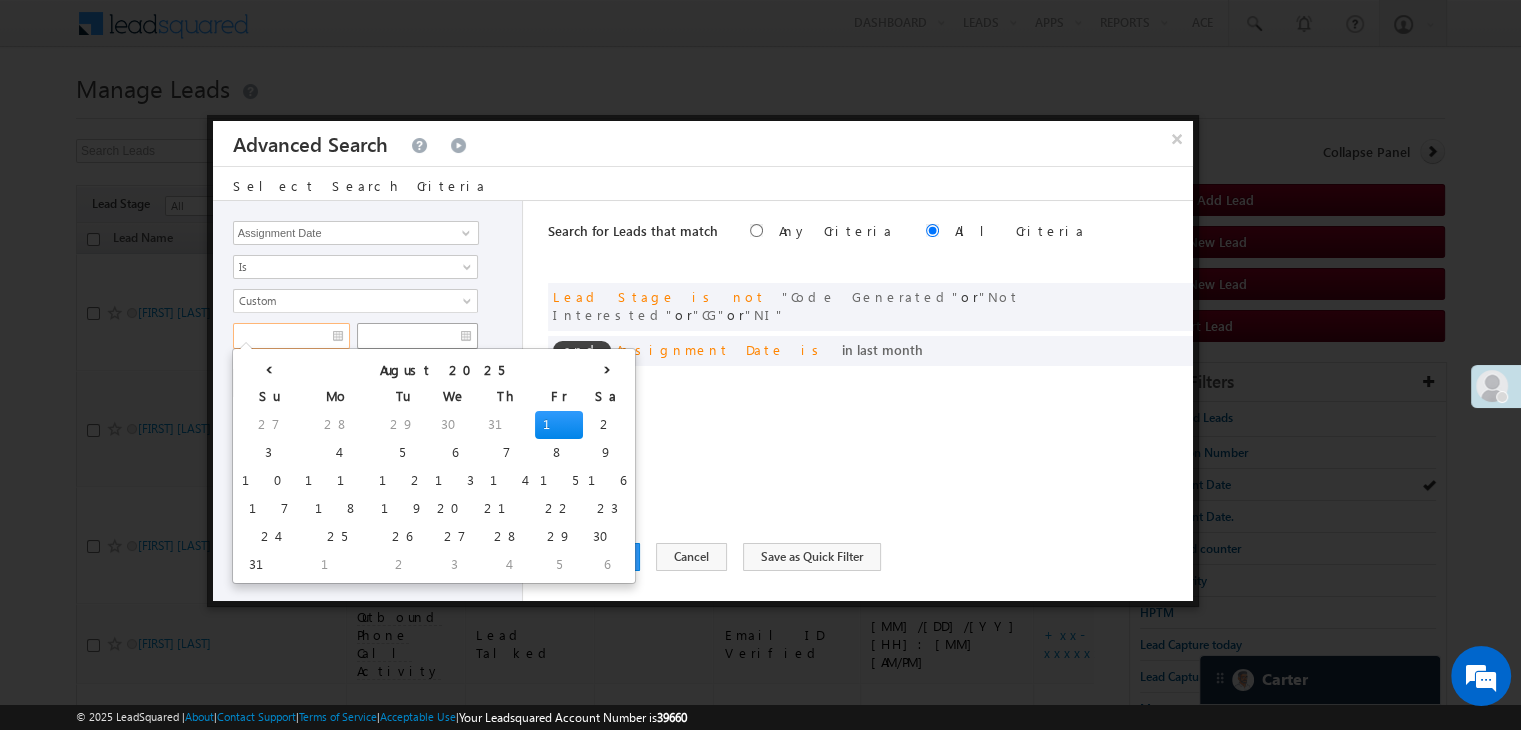 type on "[DATE]" 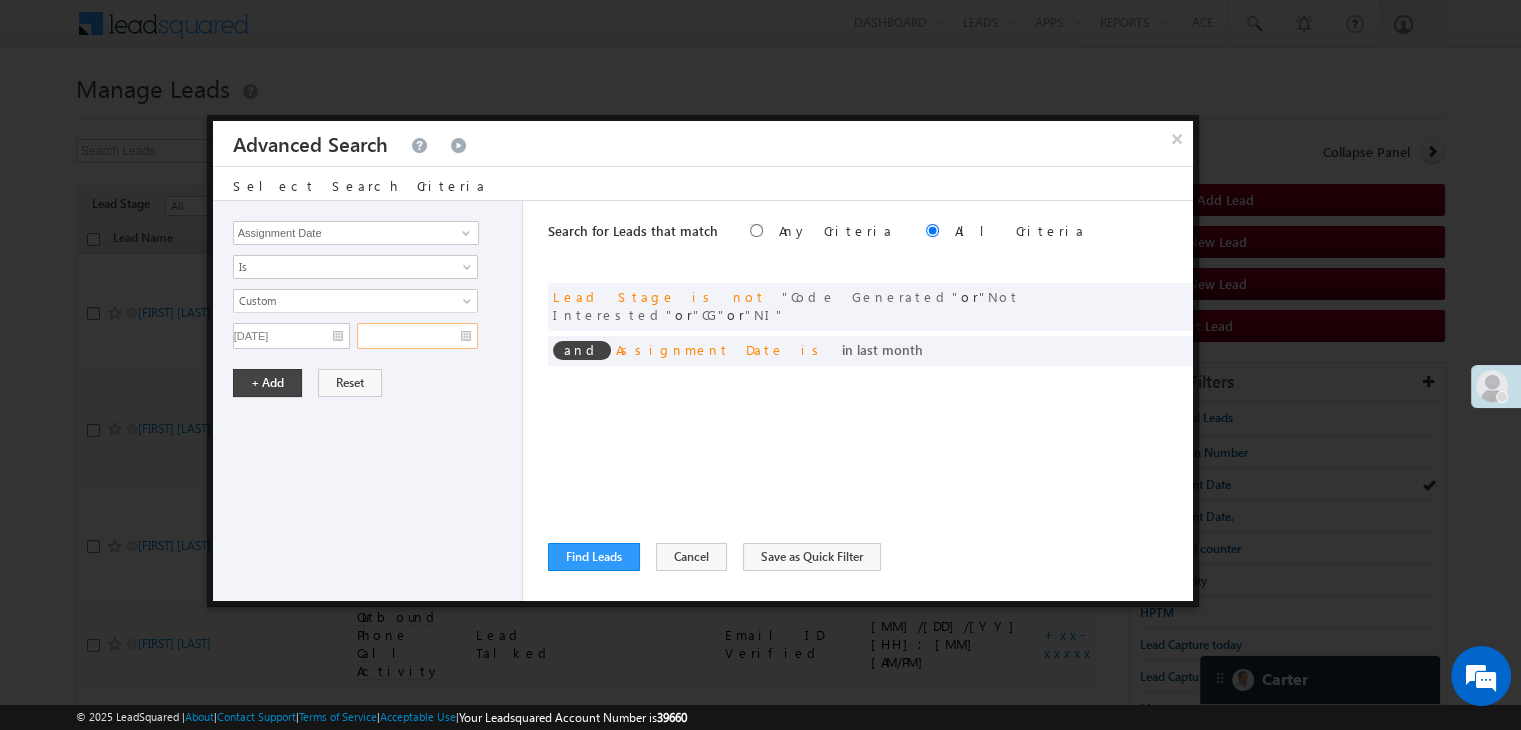 click at bounding box center (417, 336) 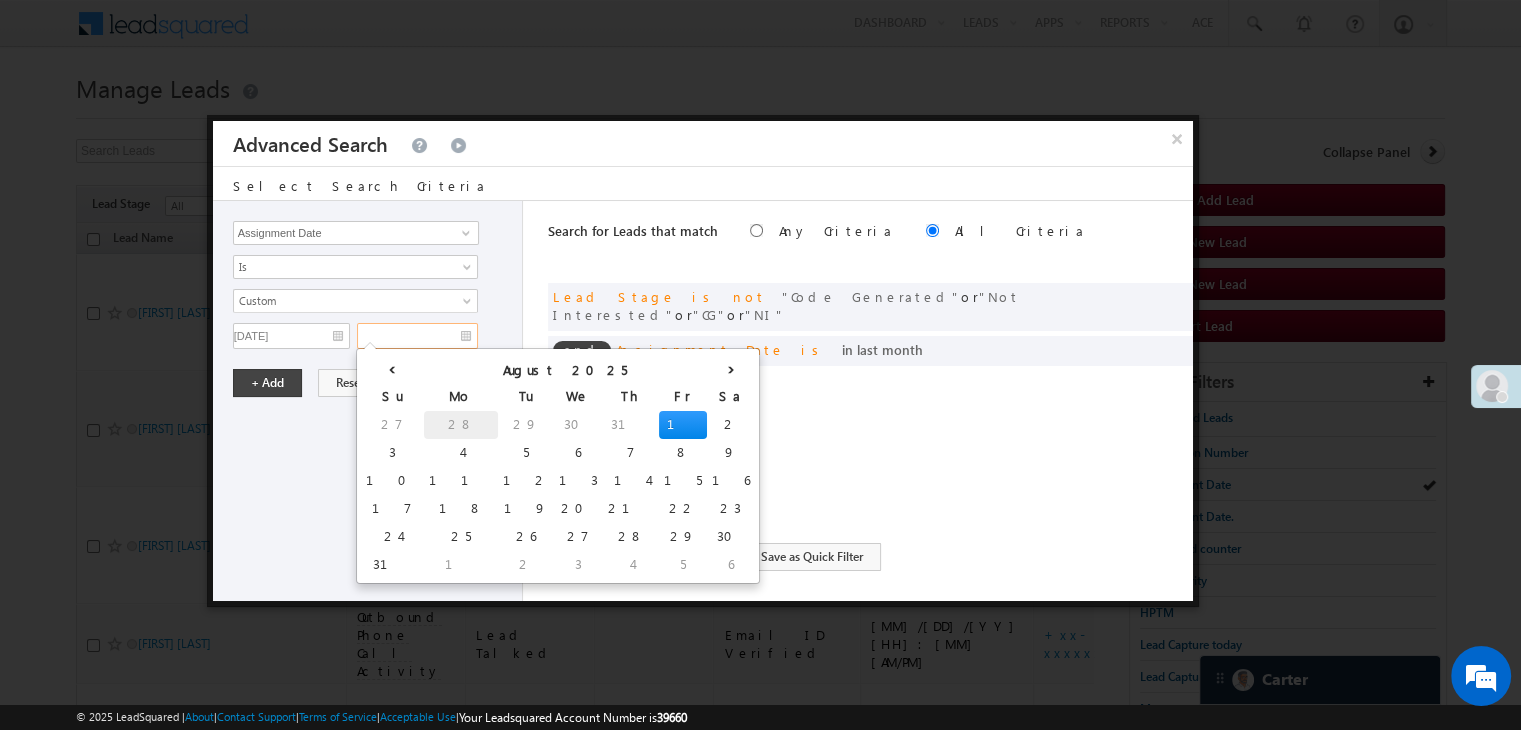 click on "28" at bounding box center [461, 425] 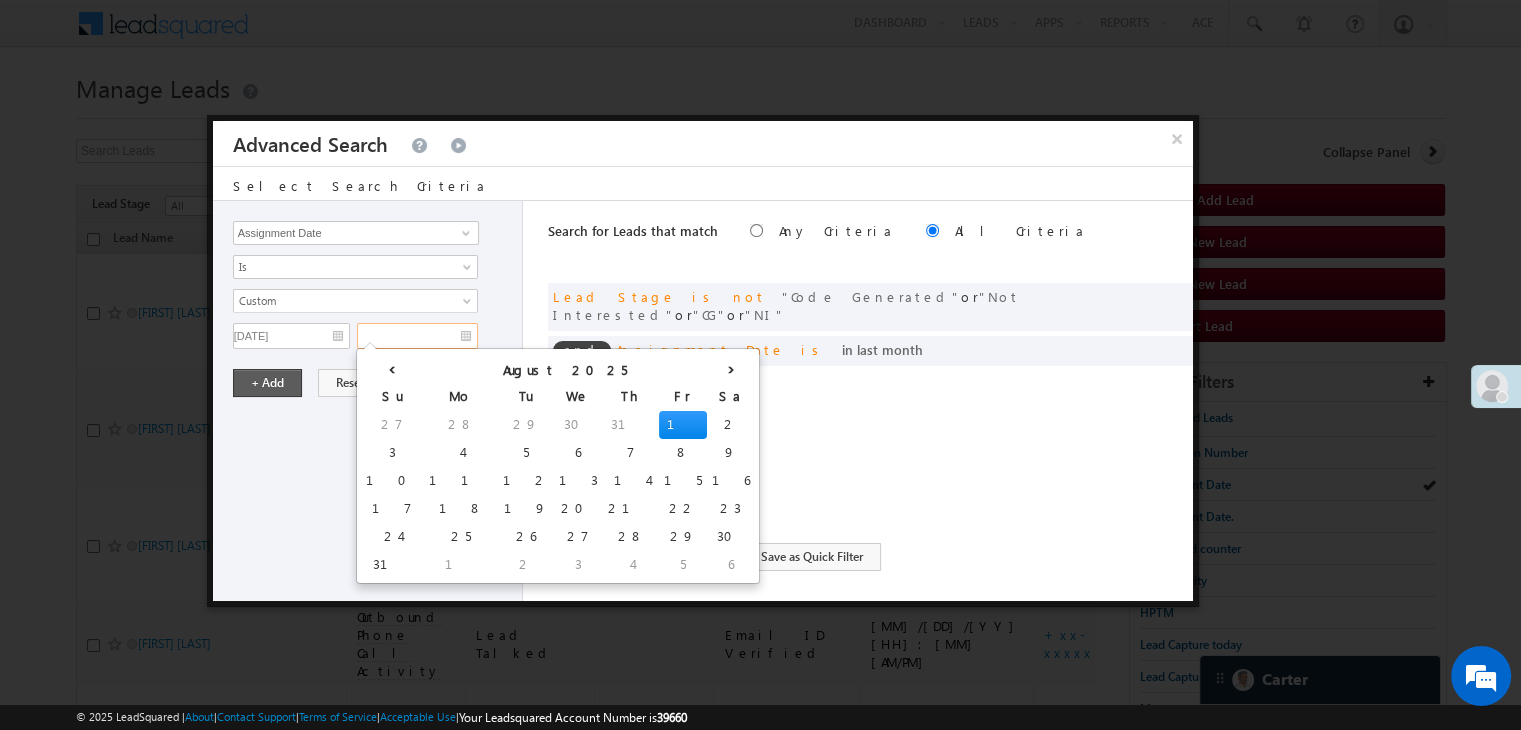 type on "[DATE]" 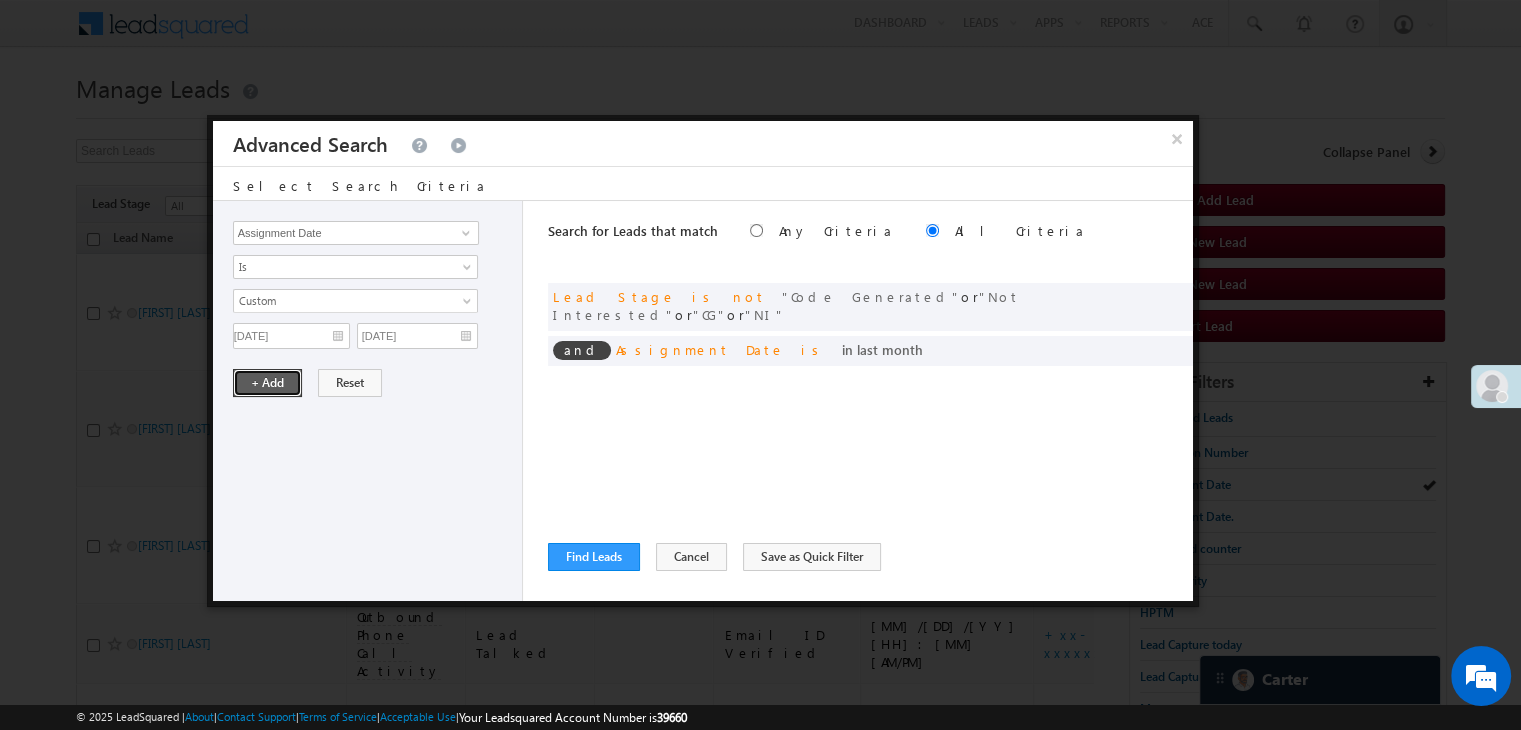 click on "+ Add" at bounding box center [267, 383] 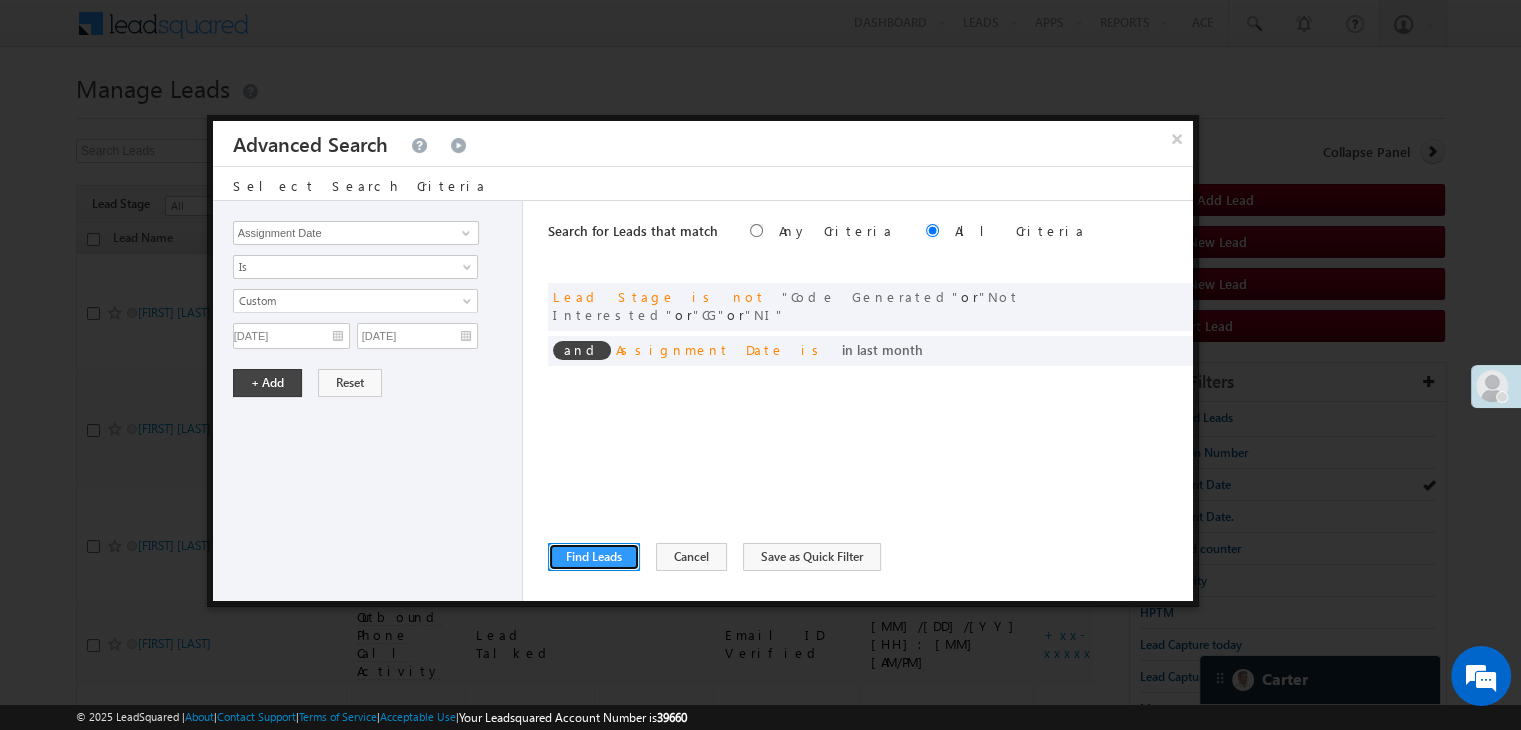 click on "Find Leads" at bounding box center [594, 557] 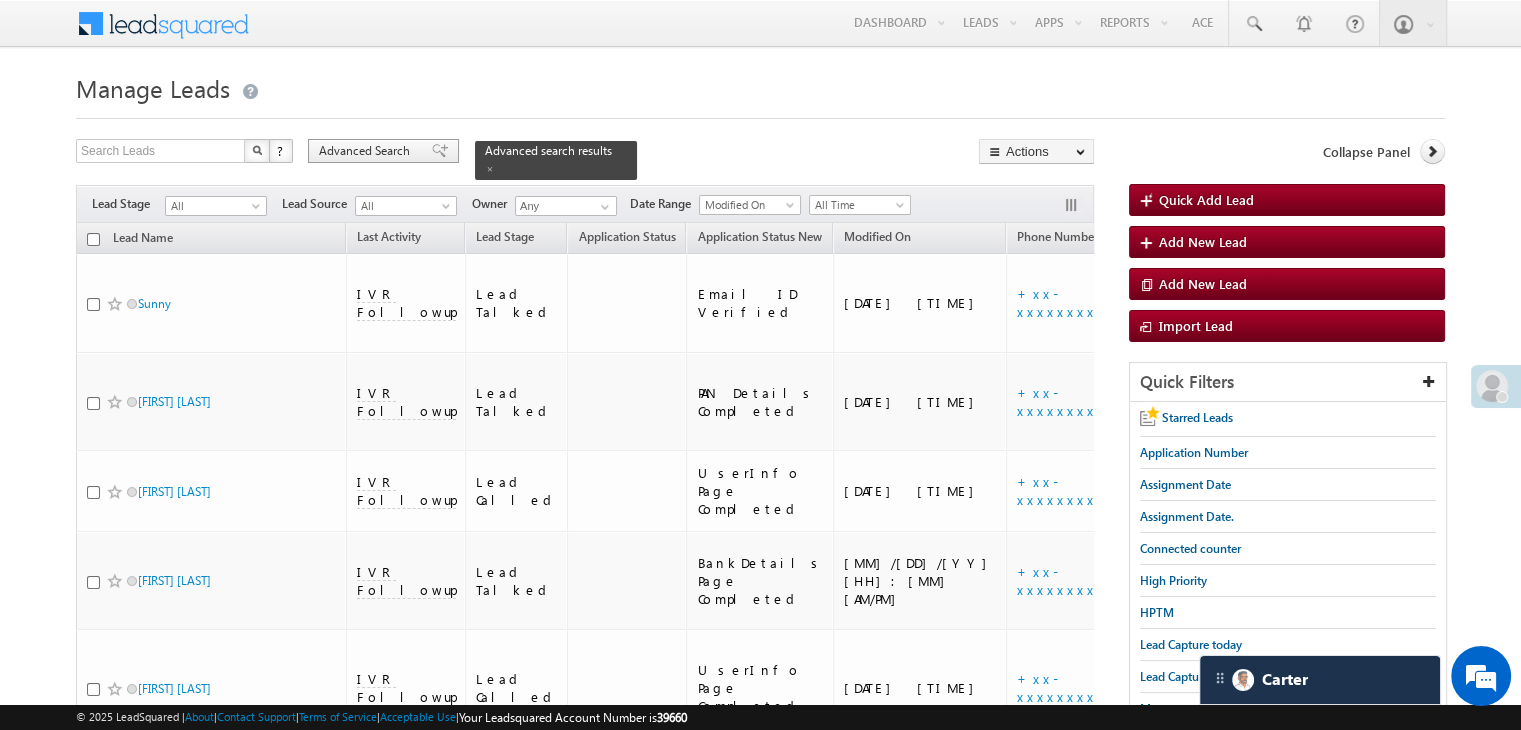click at bounding box center (440, 151) 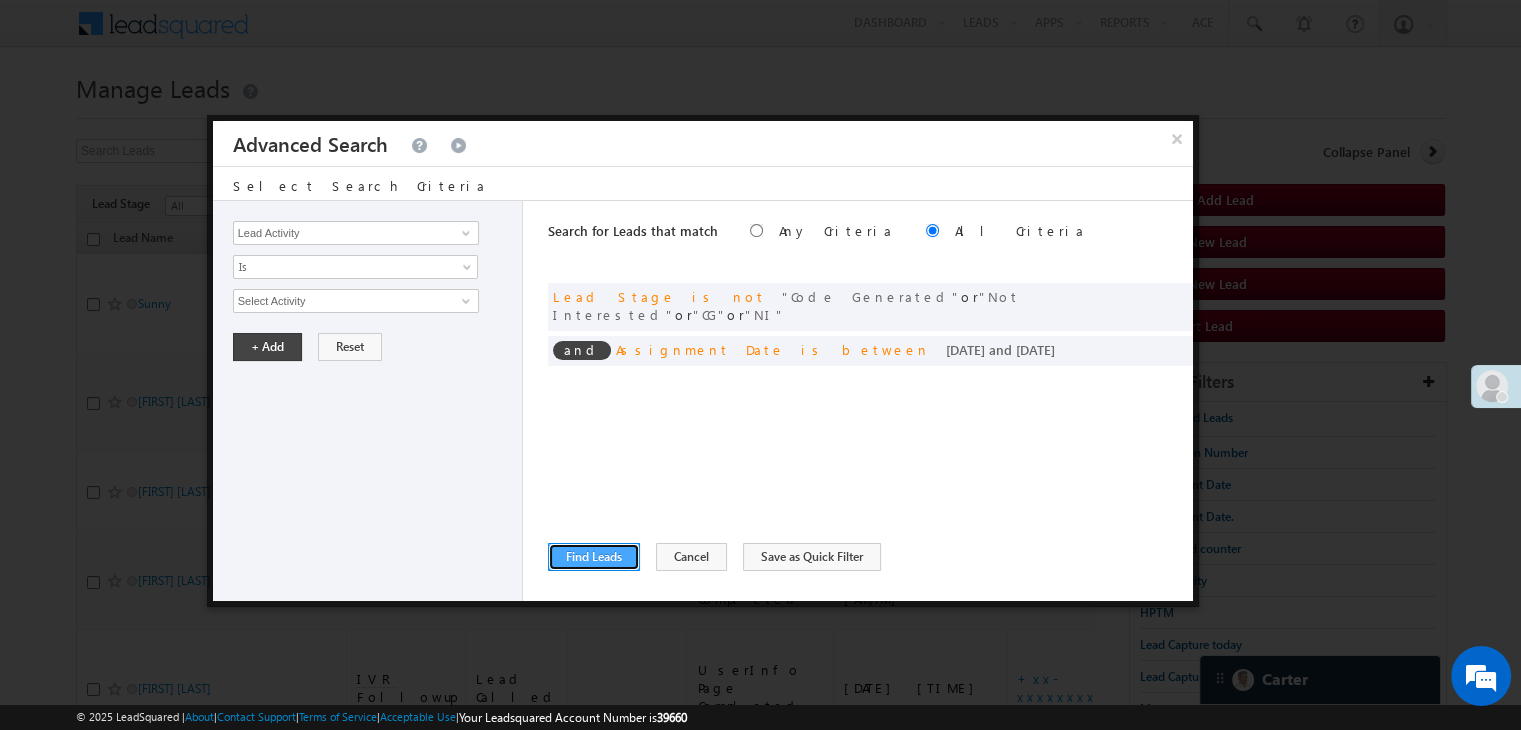 click on "Find Leads" at bounding box center (594, 557) 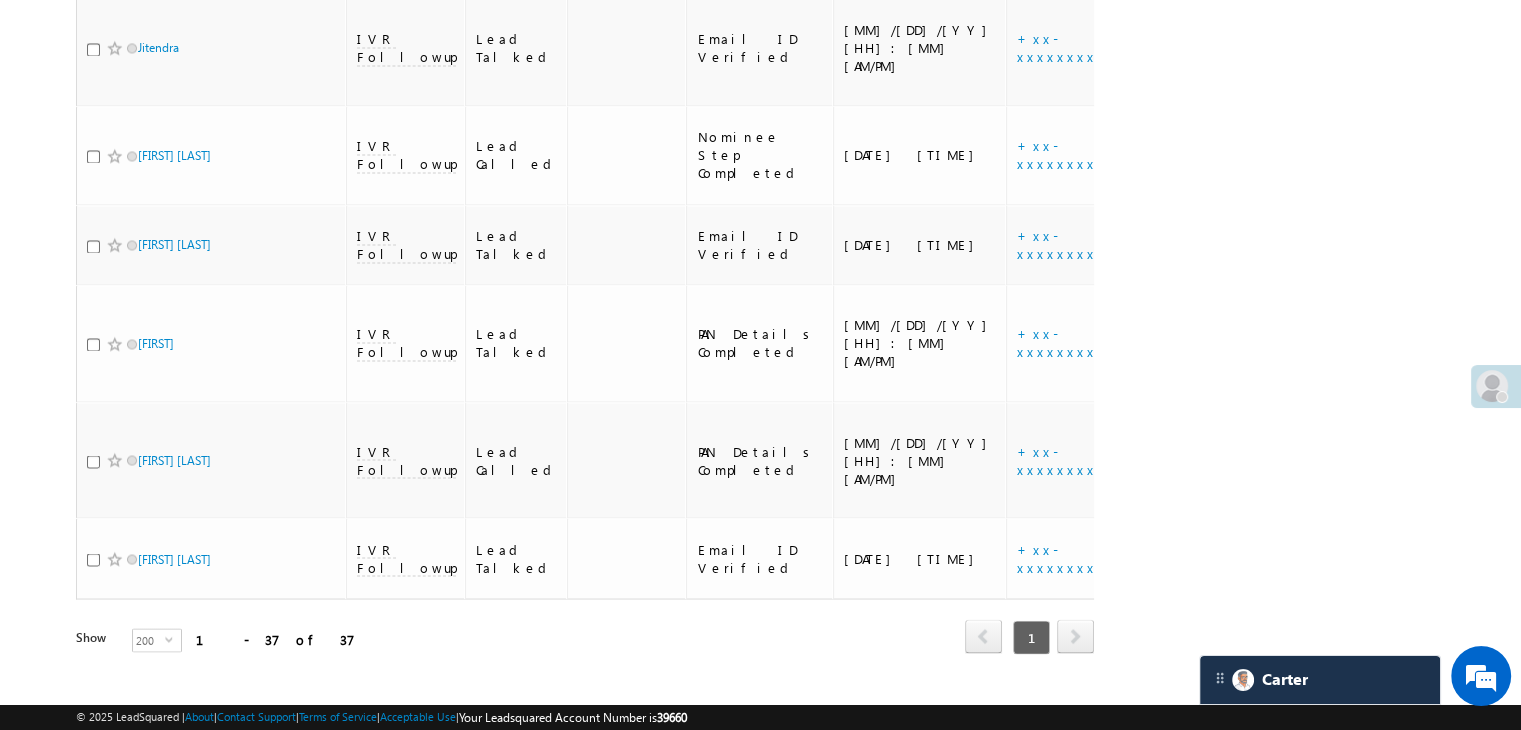 scroll, scrollTop: 3376, scrollLeft: 0, axis: vertical 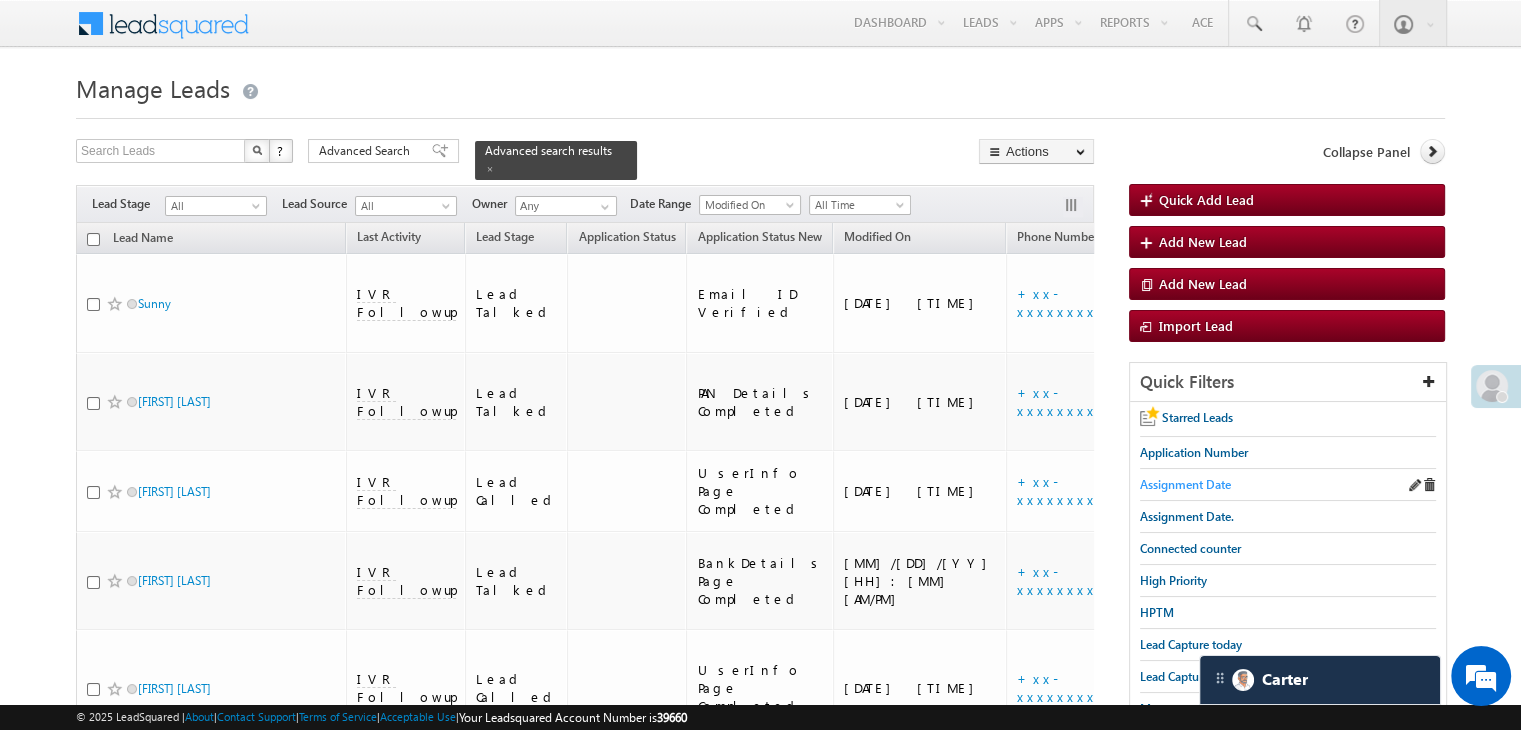 click on "Assignment Date" at bounding box center [1185, 484] 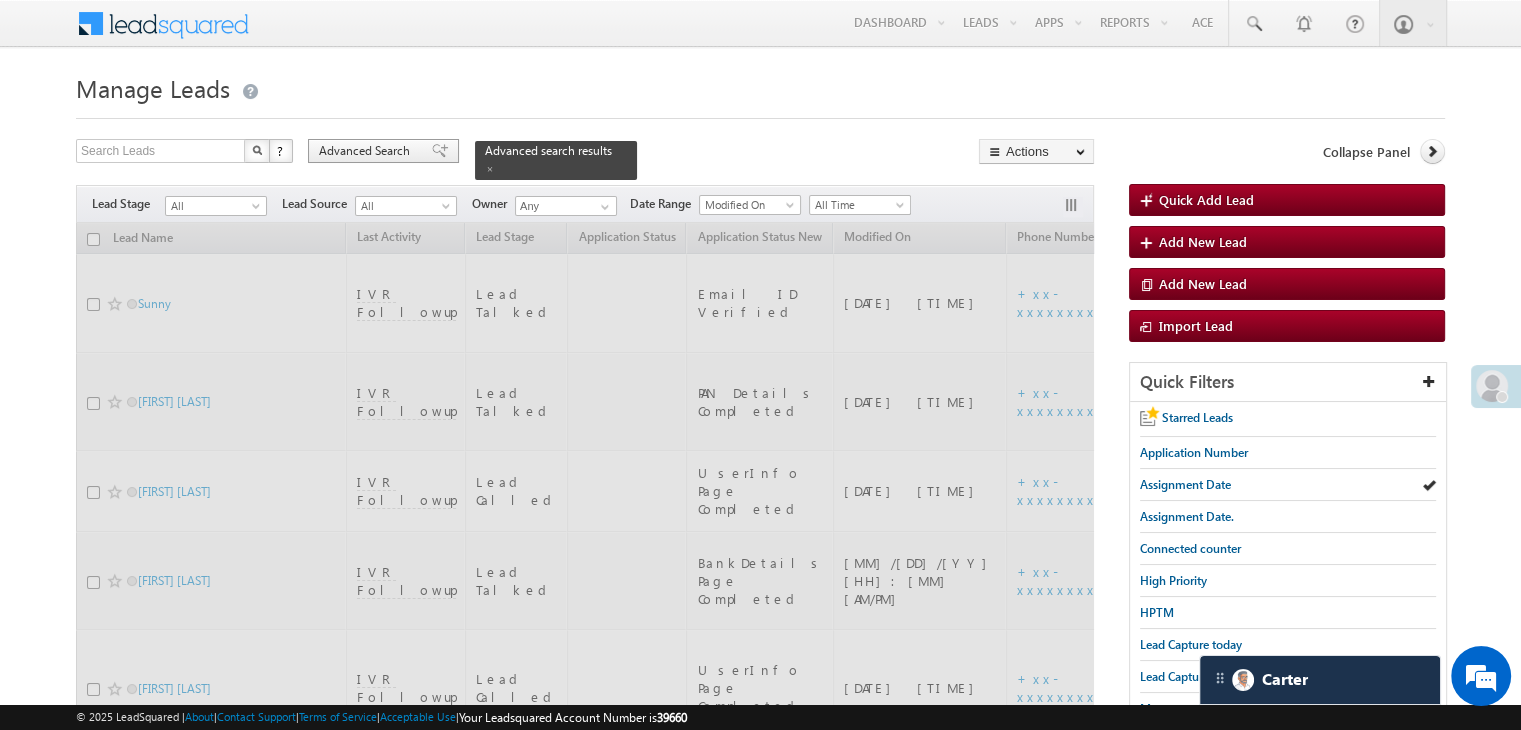 click at bounding box center [440, 151] 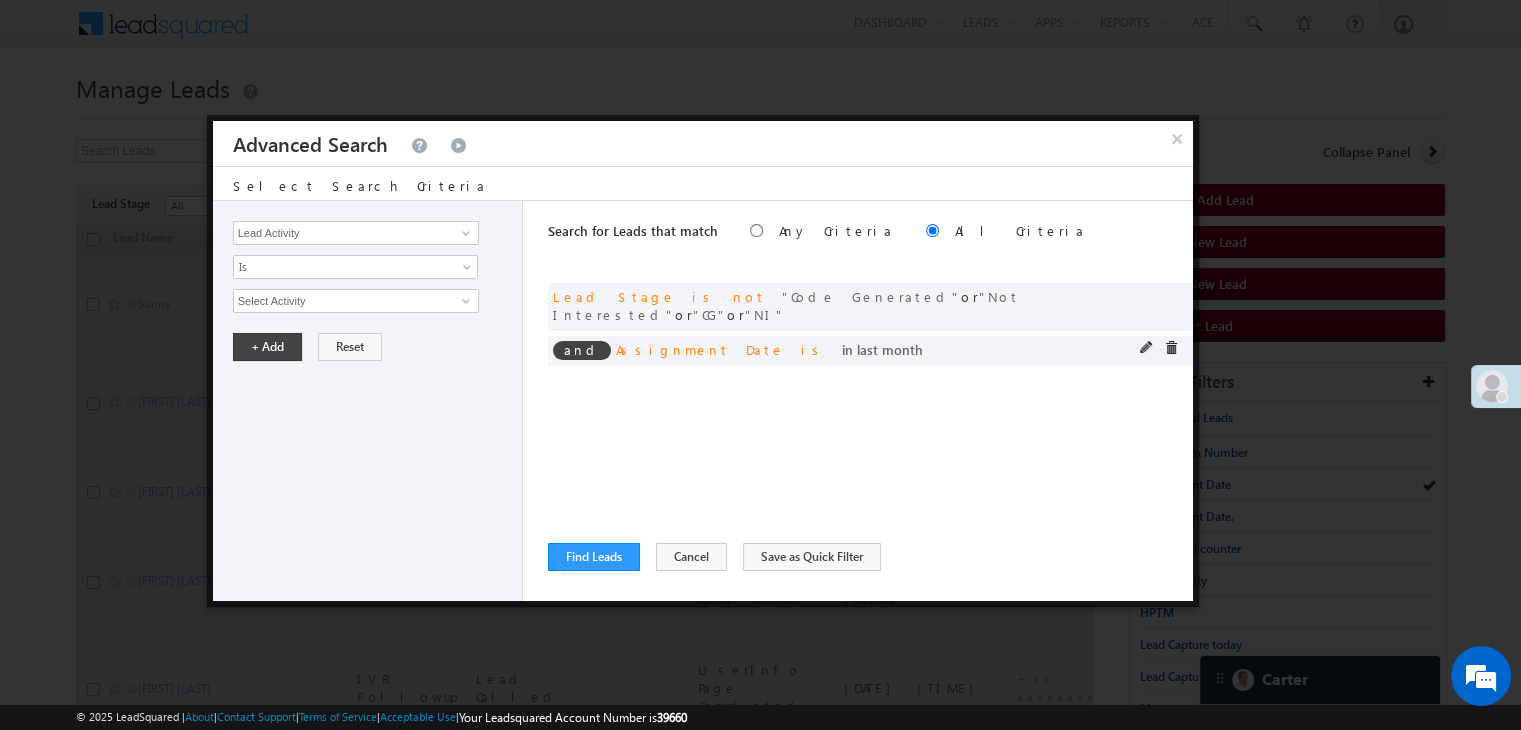 click on "and  Assignment Date   is   in last month" at bounding box center (870, 351) 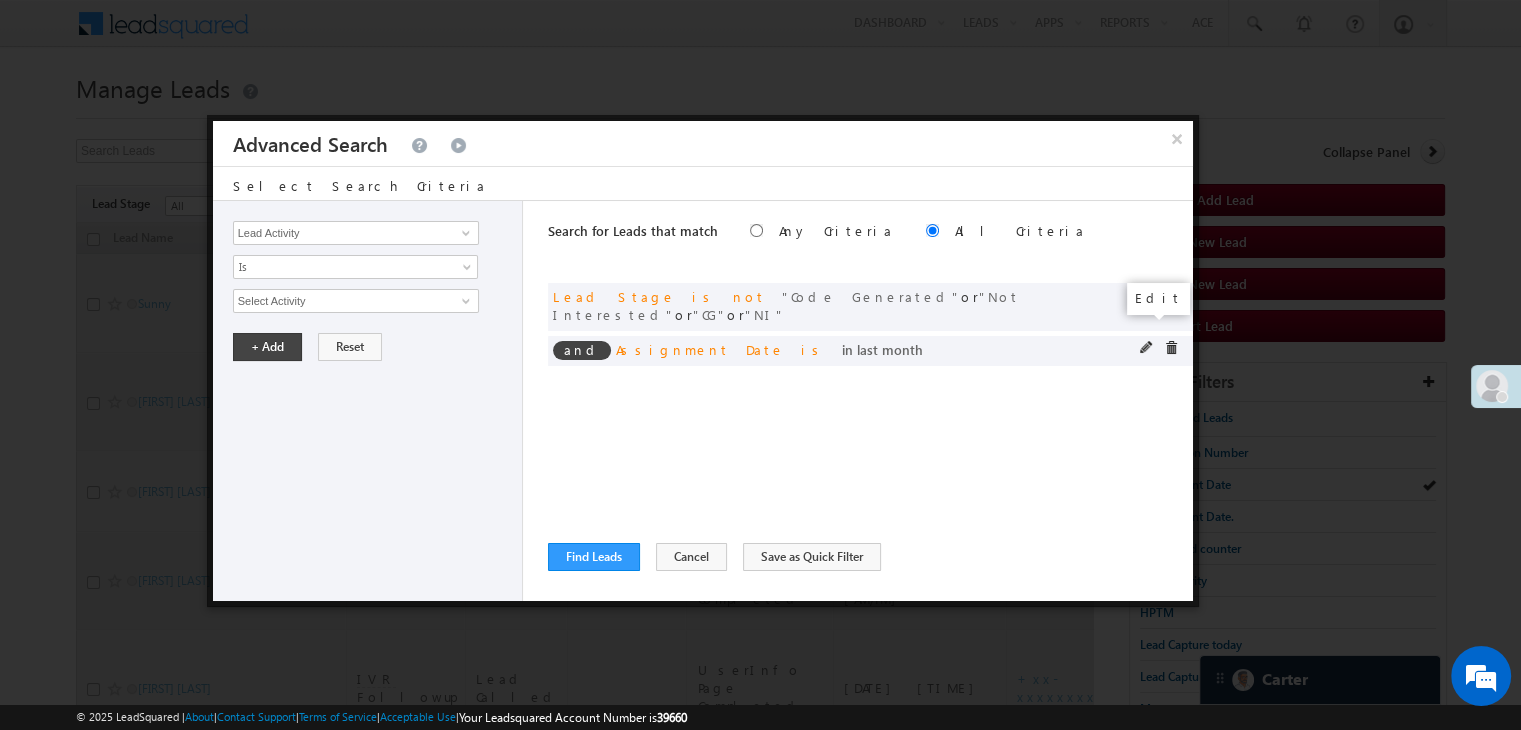 click at bounding box center [1147, 348] 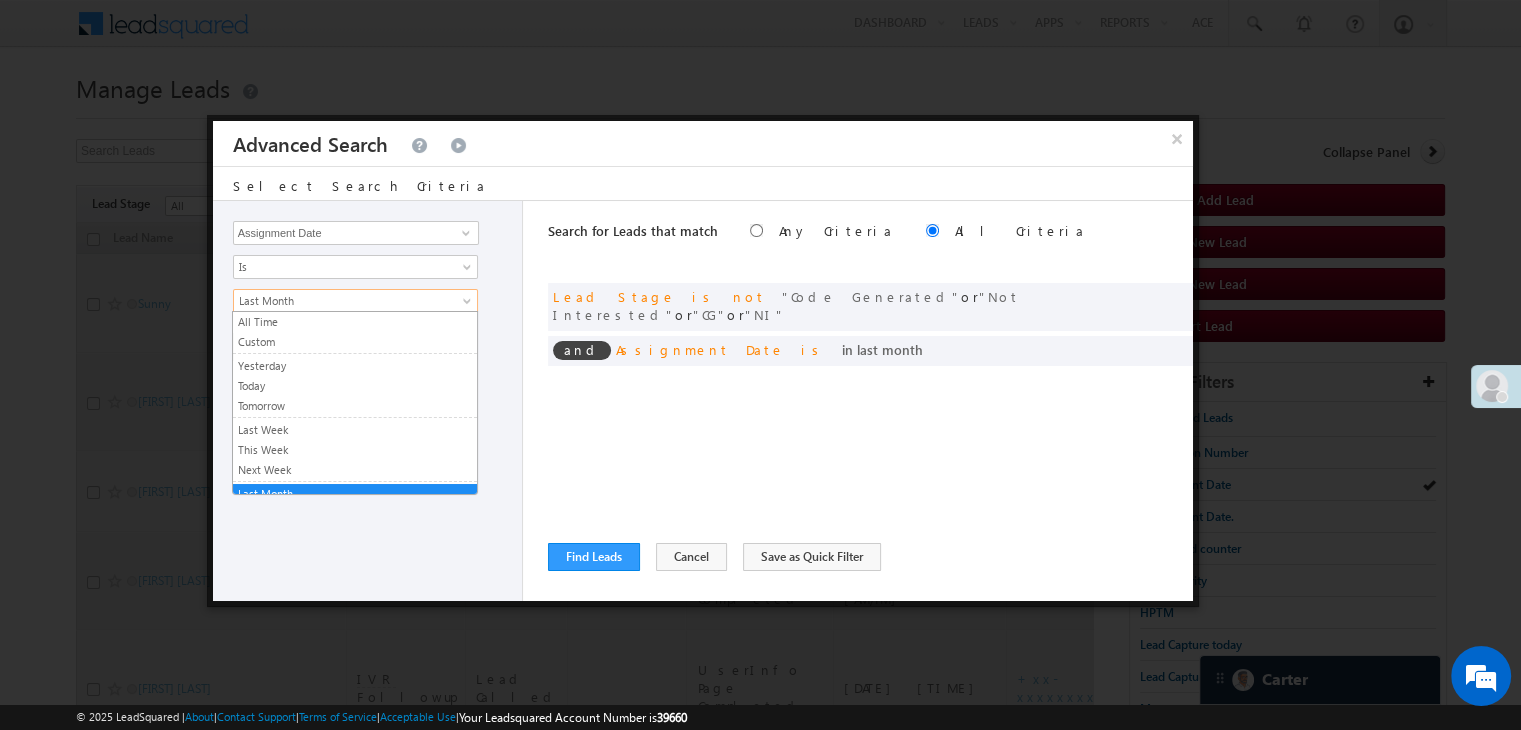 scroll, scrollTop: 5, scrollLeft: 0, axis: vertical 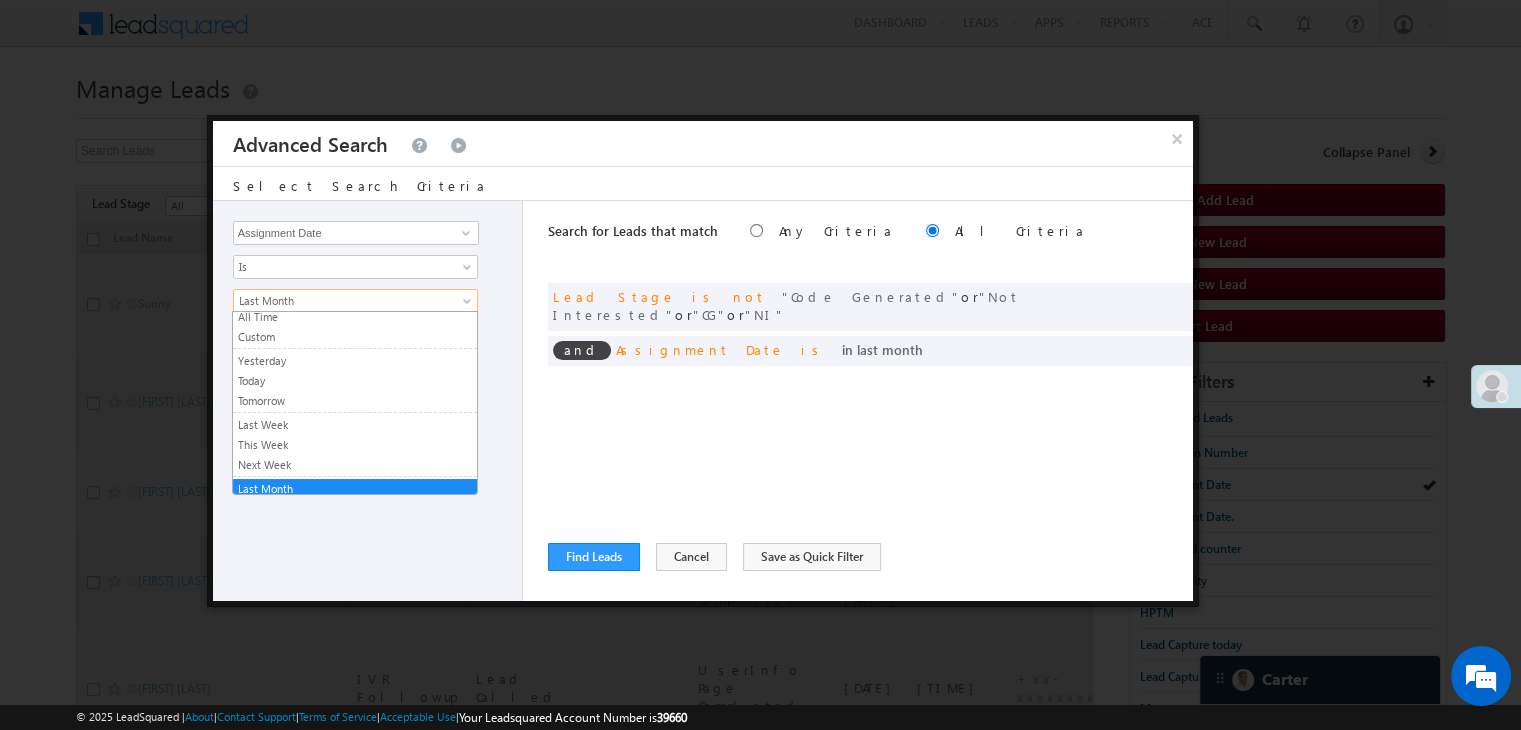 click on "Last Month" at bounding box center [355, 301] 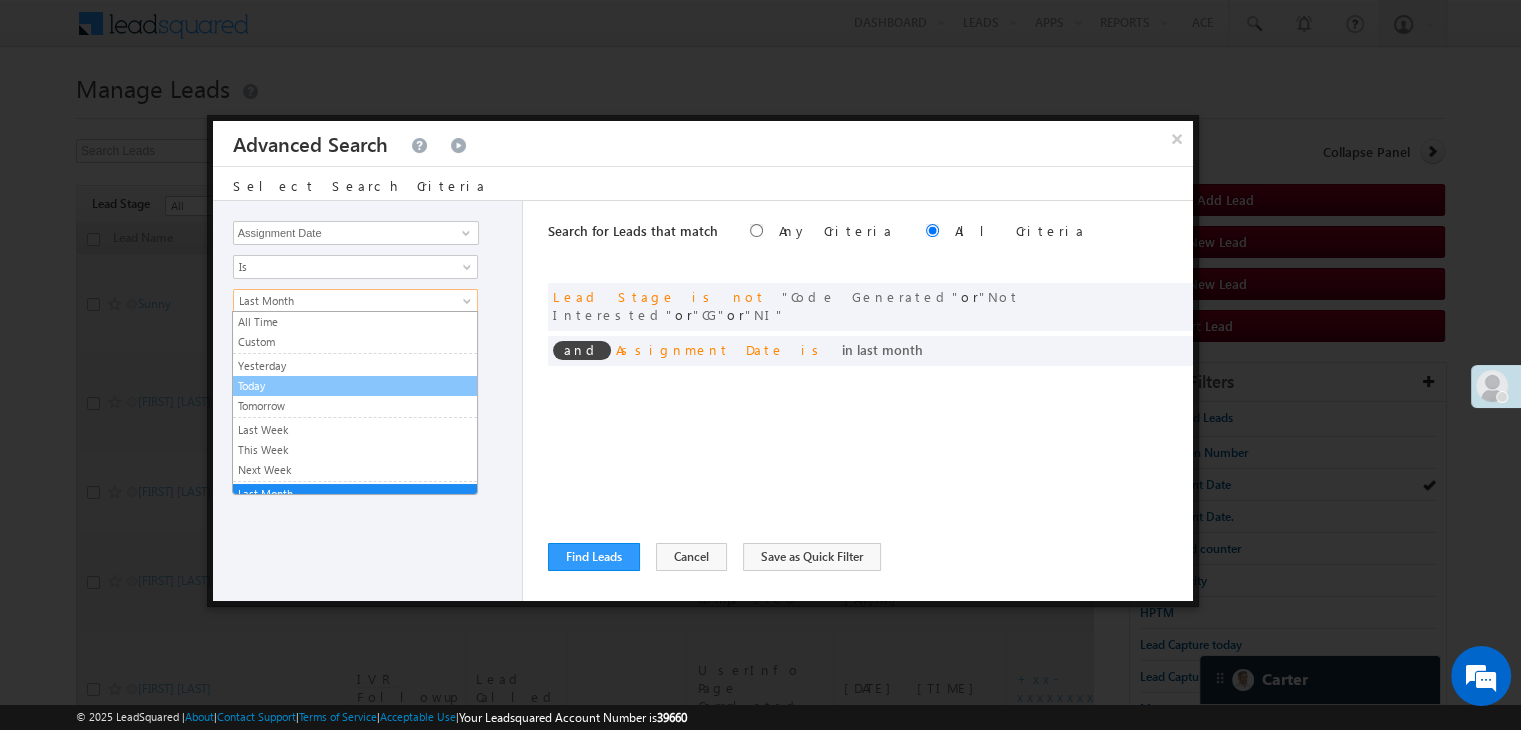 scroll, scrollTop: 0, scrollLeft: 0, axis: both 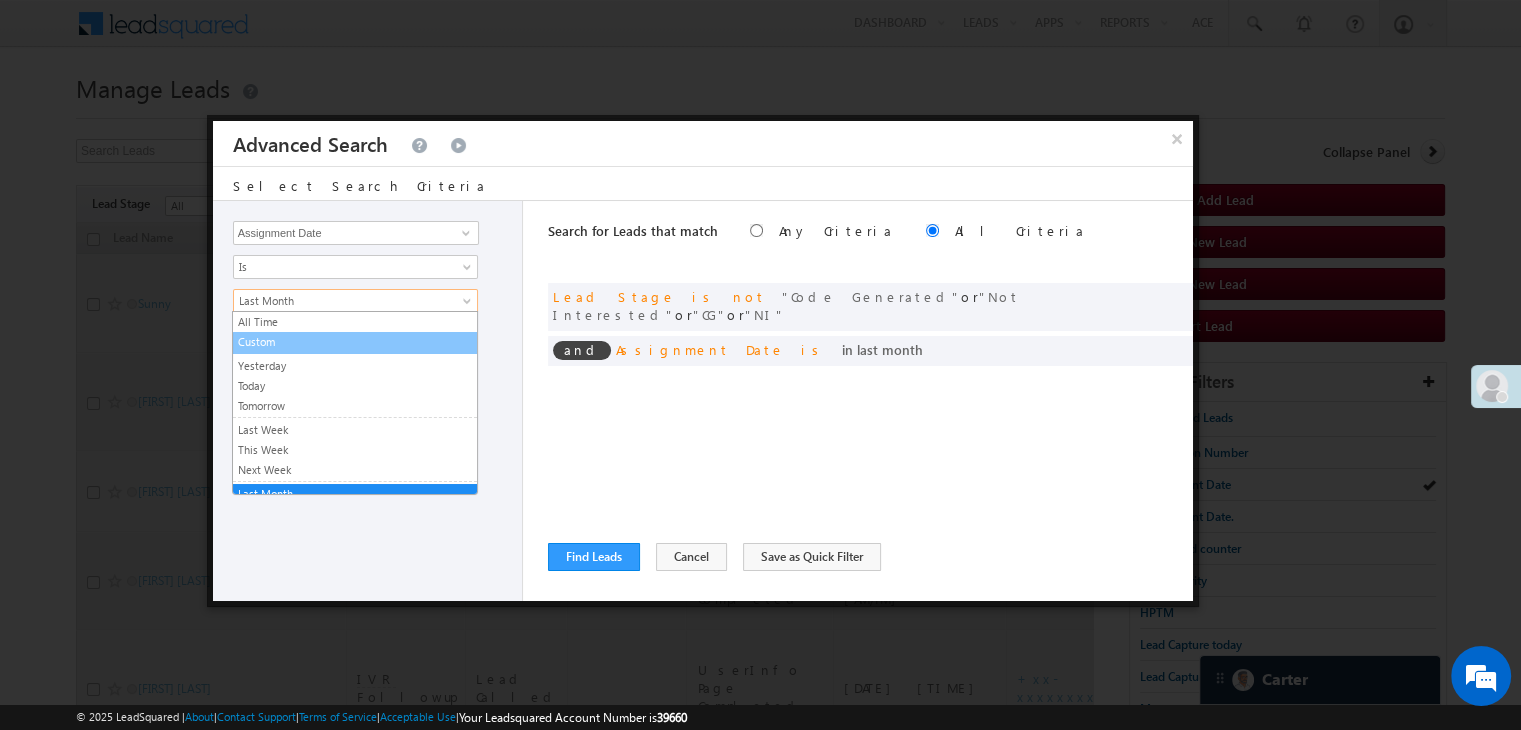 click on "Custom" at bounding box center [355, 342] 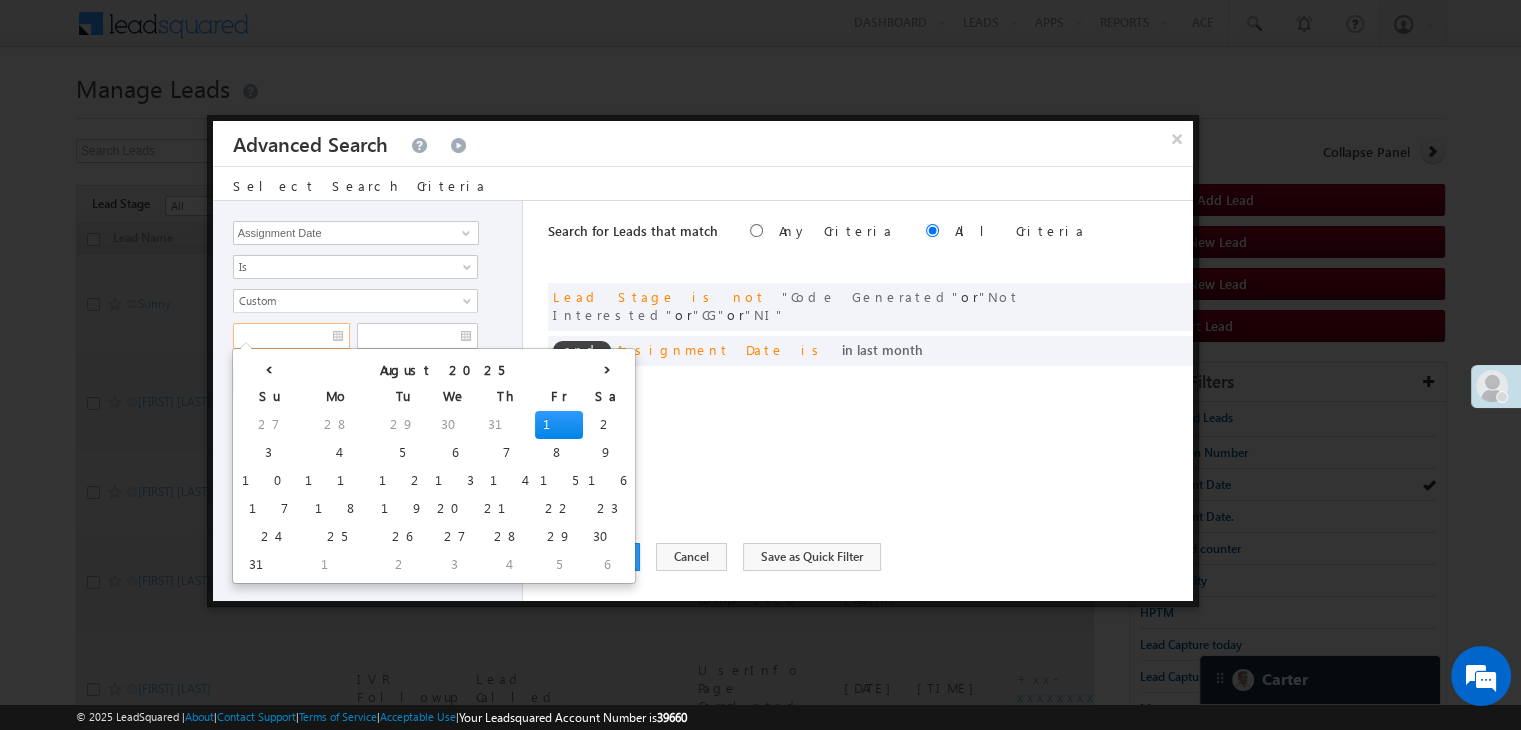 click at bounding box center [291, 336] 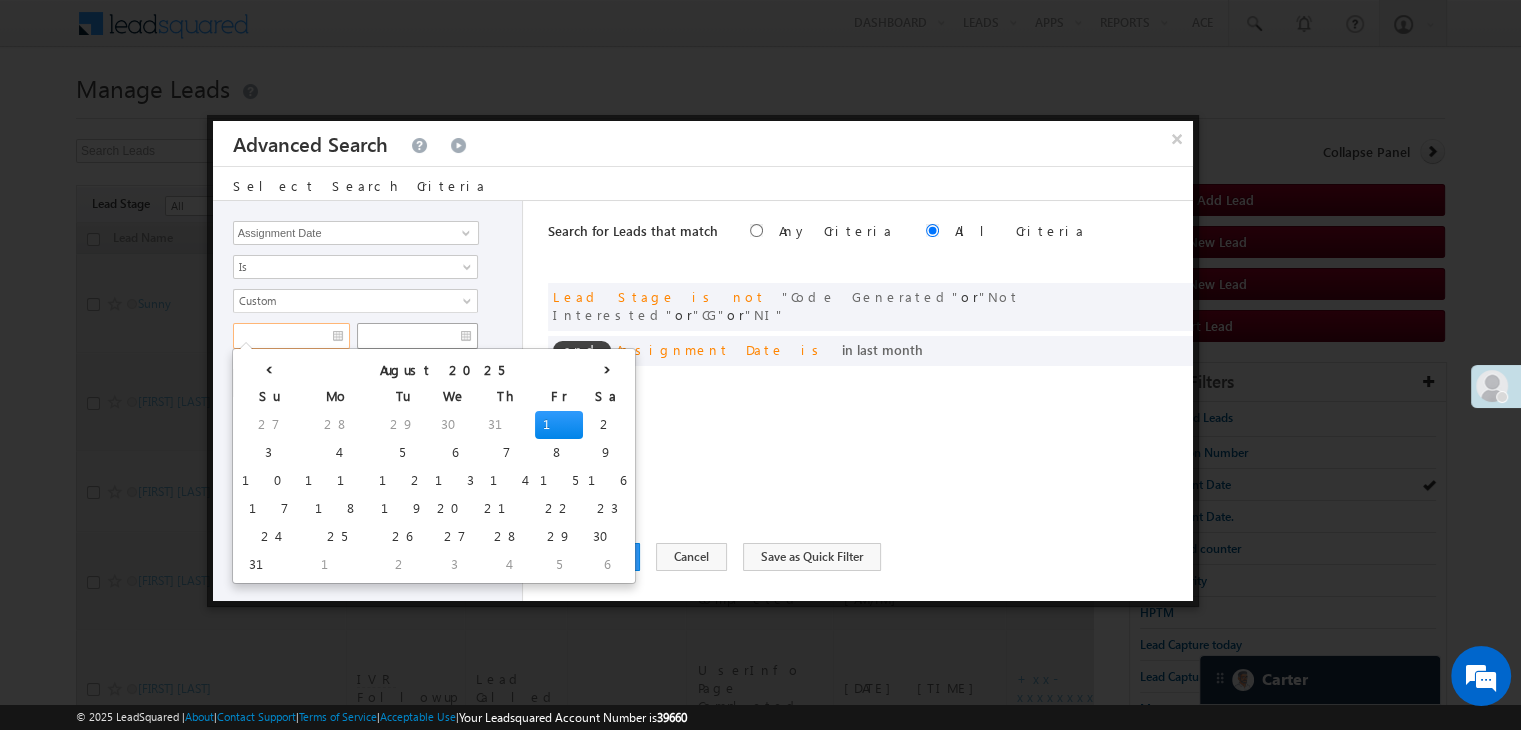 click on "29" at bounding box center (402, 425) 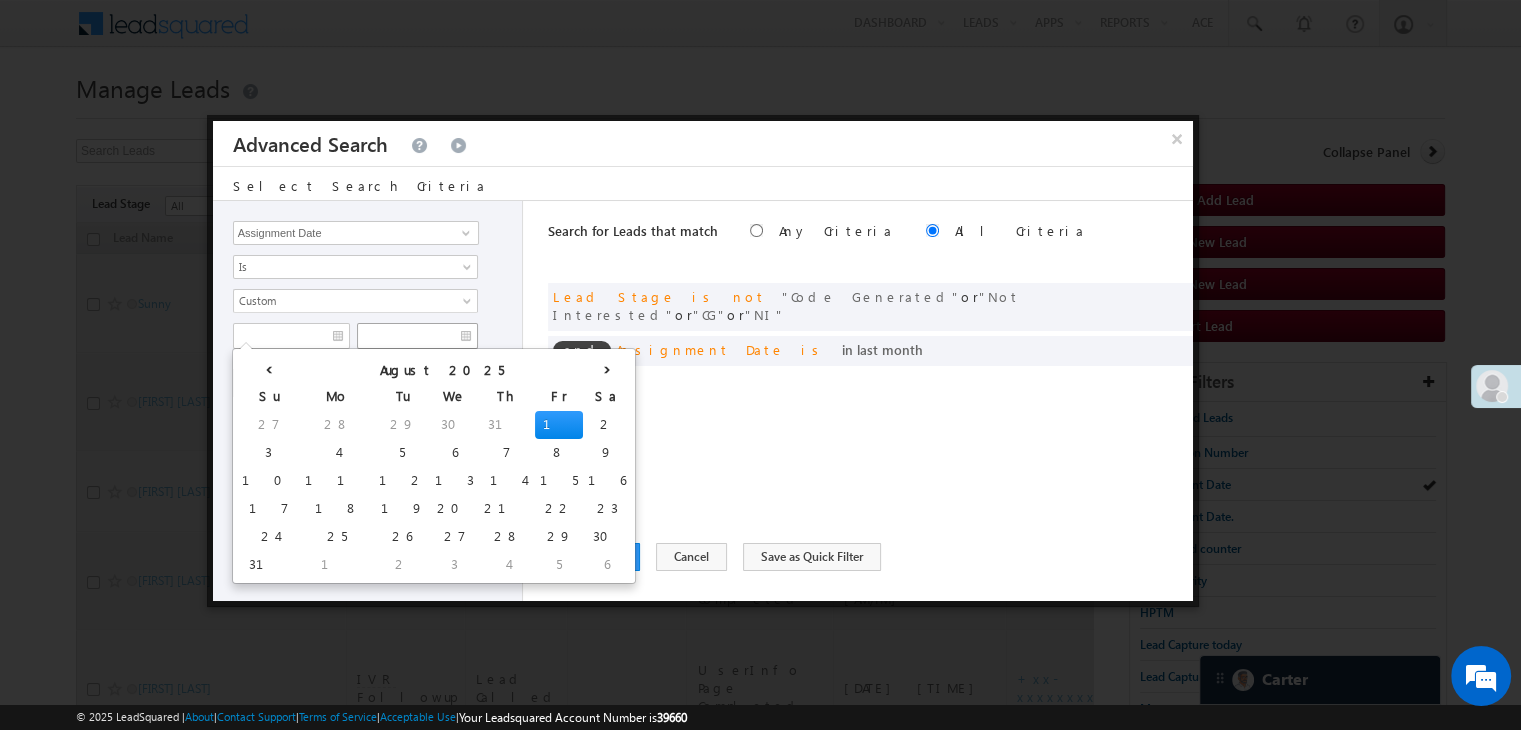 click on "Lead Activity Task Sales Group  Prospect Id  WA Last Message Timestamp 4th Day Disposition Aadhaar_MobileLinked Account Application Status Activation_Score Age Bucket AI_ML AngelCode App Download App Download Date App Status Compare Application Number Application Owner Application Source Application Status  Application Status at Assignment Application Status at Dropoff Application status before assignment  Application Status First time Drop Off  Application Status New Application Step Number Application Submission Flag Application Type Appsflyer Adset Area Manager Name Assignment Date Assignment Quota Assignment Status Attempt counter post coding  BO Branch Browser Call Back Counter Call back Date & Time Call Back Requested Created At Call Back Requested on  Call Back Requested Slot Call Duration Call Later Overall Counter Call Later_Insurance call back date Callid Campaign Call Counter Campaign Date Campaign flag for smart view Campaign Talktime counter Campaign Trade Date Is" at bounding box center (368, 401) 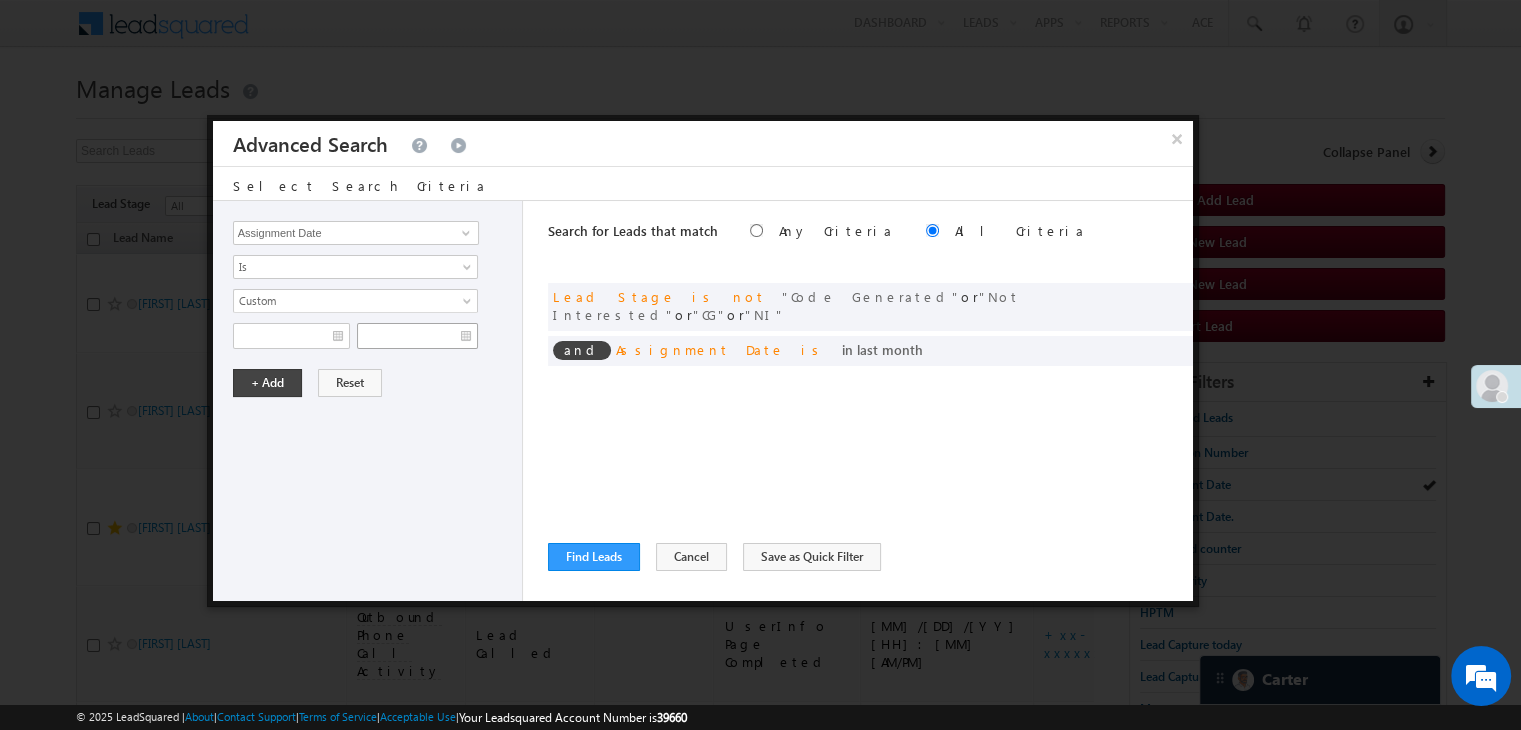 type on "[DATE]" 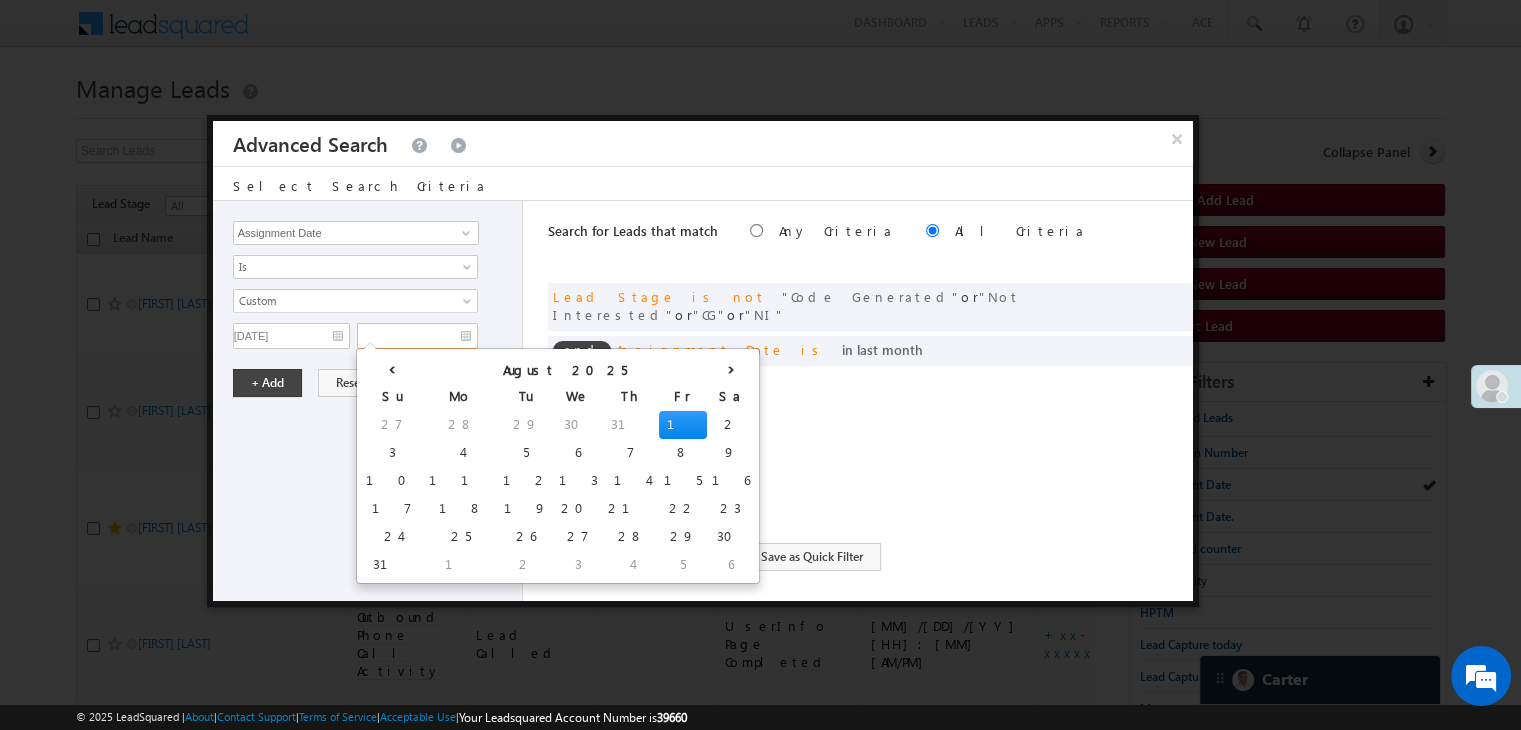 click at bounding box center (417, 336) 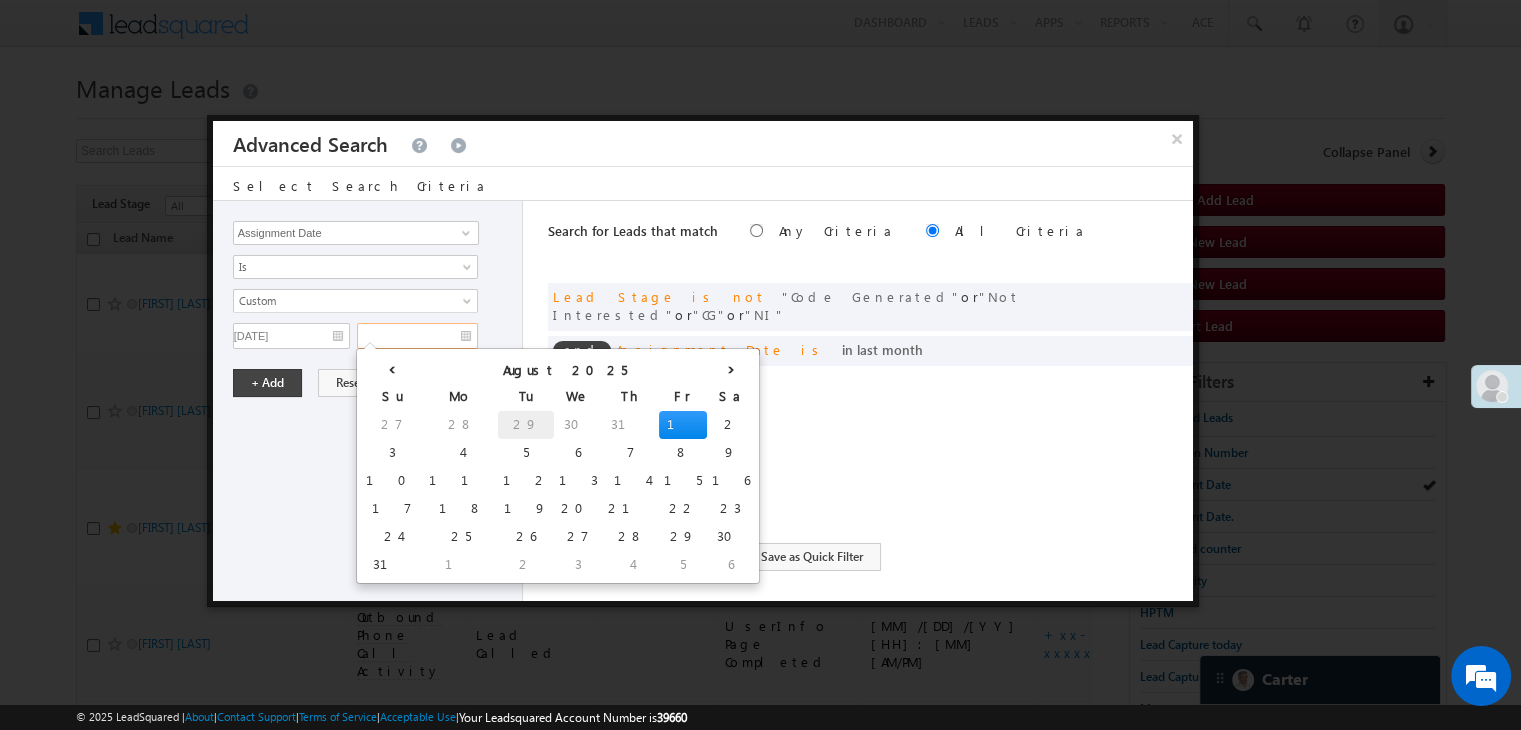 click on "29" at bounding box center [526, 425] 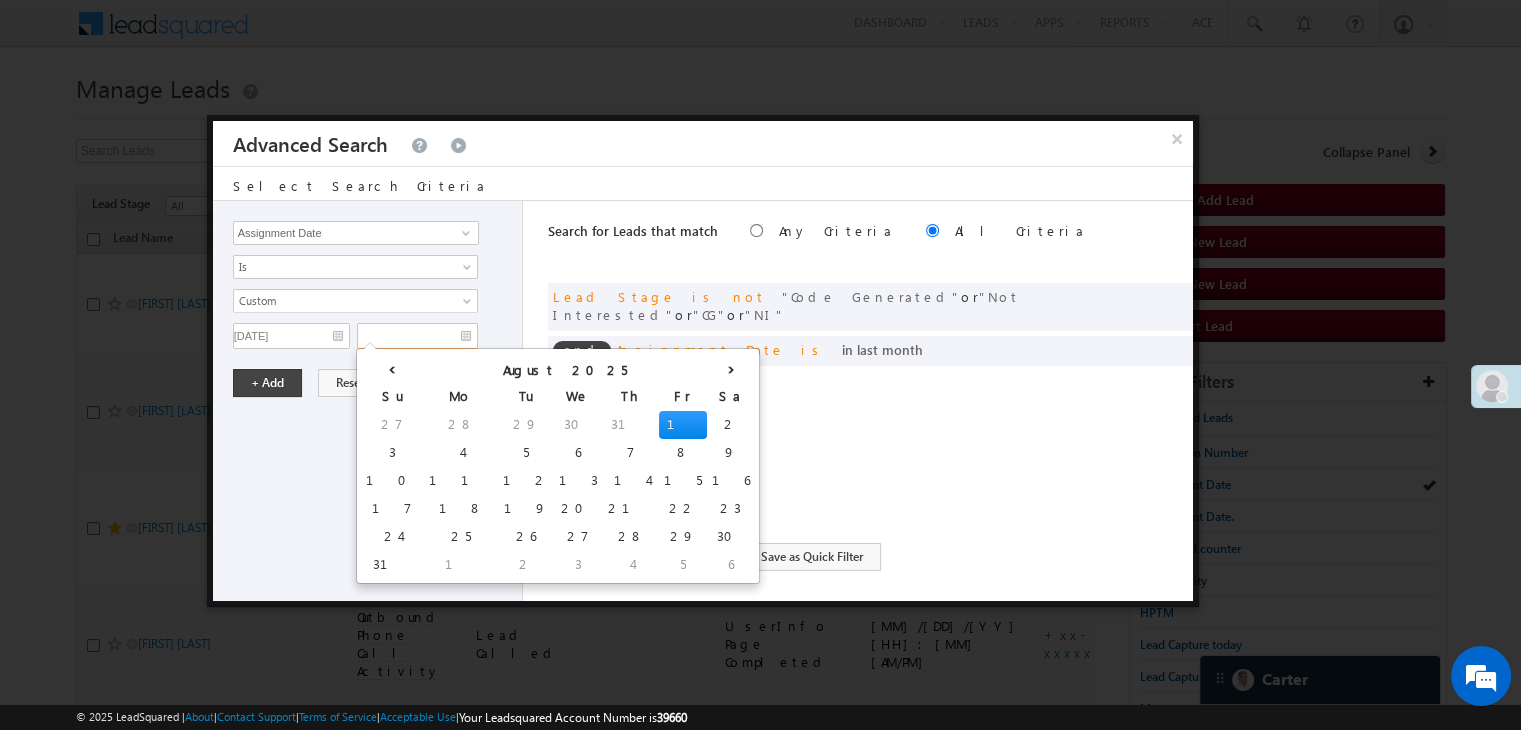 type on "[DATE]" 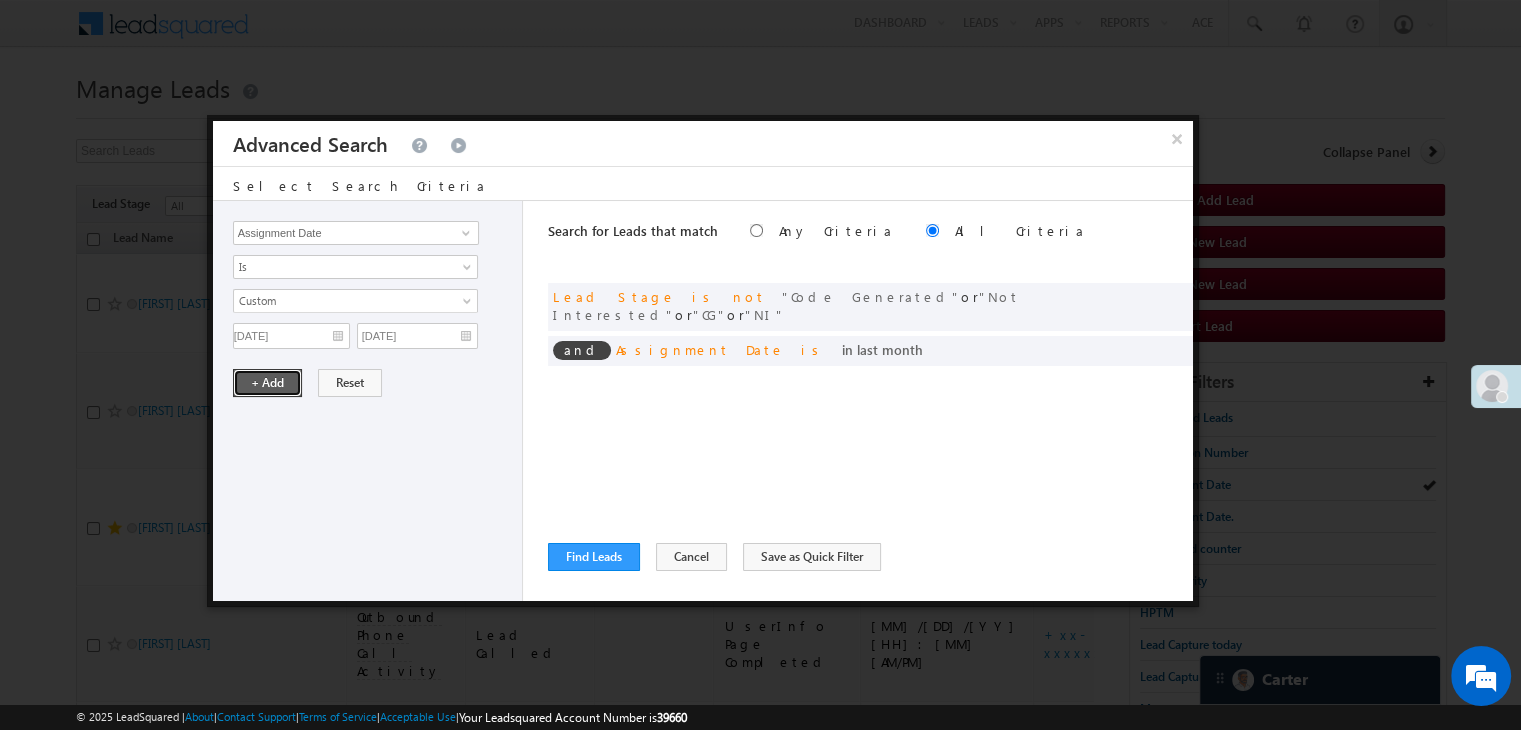 click on "+ Add" at bounding box center (267, 383) 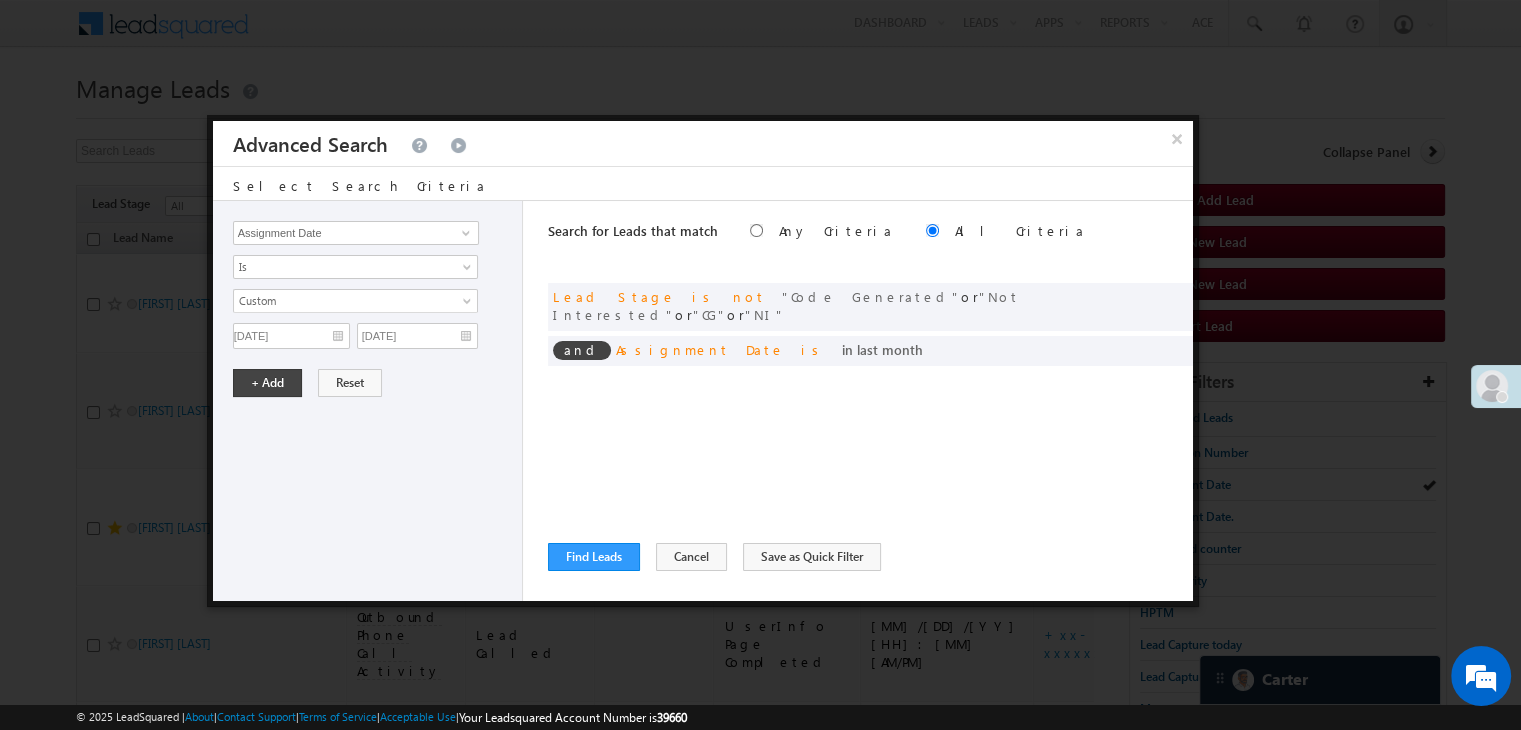 click on "Lead Activity Task Sales Group  Prospect Id  WA Last Message Timestamp 4th Day Disposition Aadhaar_MobileLinked Account Application Status Activation_Score Age Bucket AI_ML AngelCode App Download App Download Date App Status Compare Application Number Application Owner Application Source Application Status  Application Status at Assignment Application Status at Dropoff Application status before assignment  Application Status First time Drop Off  Application Status New Application Step Number Application Submission Flag Application Type Appsflyer Adset Area Manager Name Assignment Date Assignment Quota Assignment Status Attempt counter post coding  BO Branch Browser Call Back Counter Call back Date & Time Call Back Requested Created At Call Back Requested on  Call Back Requested Slot Call Duration Call Later Overall Counter Call Later_Insurance call back date Callid Campaign Call Counter Campaign Date Campaign flag for smart view Campaign Talktime counter Campaign Trade Date Is" at bounding box center [368, 401] 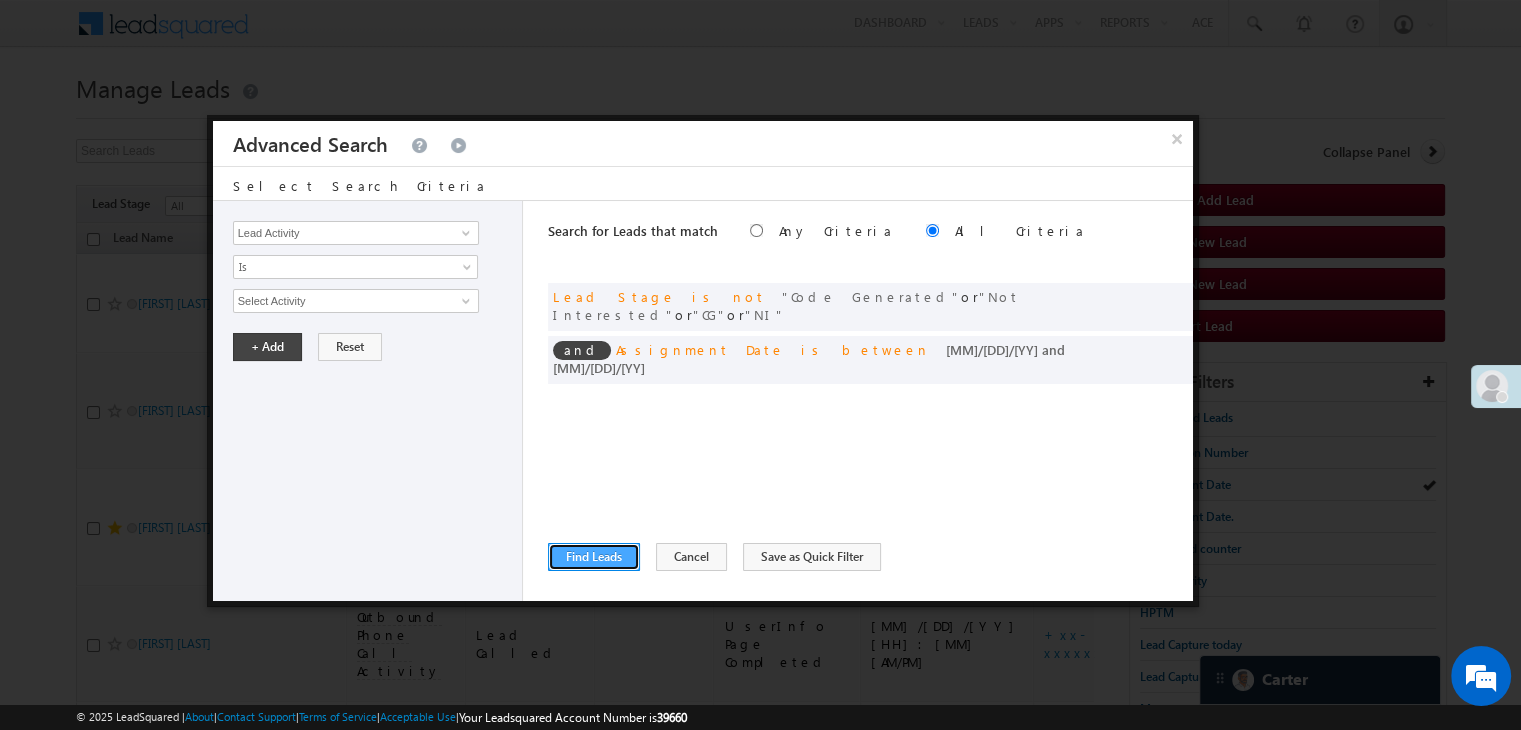 click on "Find Leads" at bounding box center (594, 557) 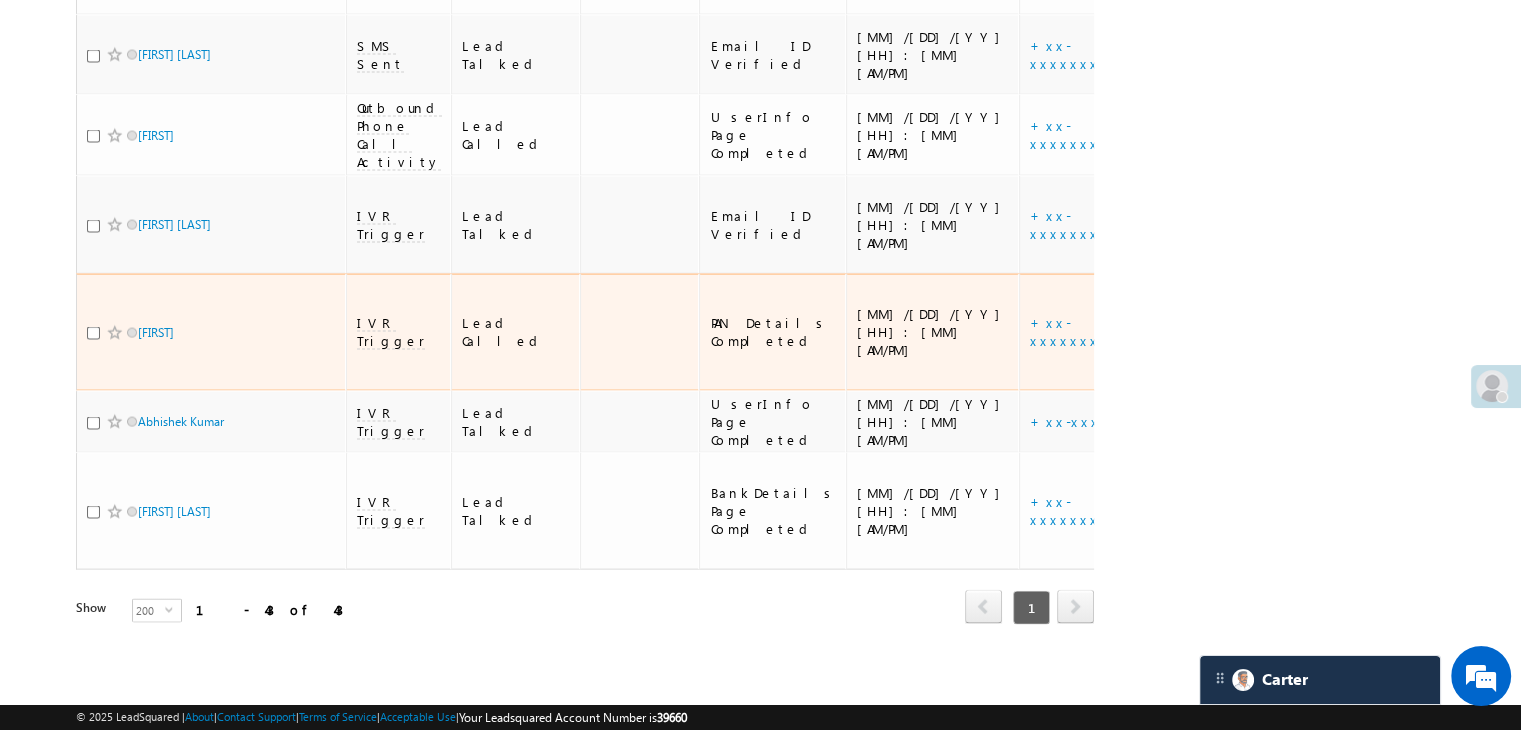 scroll, scrollTop: 4679, scrollLeft: 0, axis: vertical 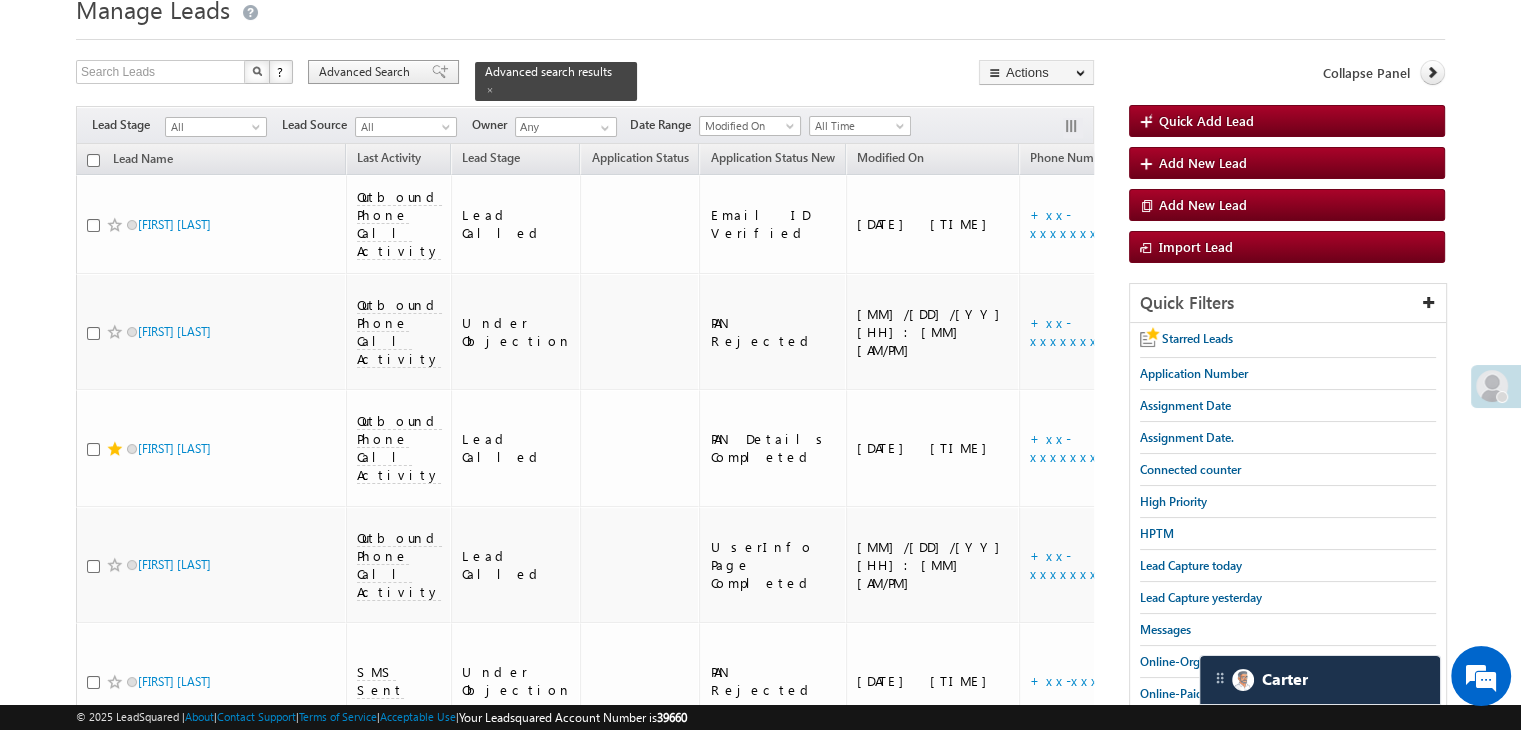 click at bounding box center [440, 72] 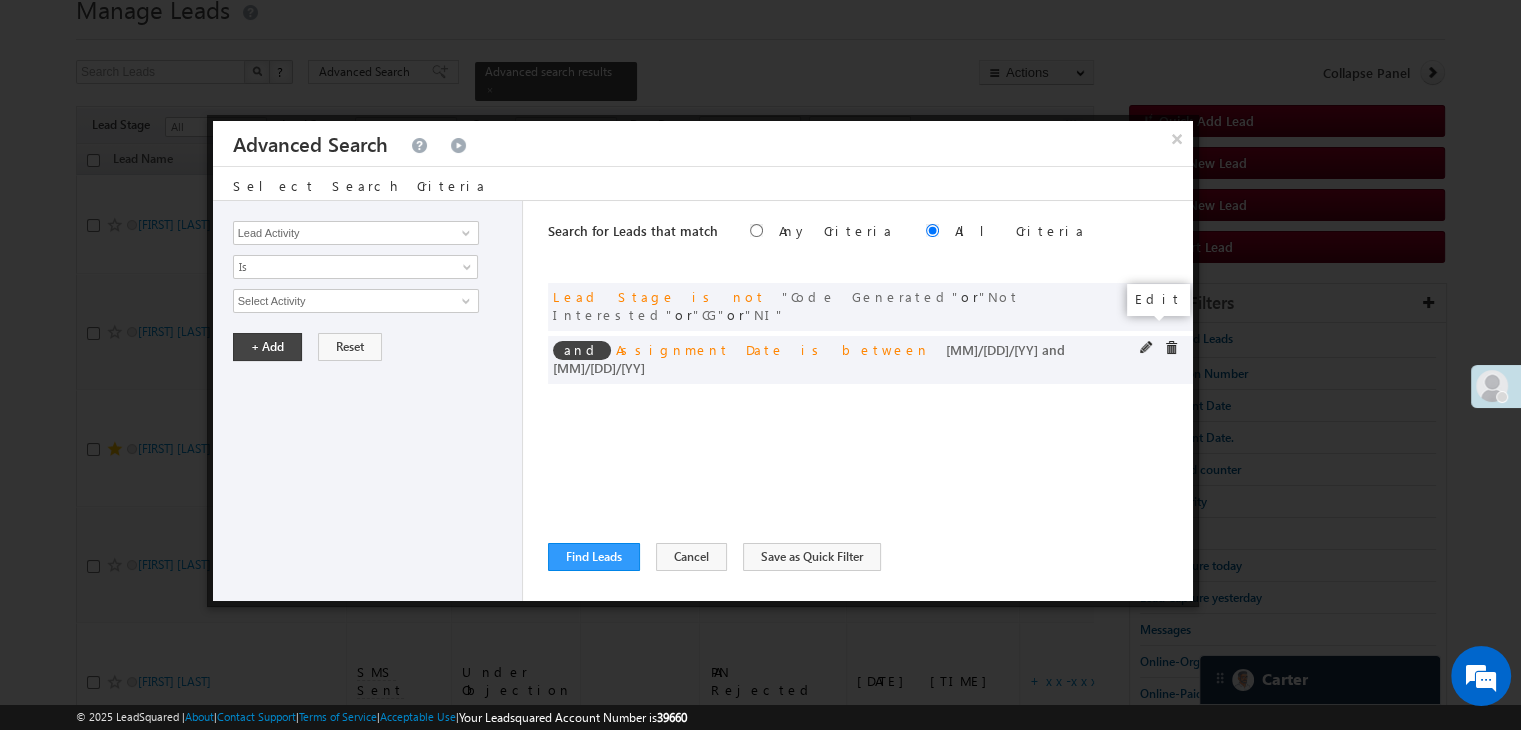 click at bounding box center (1147, 348) 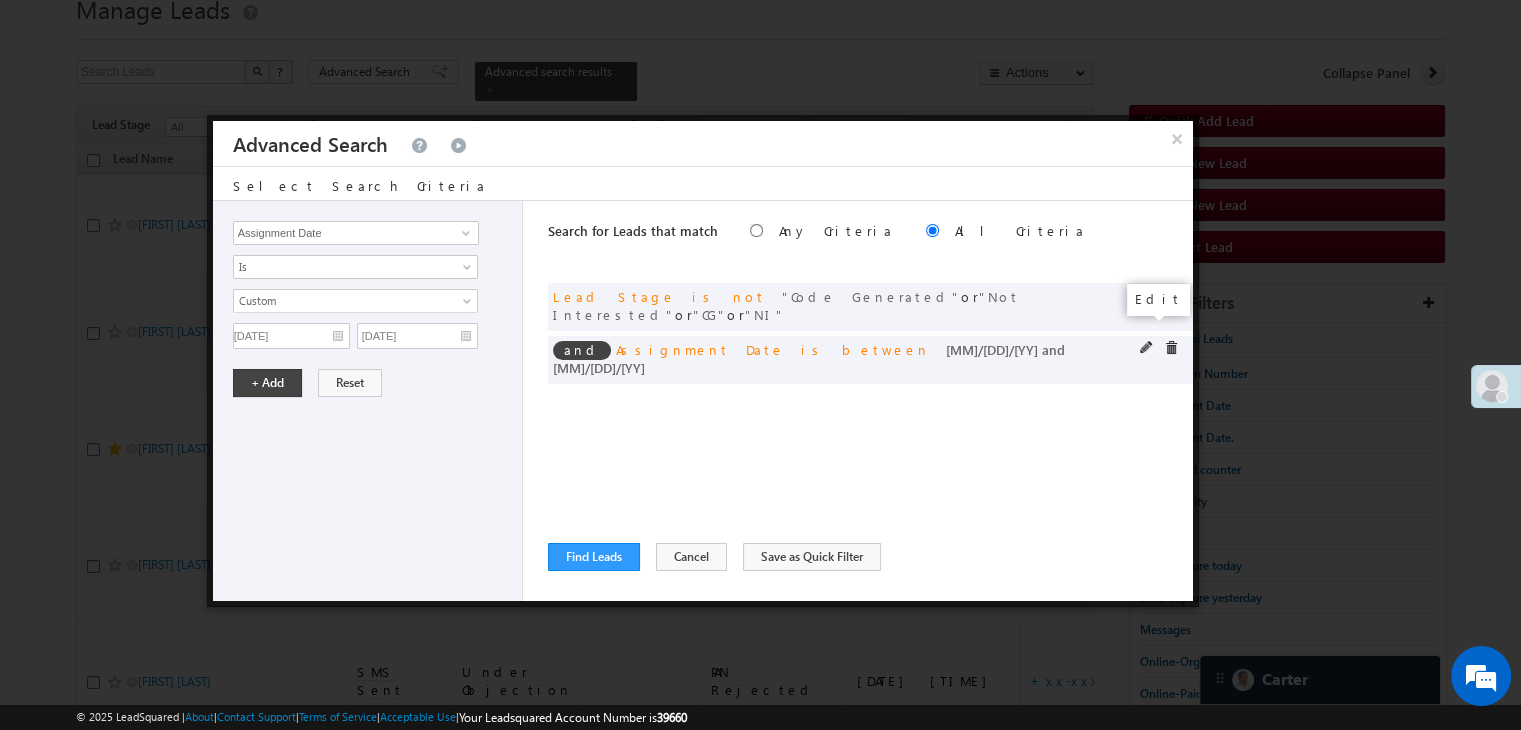 click at bounding box center (1147, 348) 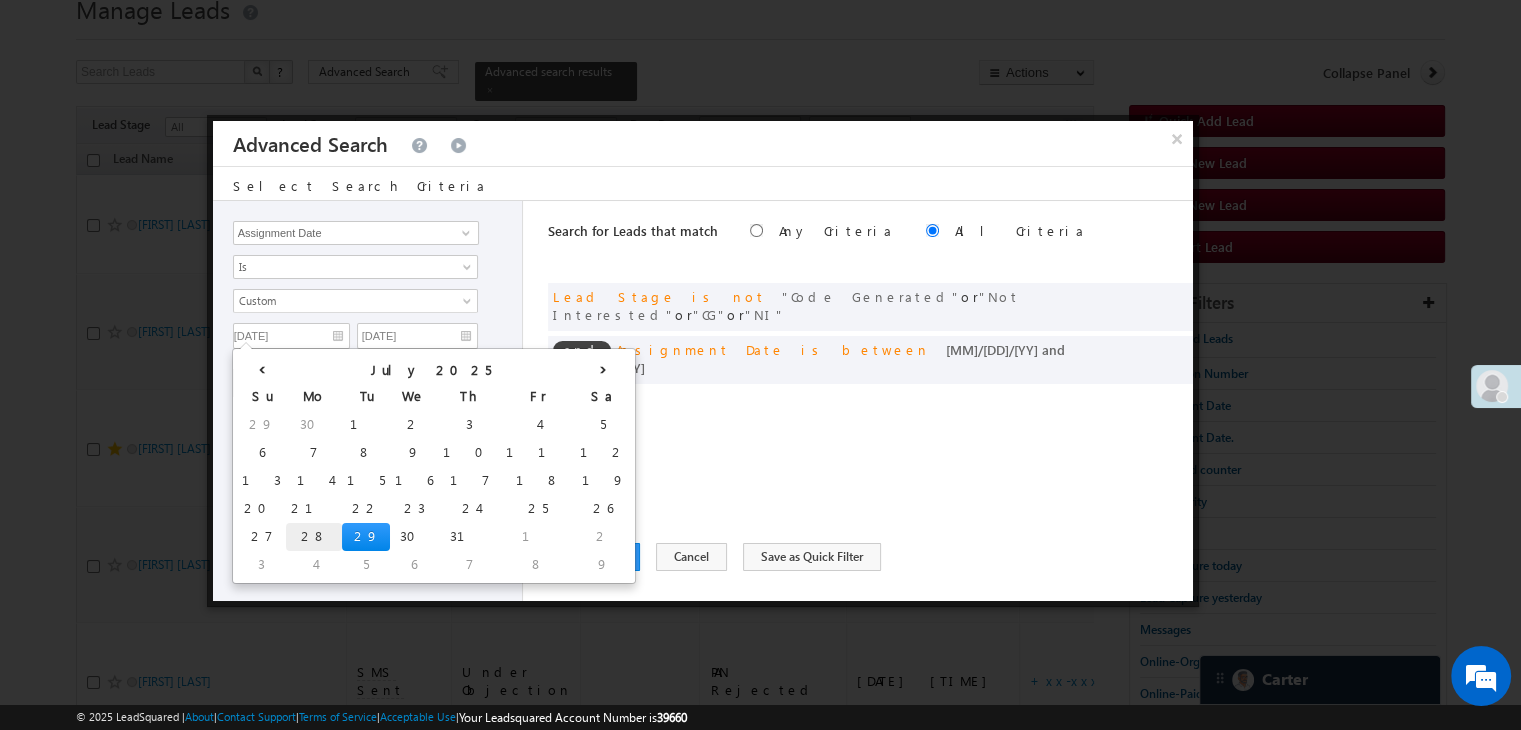 click on "28" at bounding box center [314, 537] 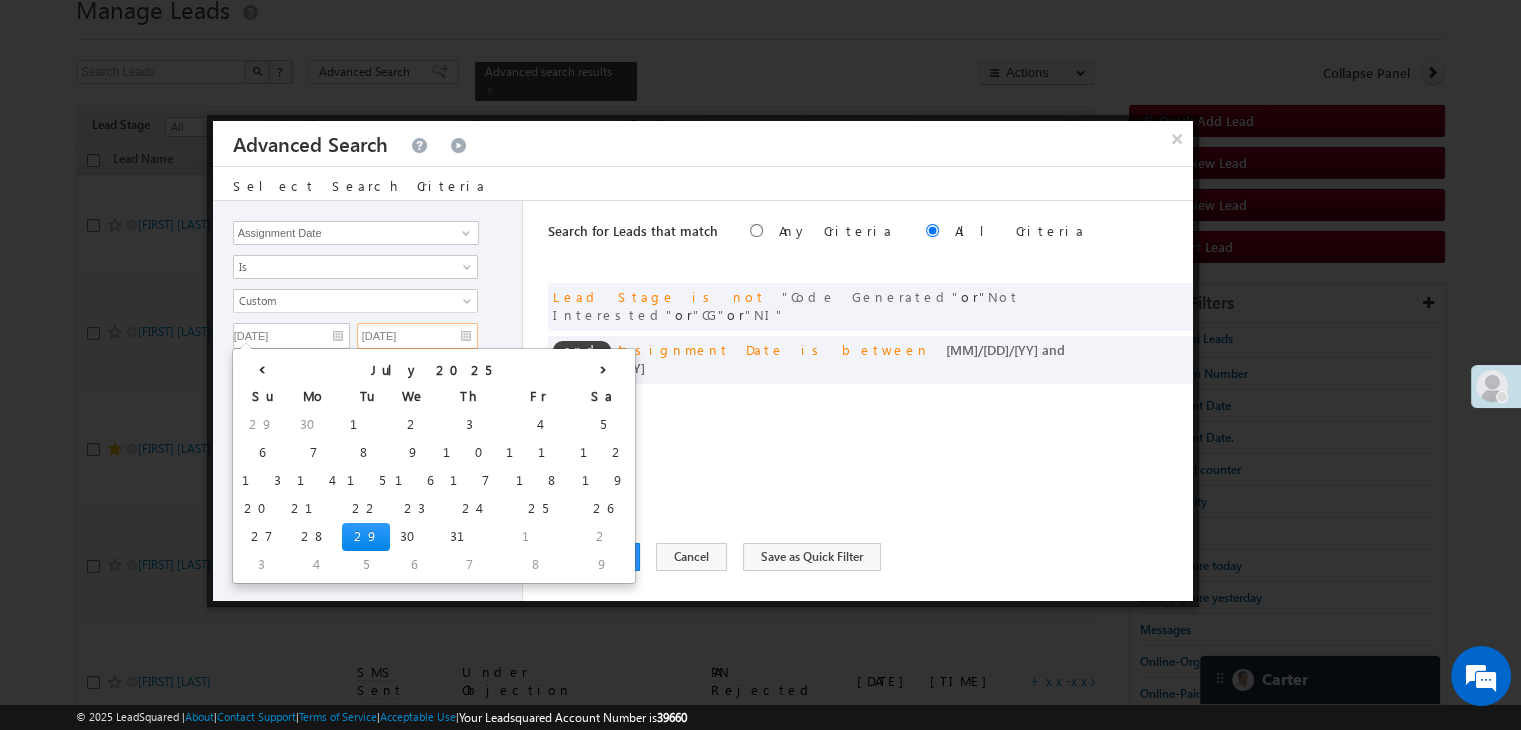 click on "[DATE]" at bounding box center (417, 336) 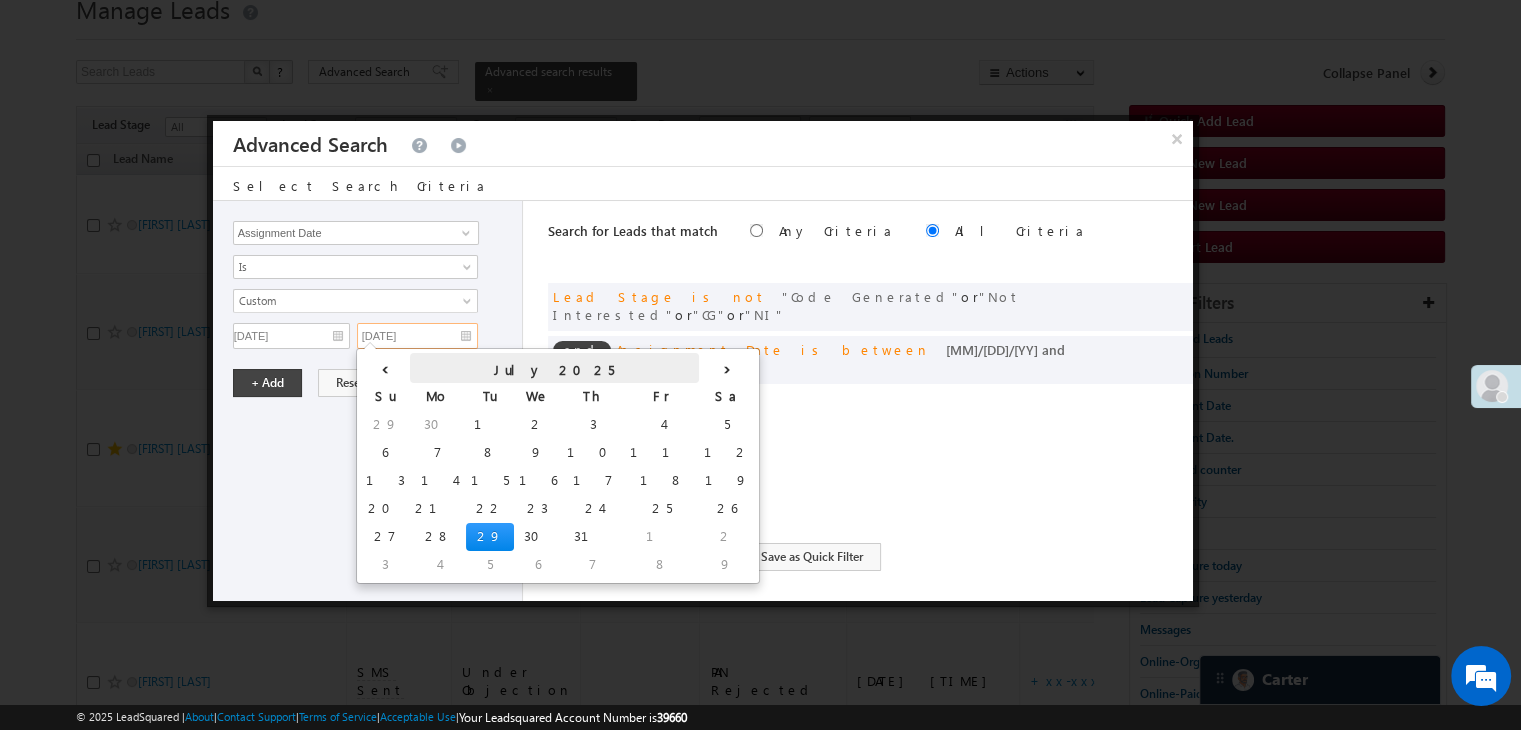 type on "[DATE]" 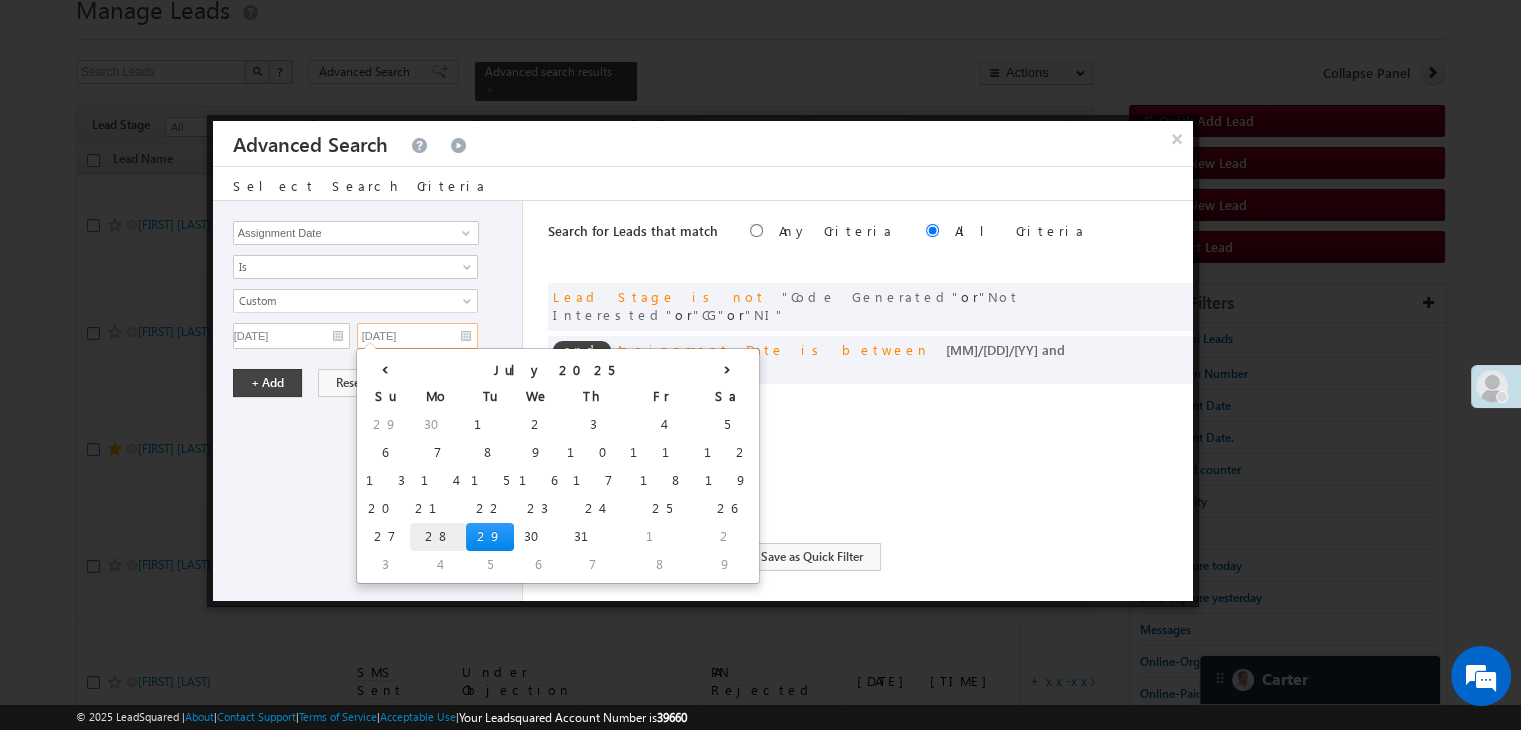 click on "28" at bounding box center (438, 537) 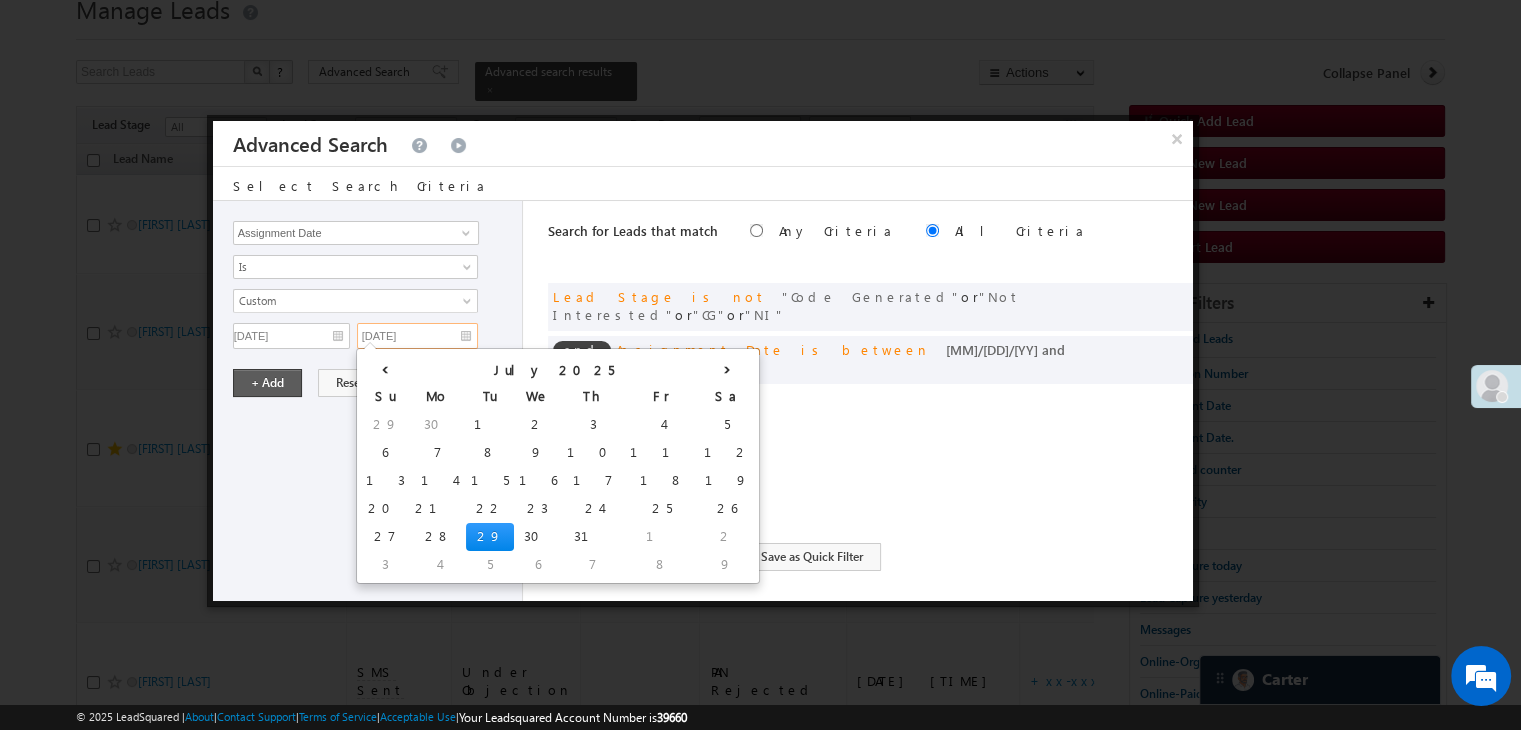 type on "[DATE]" 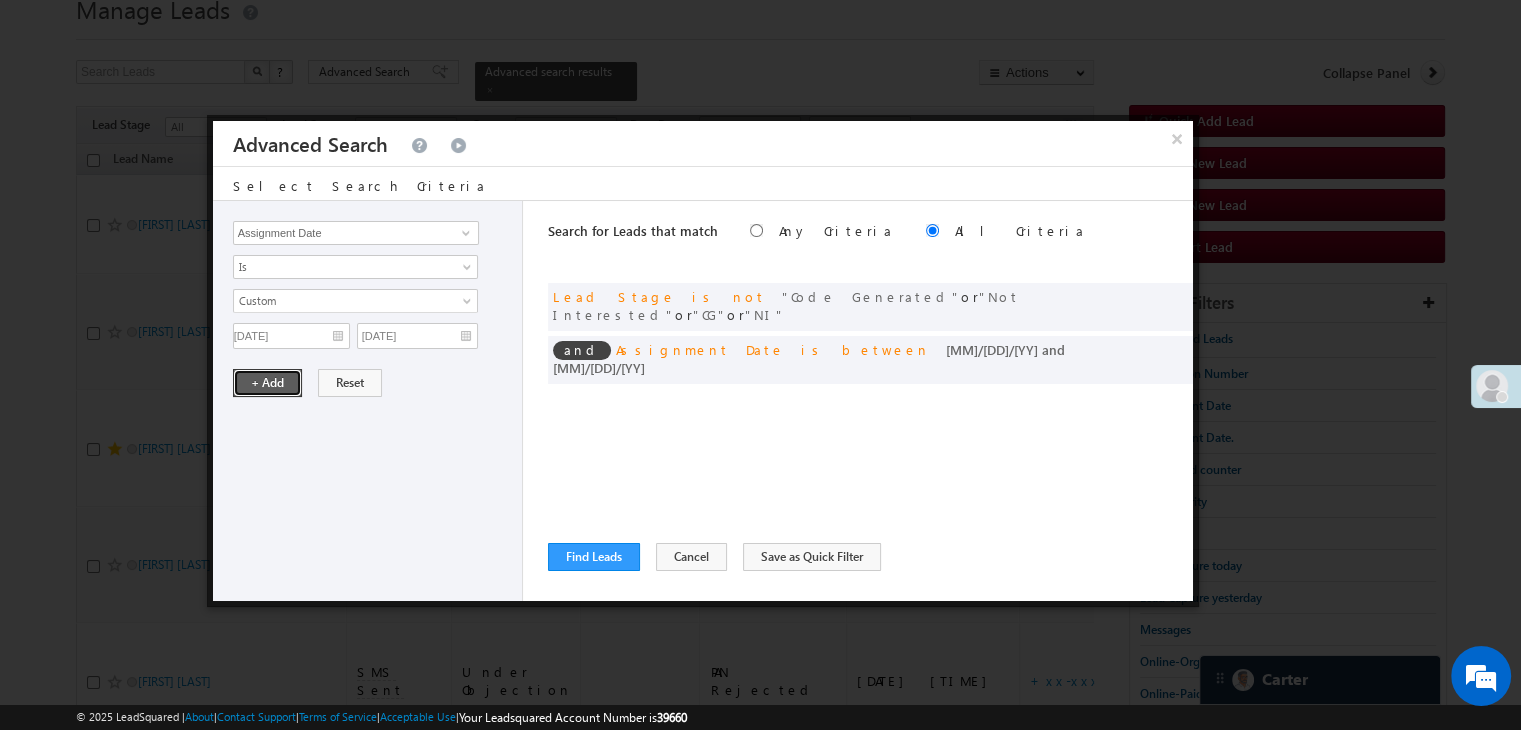 click on "+ Add" at bounding box center (267, 383) 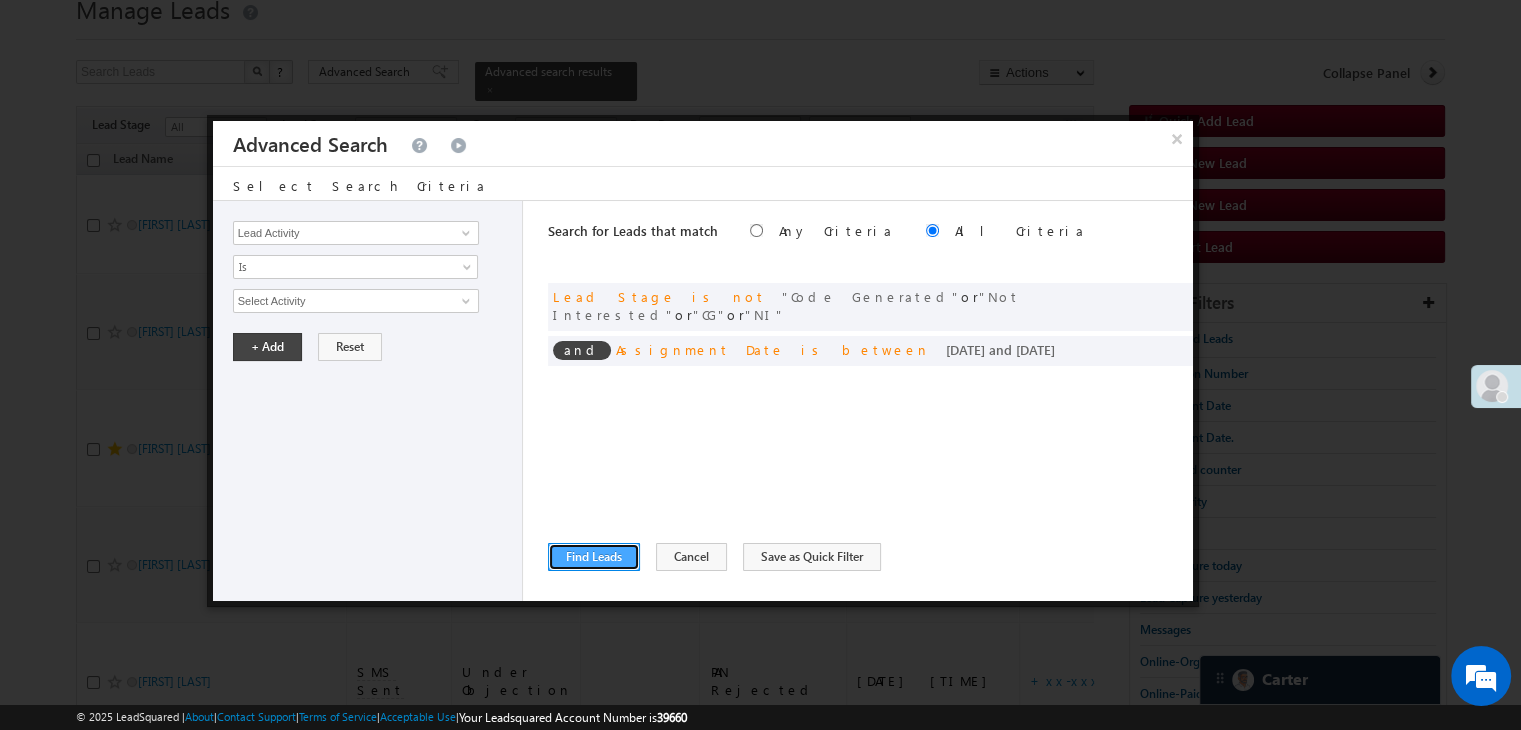 click on "Find Leads" at bounding box center [594, 557] 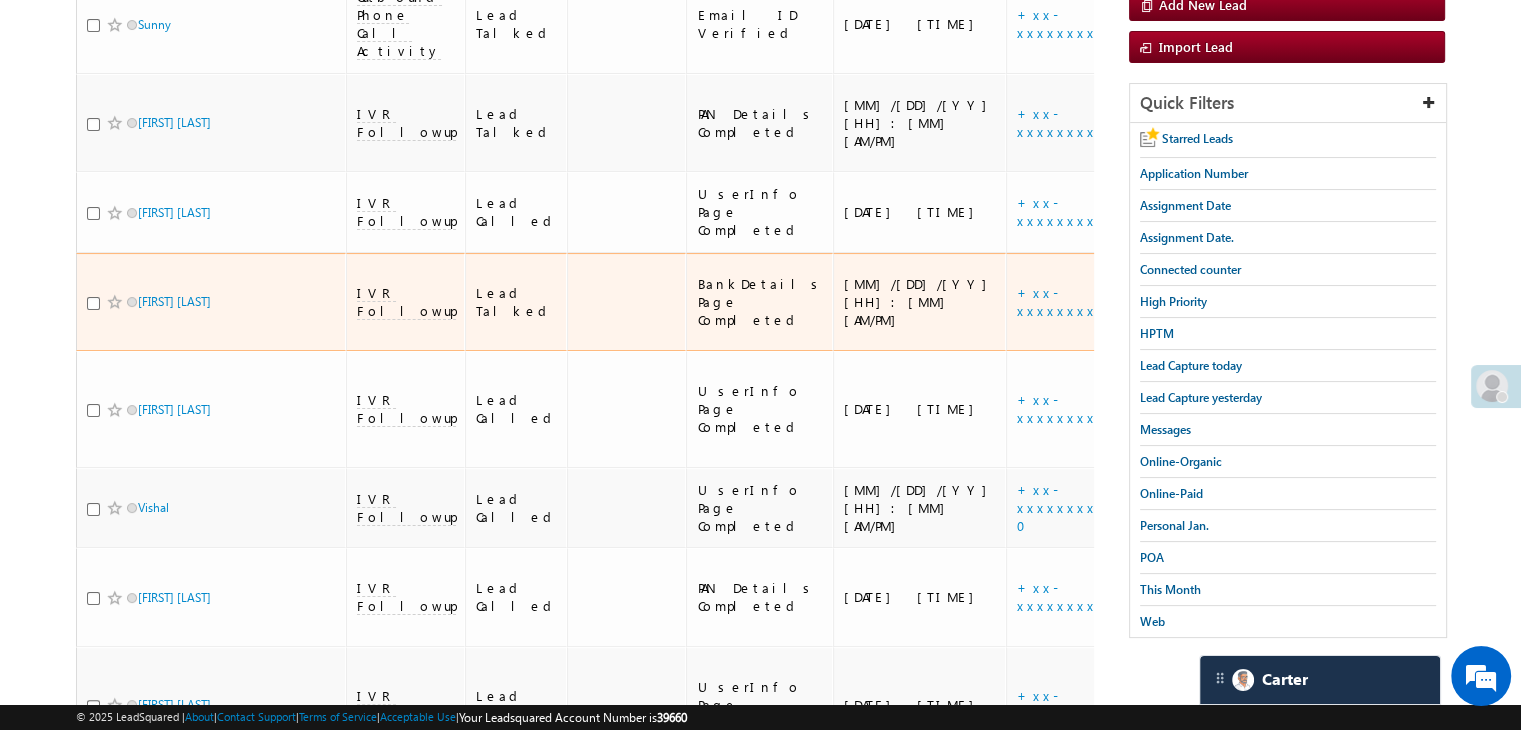 scroll, scrollTop: 379, scrollLeft: 0, axis: vertical 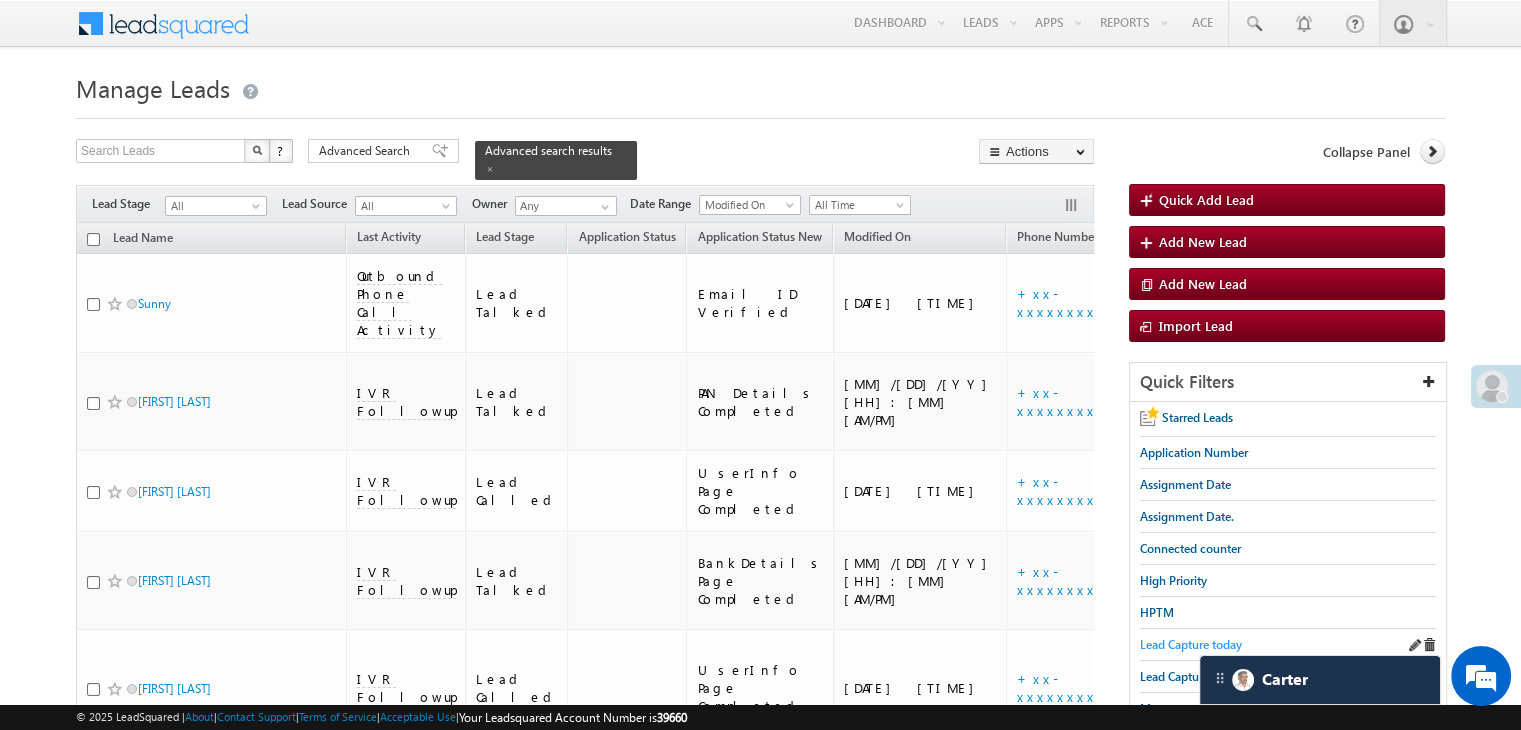 click on "Lead Capture today" at bounding box center (1191, 644) 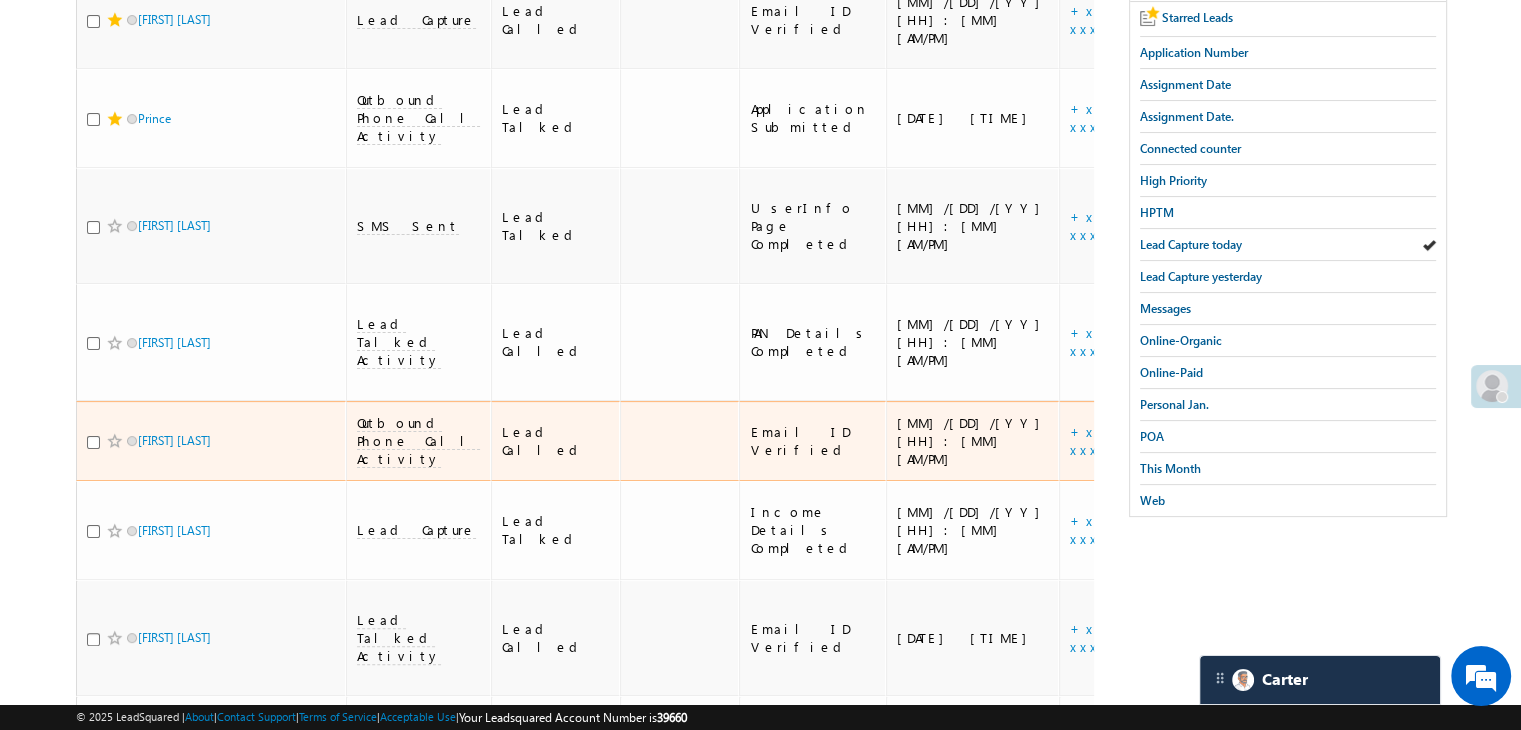 scroll, scrollTop: 500, scrollLeft: 0, axis: vertical 